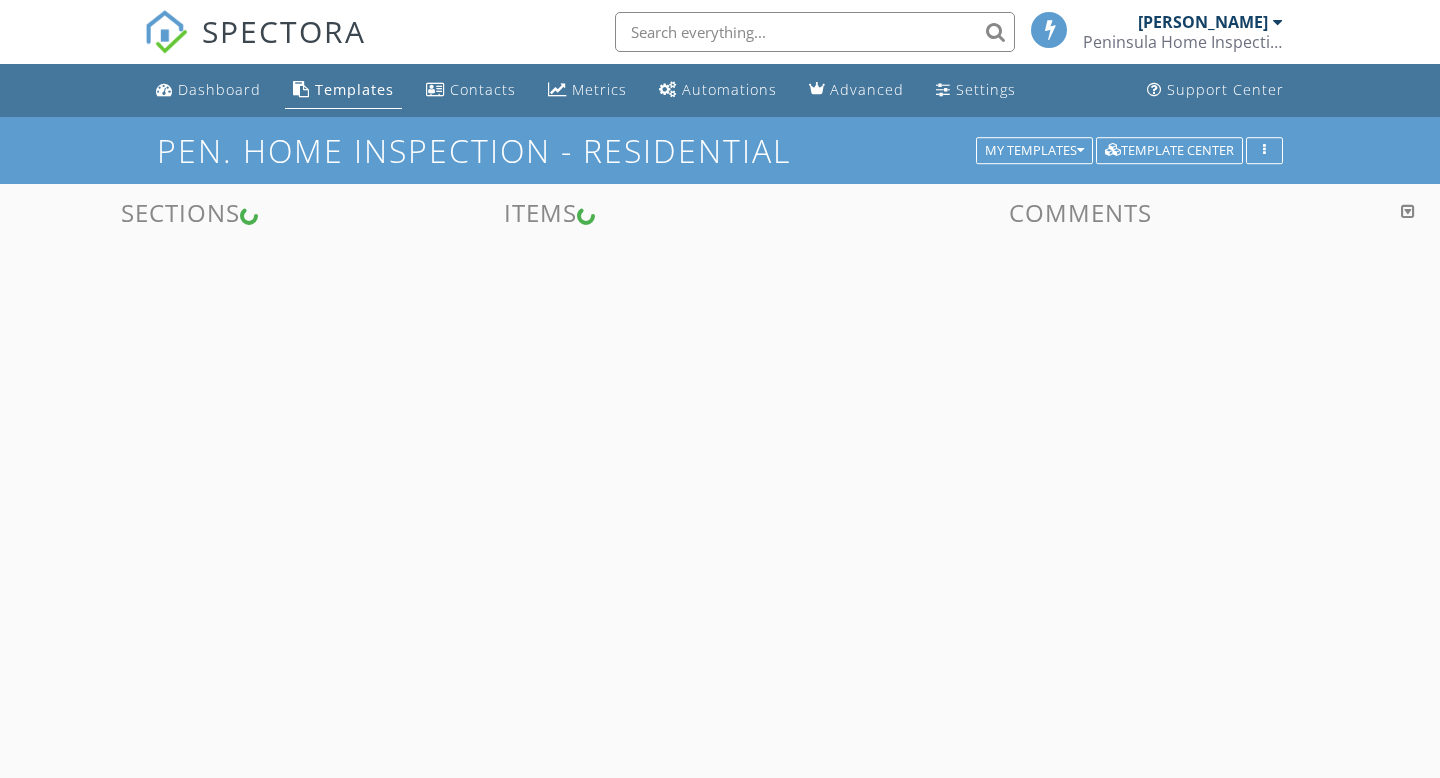 scroll, scrollTop: 0, scrollLeft: 0, axis: both 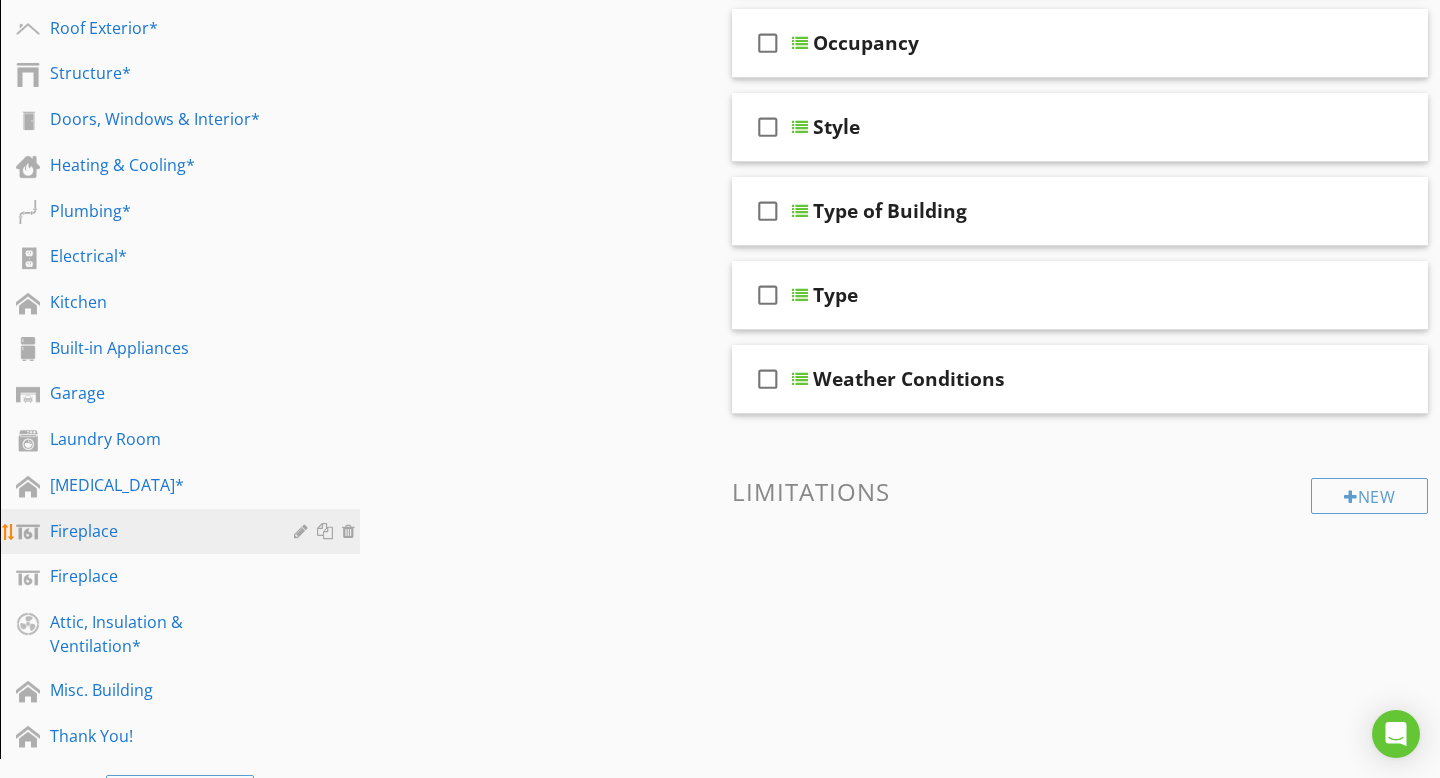 click on "Fireplace" at bounding box center [157, 531] 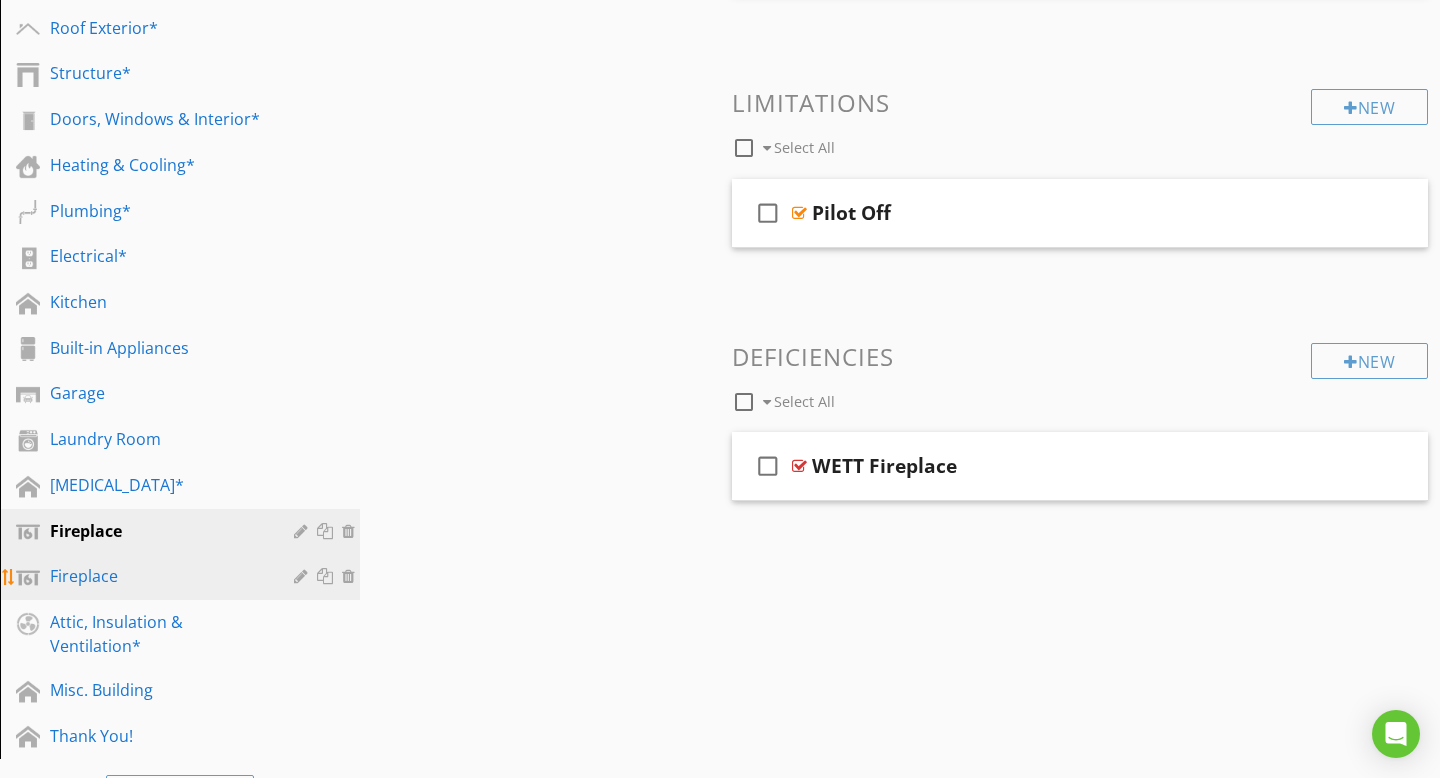 click on "Fireplace" at bounding box center (157, 576) 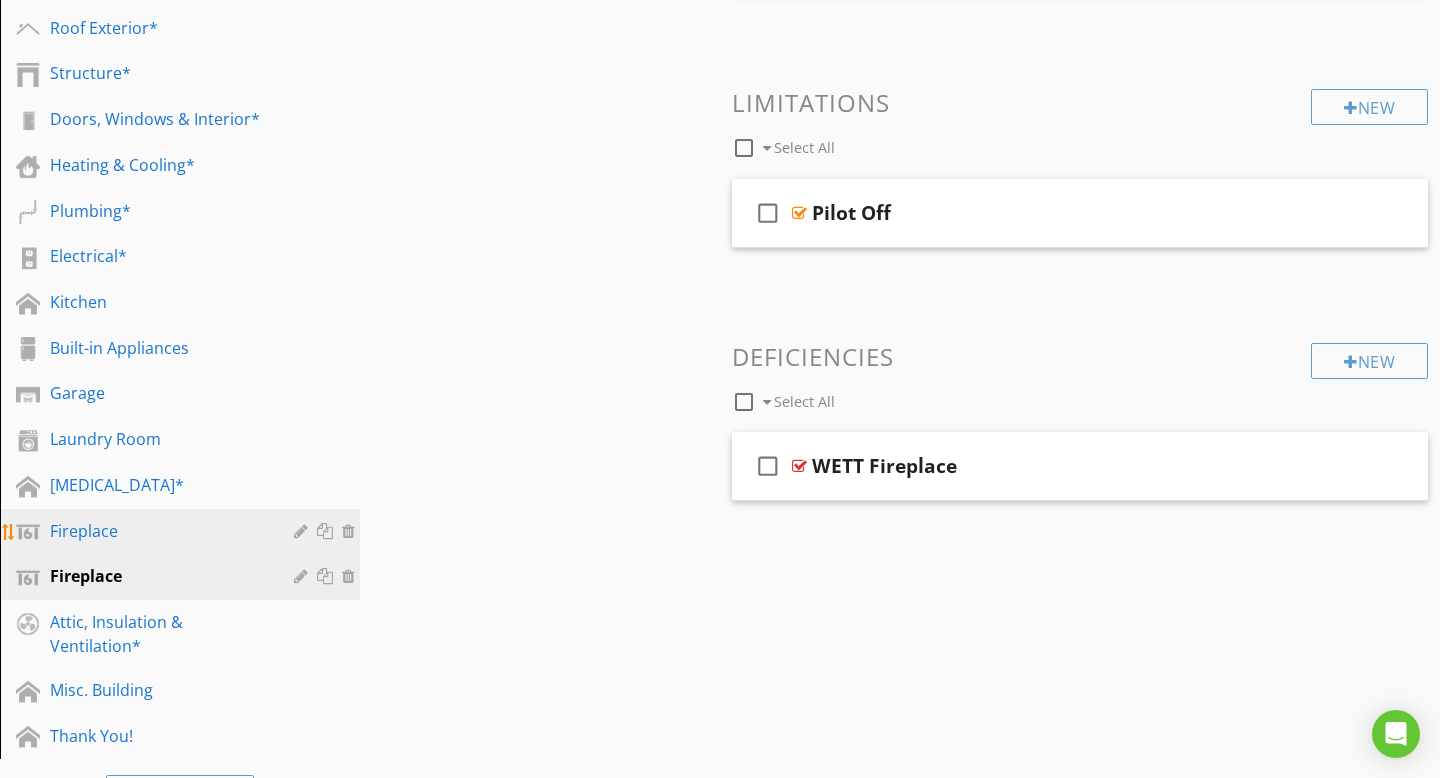 click on "Fireplace" at bounding box center (195, 532) 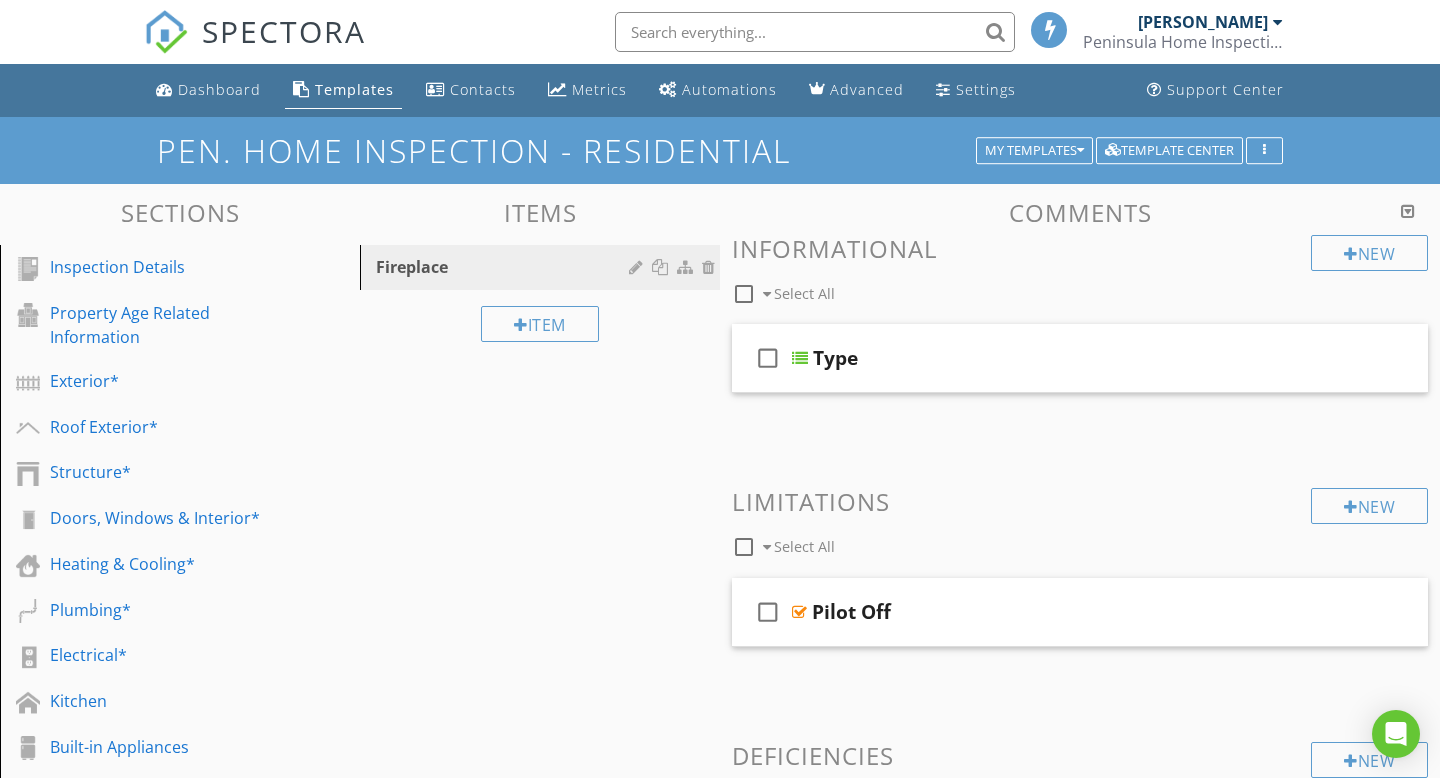 scroll, scrollTop: 6, scrollLeft: 0, axis: vertical 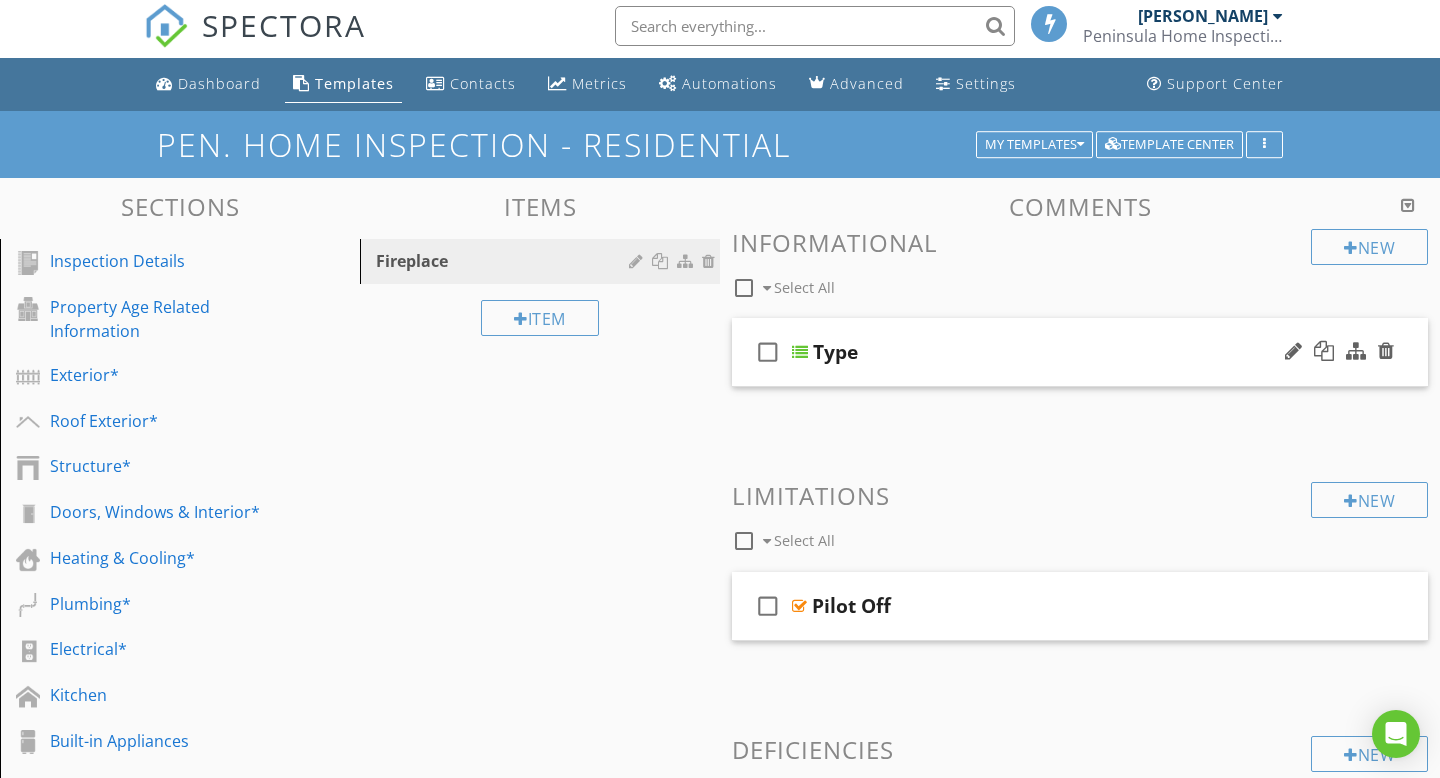 click at bounding box center (800, 352) 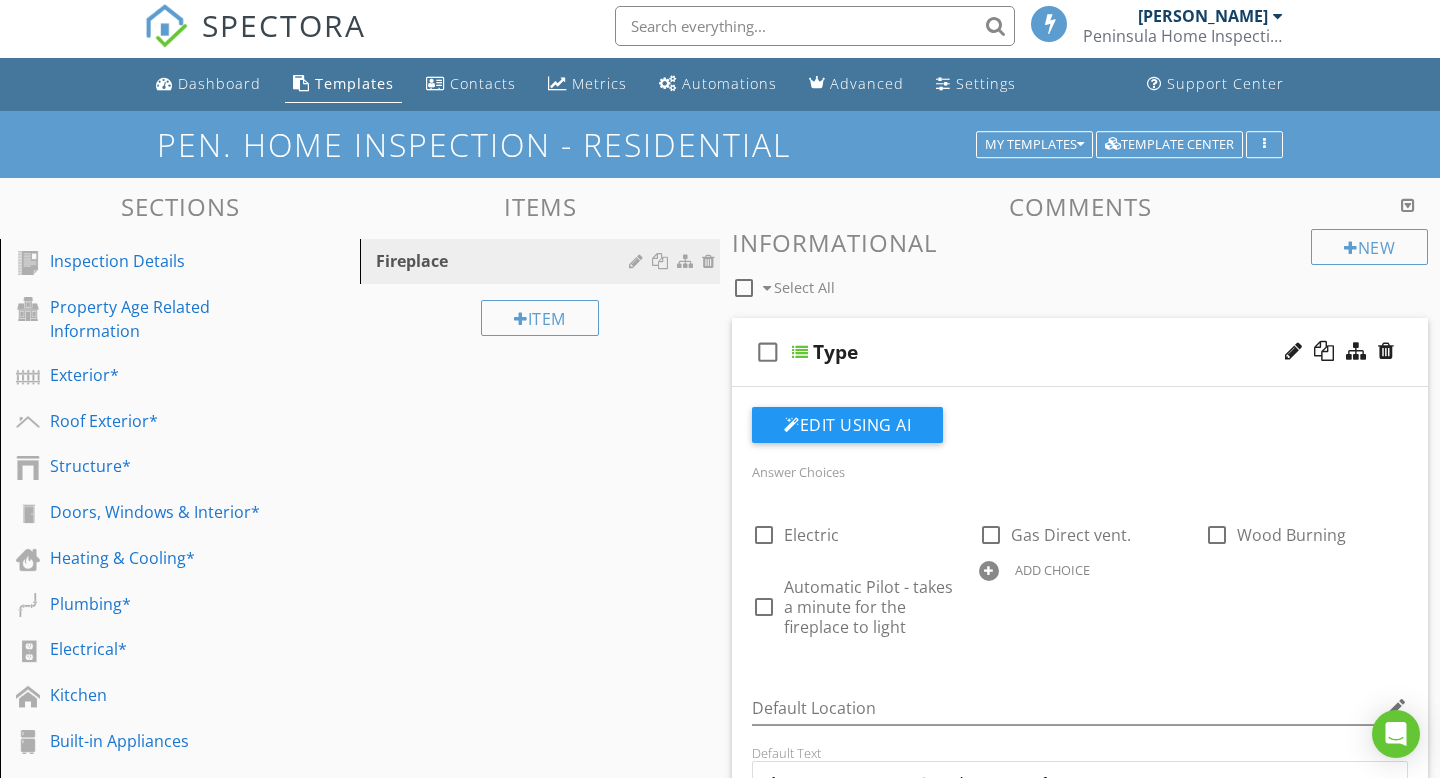 click at bounding box center [800, 352] 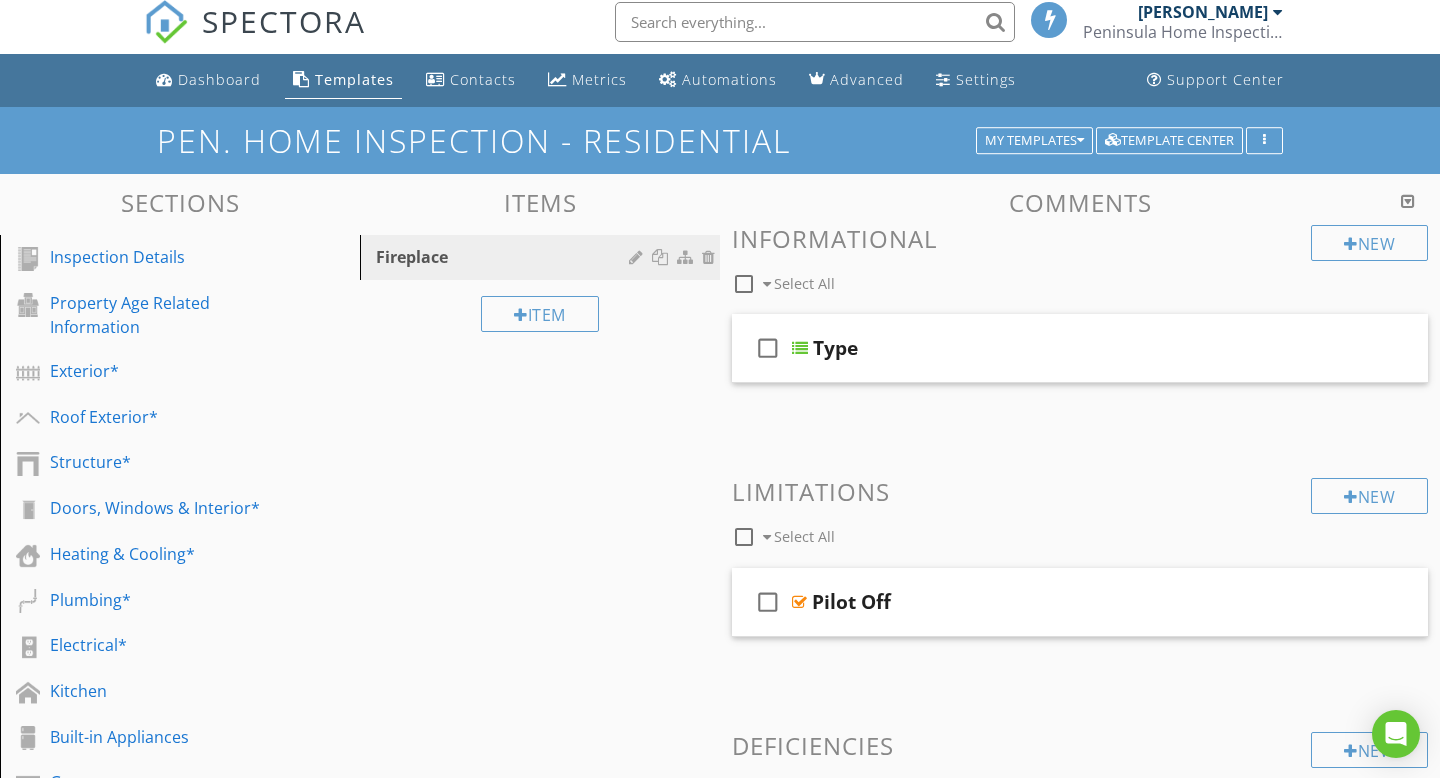 scroll, scrollTop: 0, scrollLeft: 0, axis: both 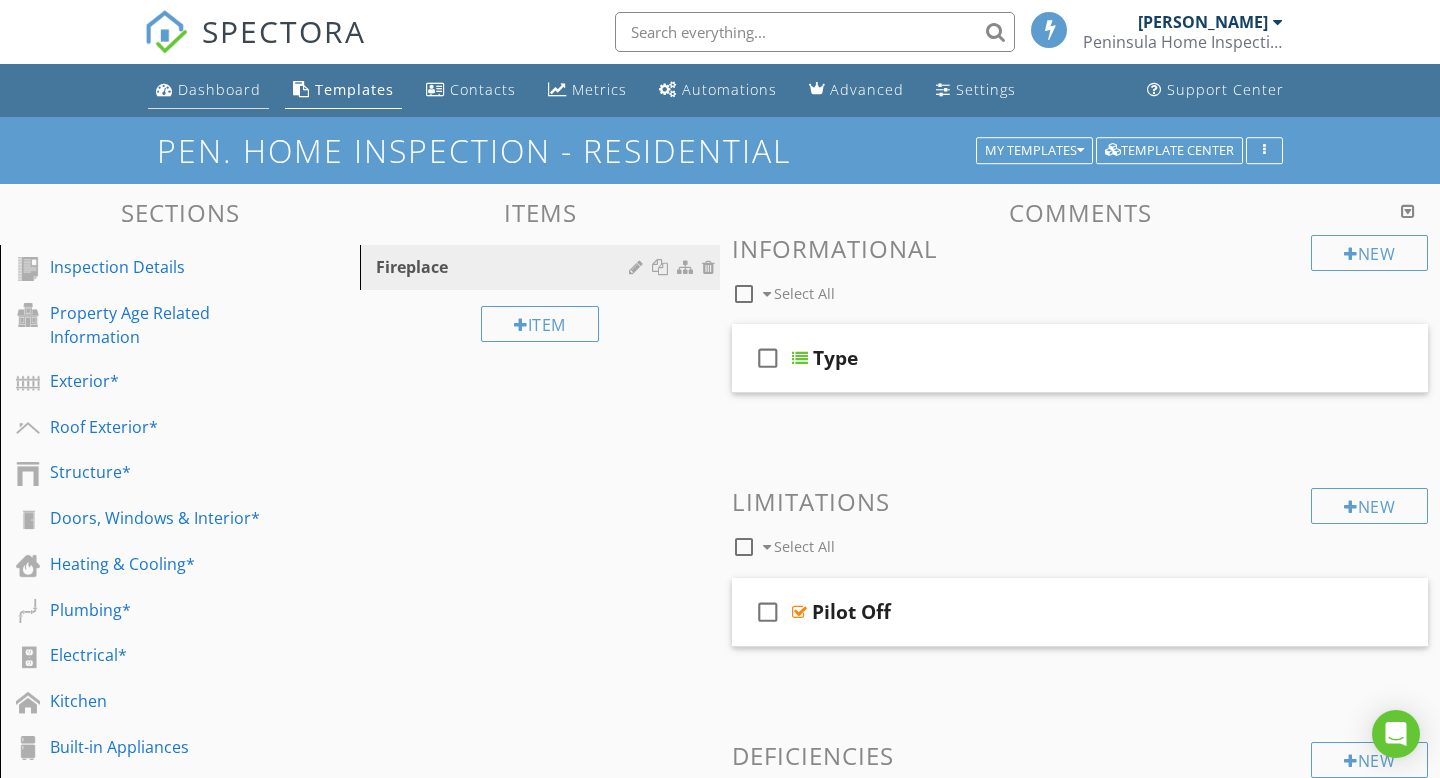 click on "Dashboard" at bounding box center (219, 89) 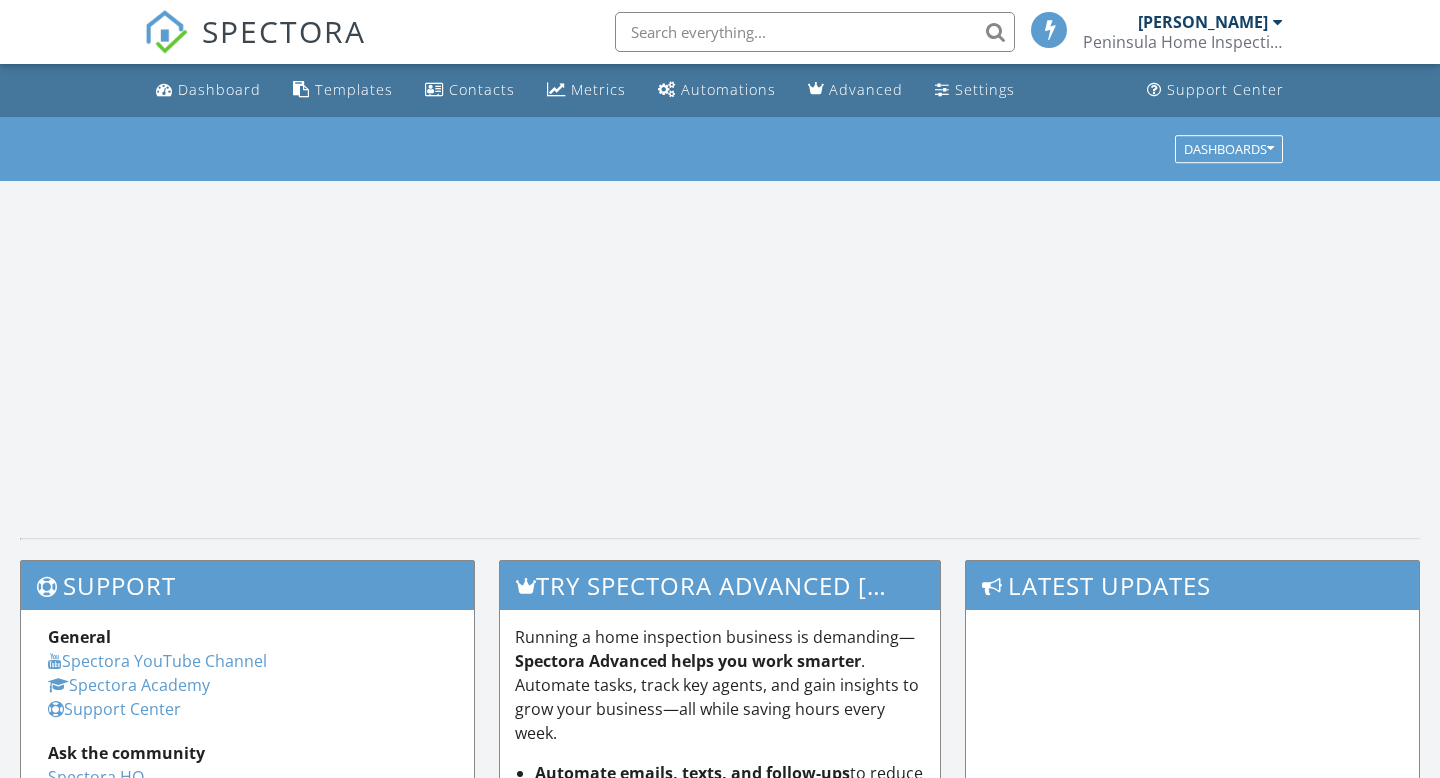 scroll, scrollTop: 0, scrollLeft: 0, axis: both 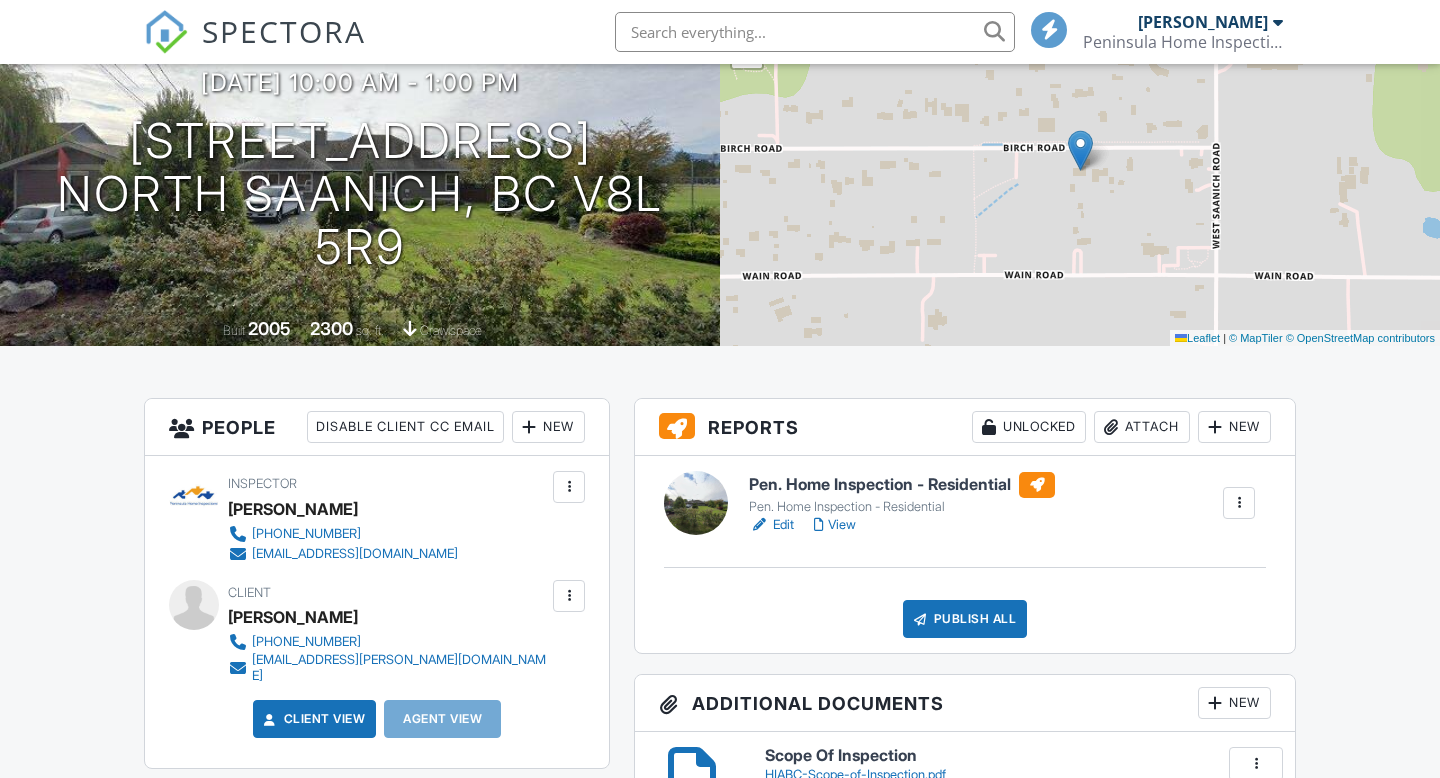 click on "Pen. Home Inspection - Residential" at bounding box center [902, 485] 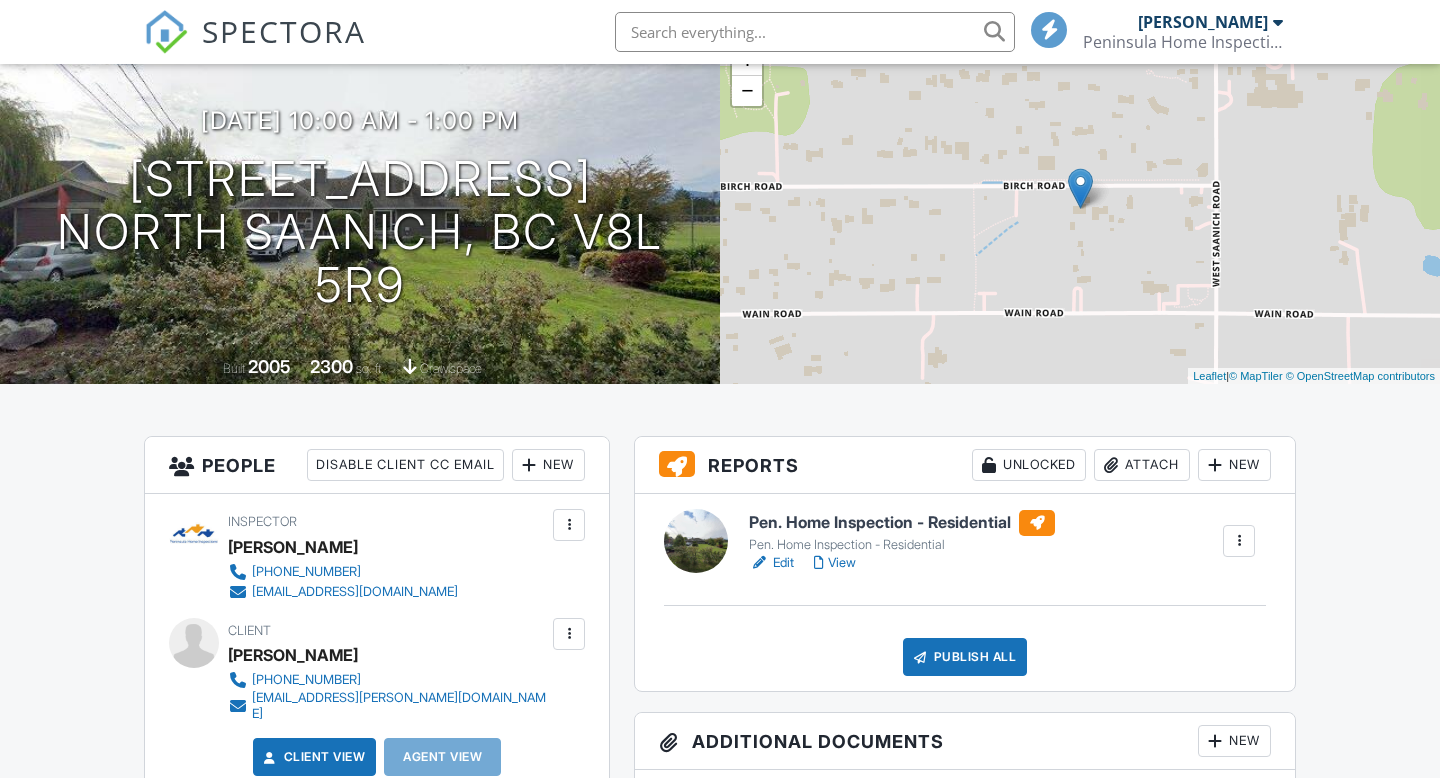 scroll, scrollTop: 254, scrollLeft: 0, axis: vertical 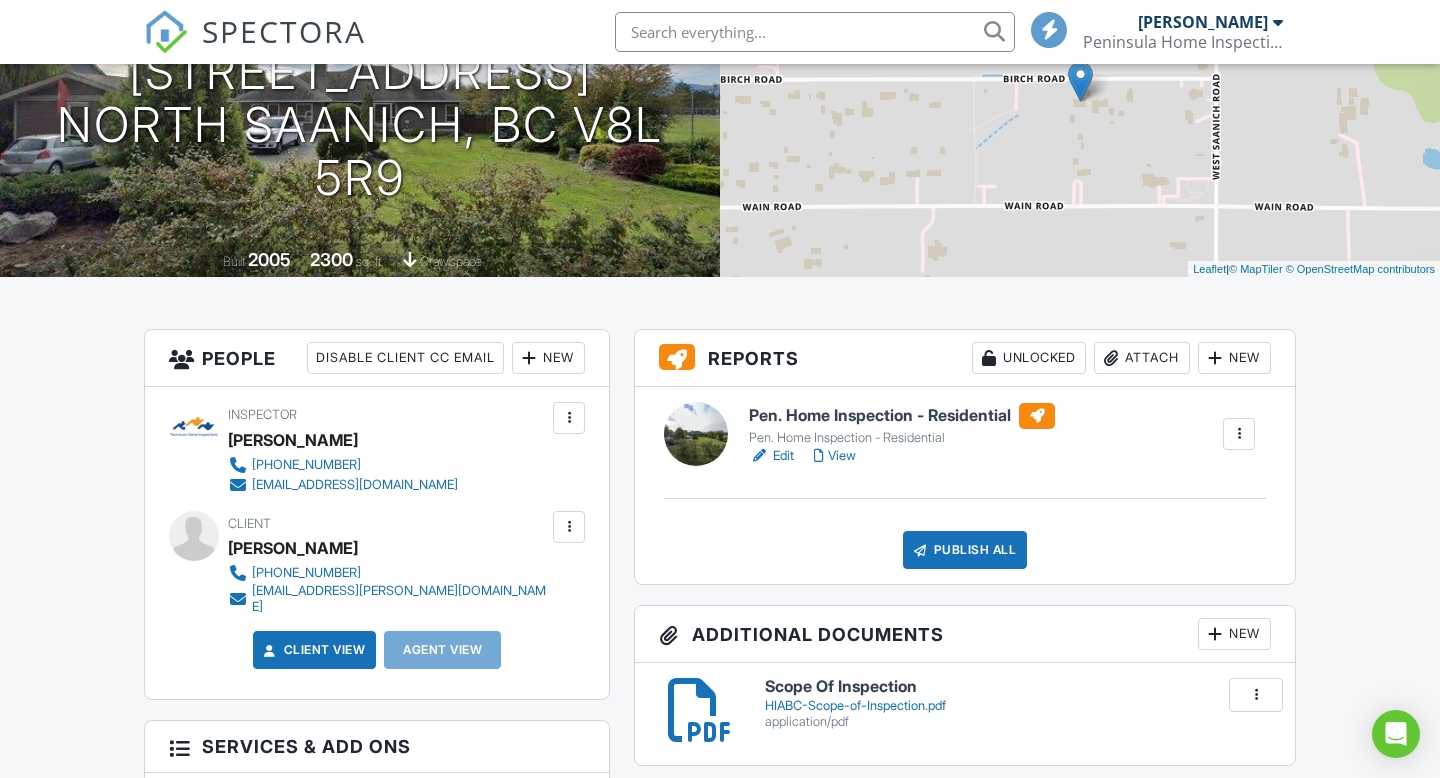 click at bounding box center (1239, 434) 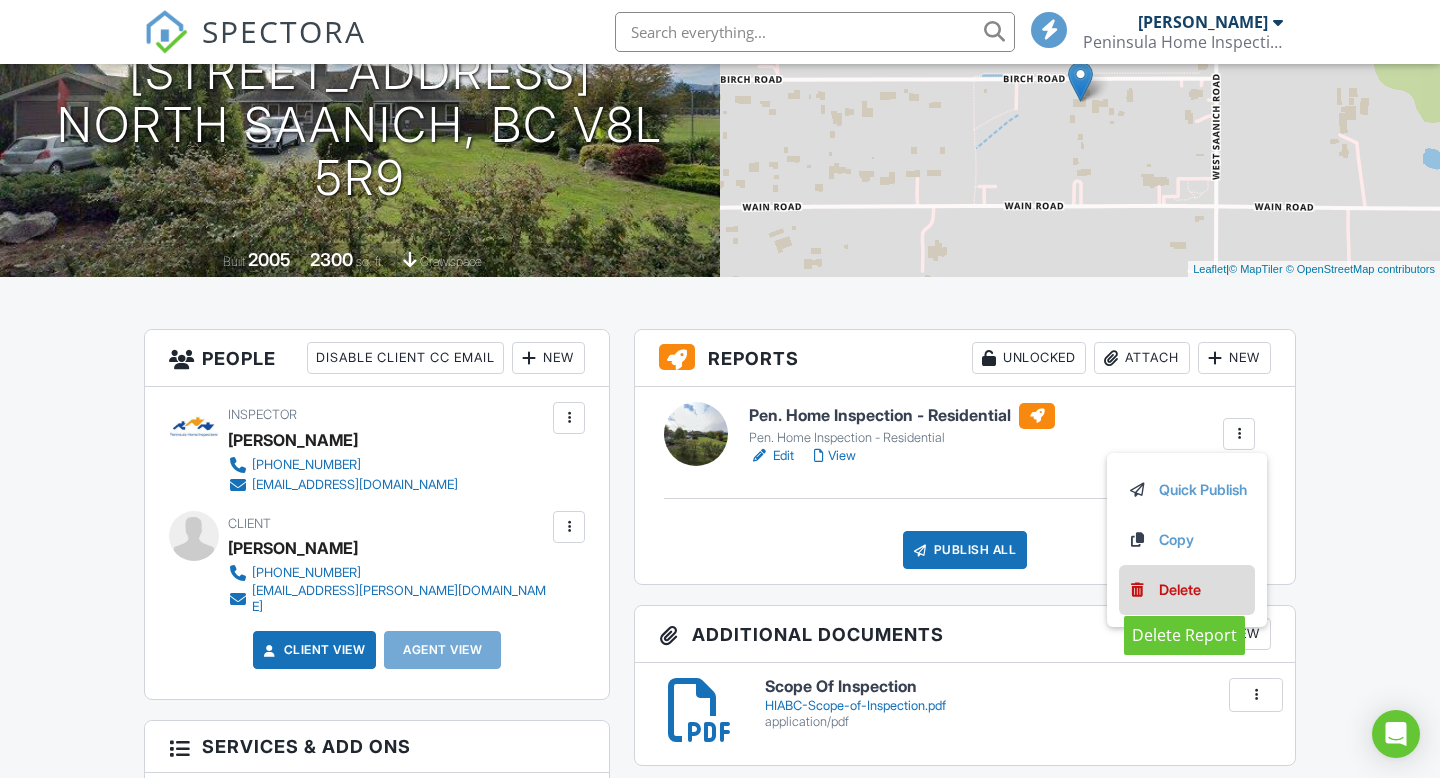 click on "Delete" at bounding box center [1180, 590] 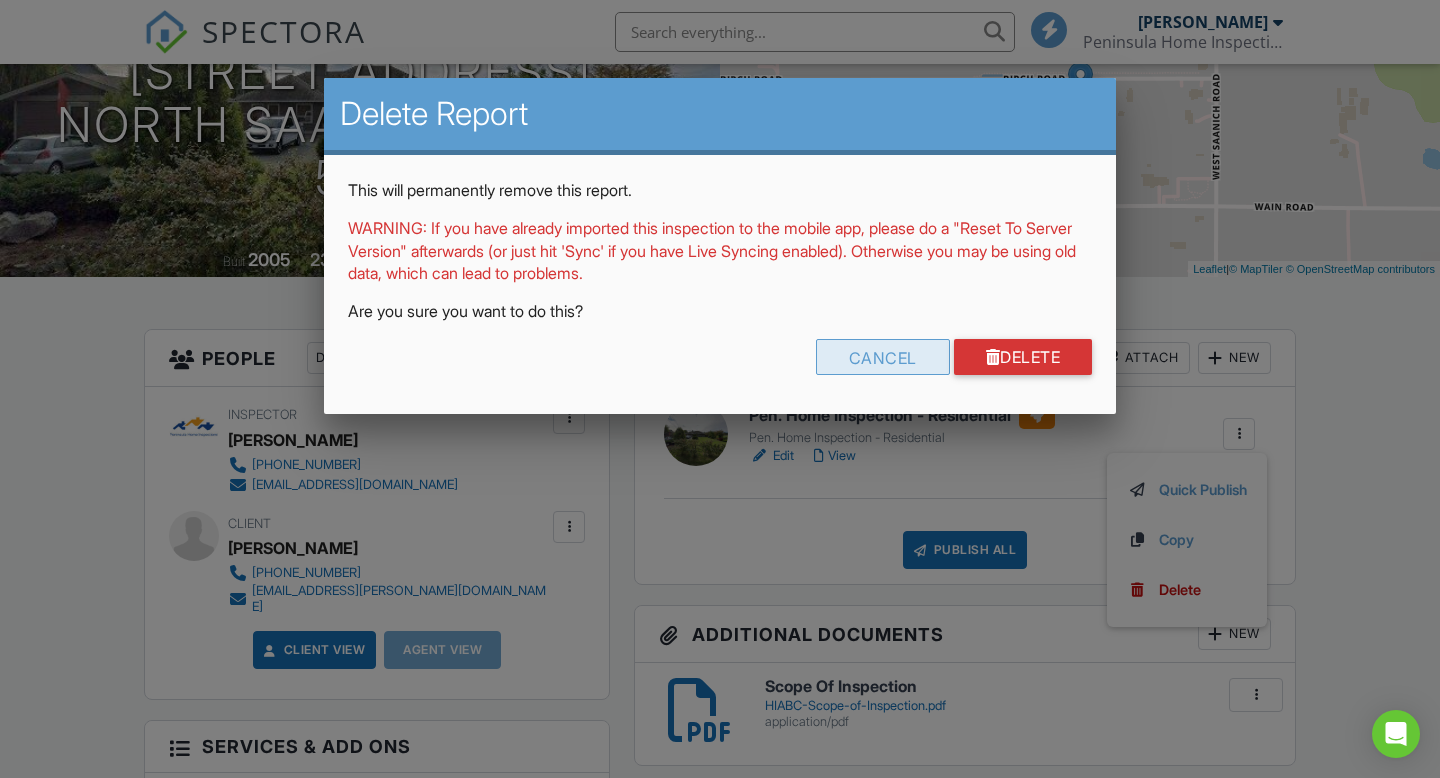 click on "Cancel" at bounding box center [883, 357] 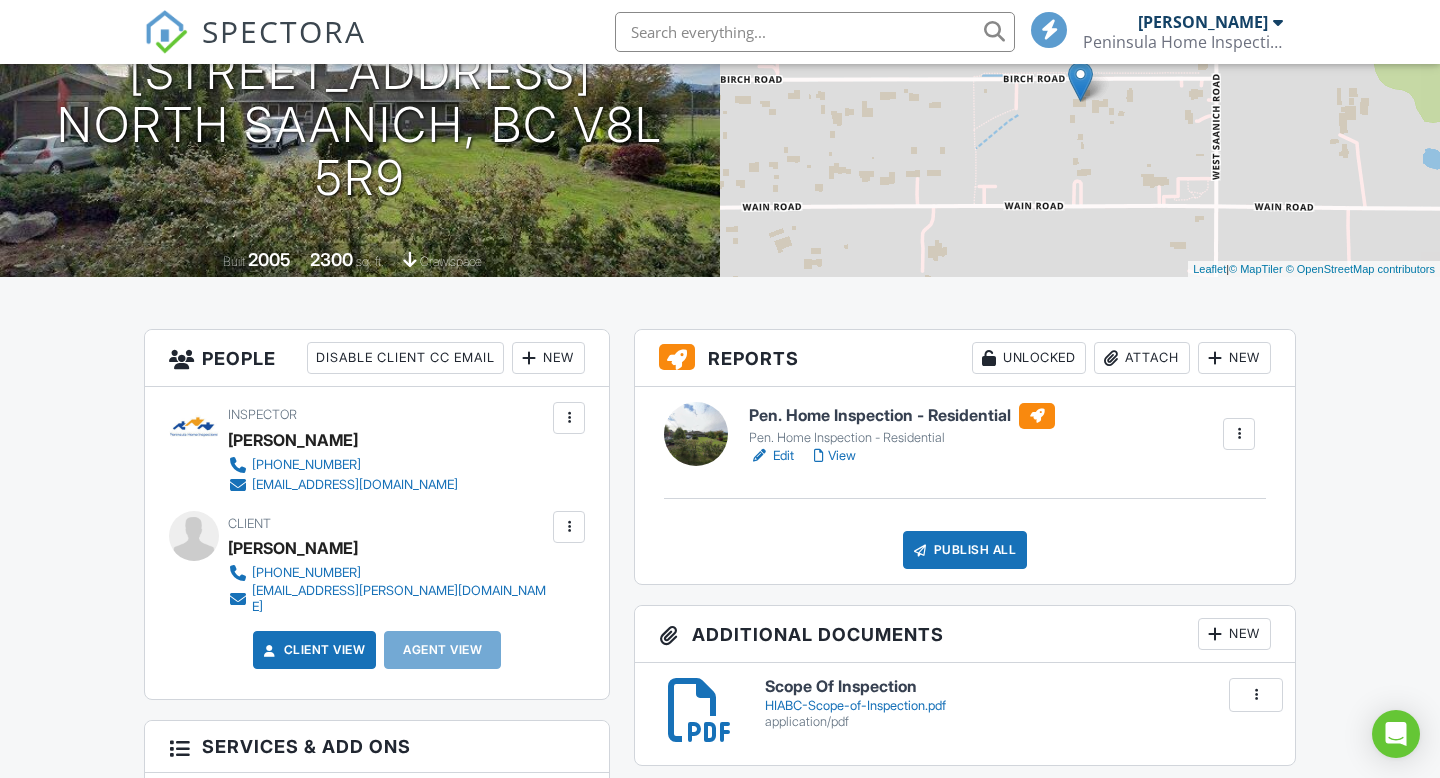 click at bounding box center [1239, 434] 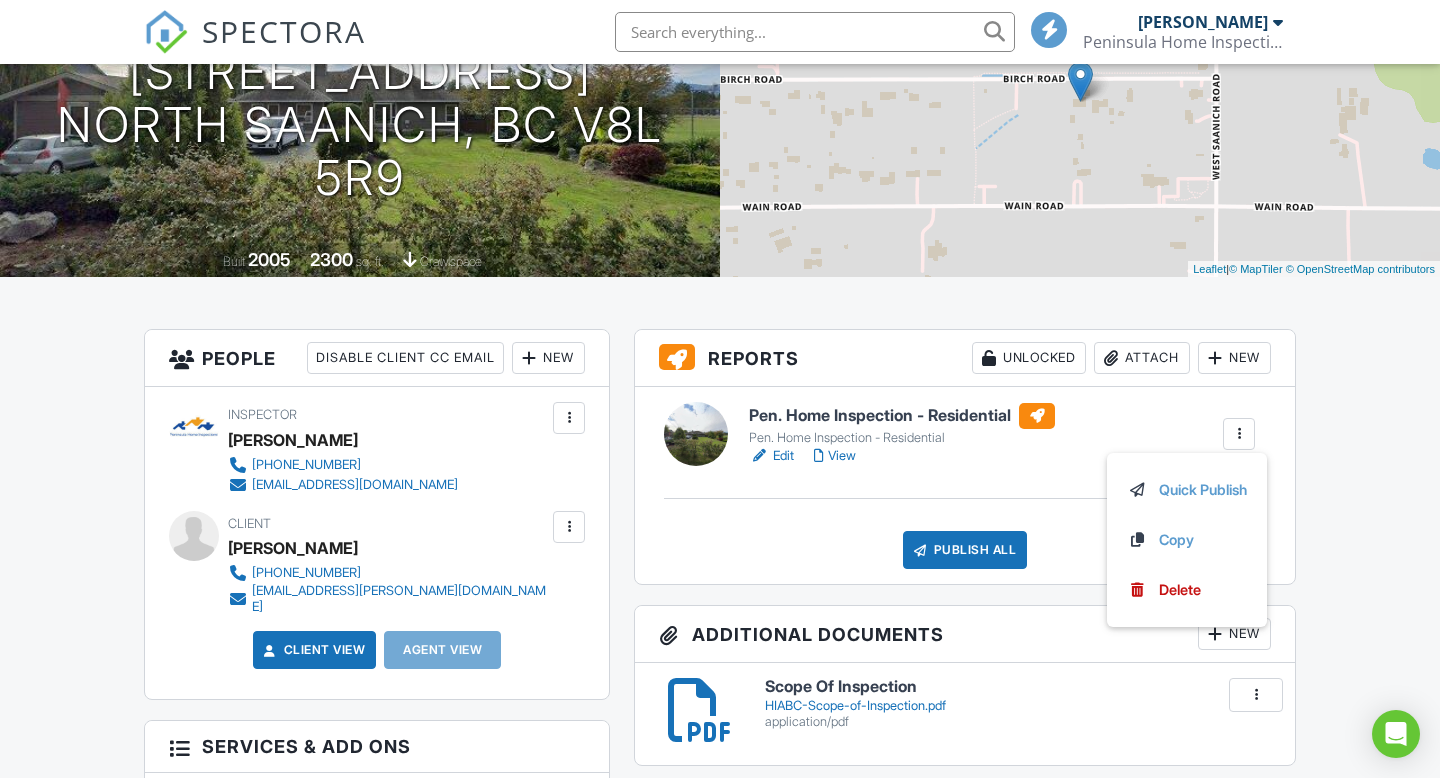 click on "Pen. Home Inspection - Residential
Pen. Home Inspection - Residential
Edit
View
Quick Publish
Copy
Delete" at bounding box center (1002, 435) 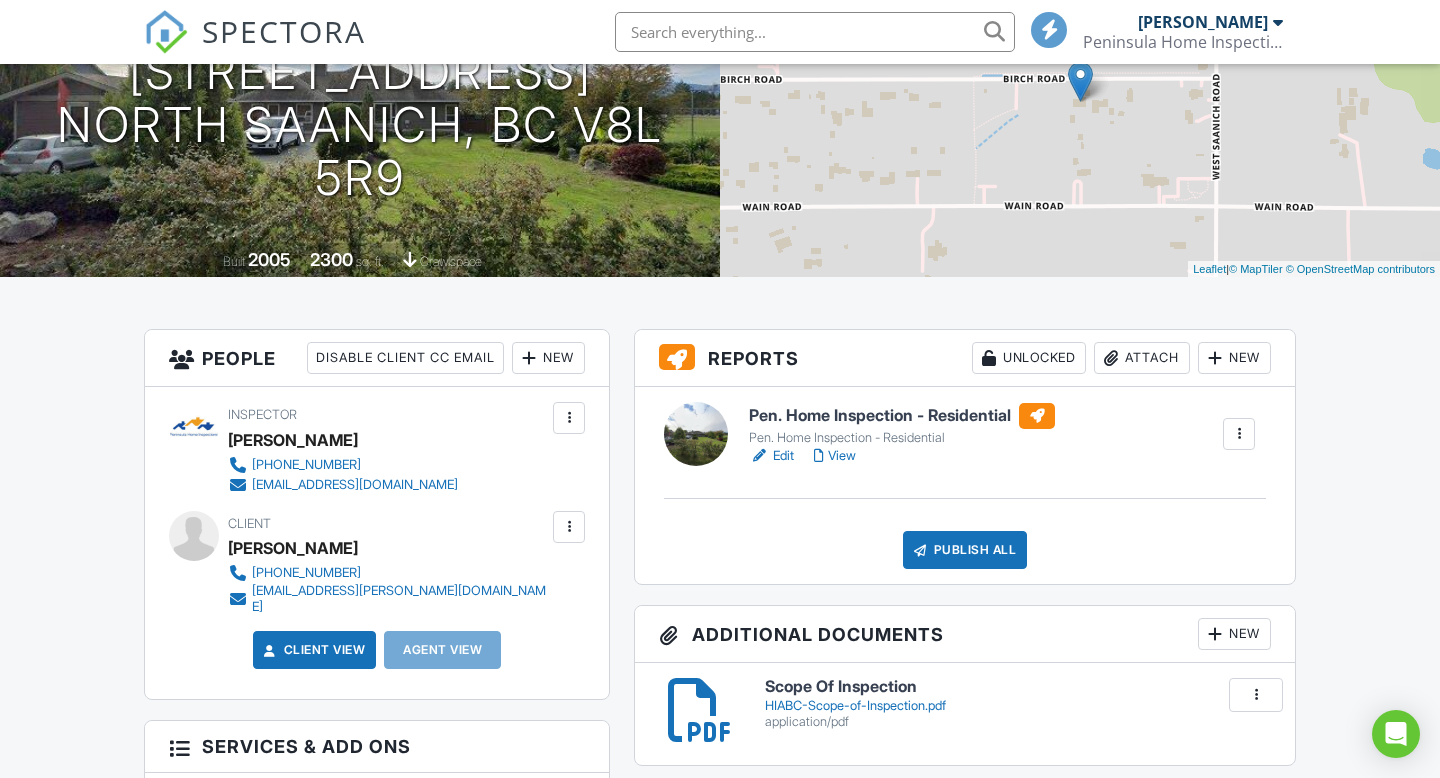 click on "New" at bounding box center (1234, 358) 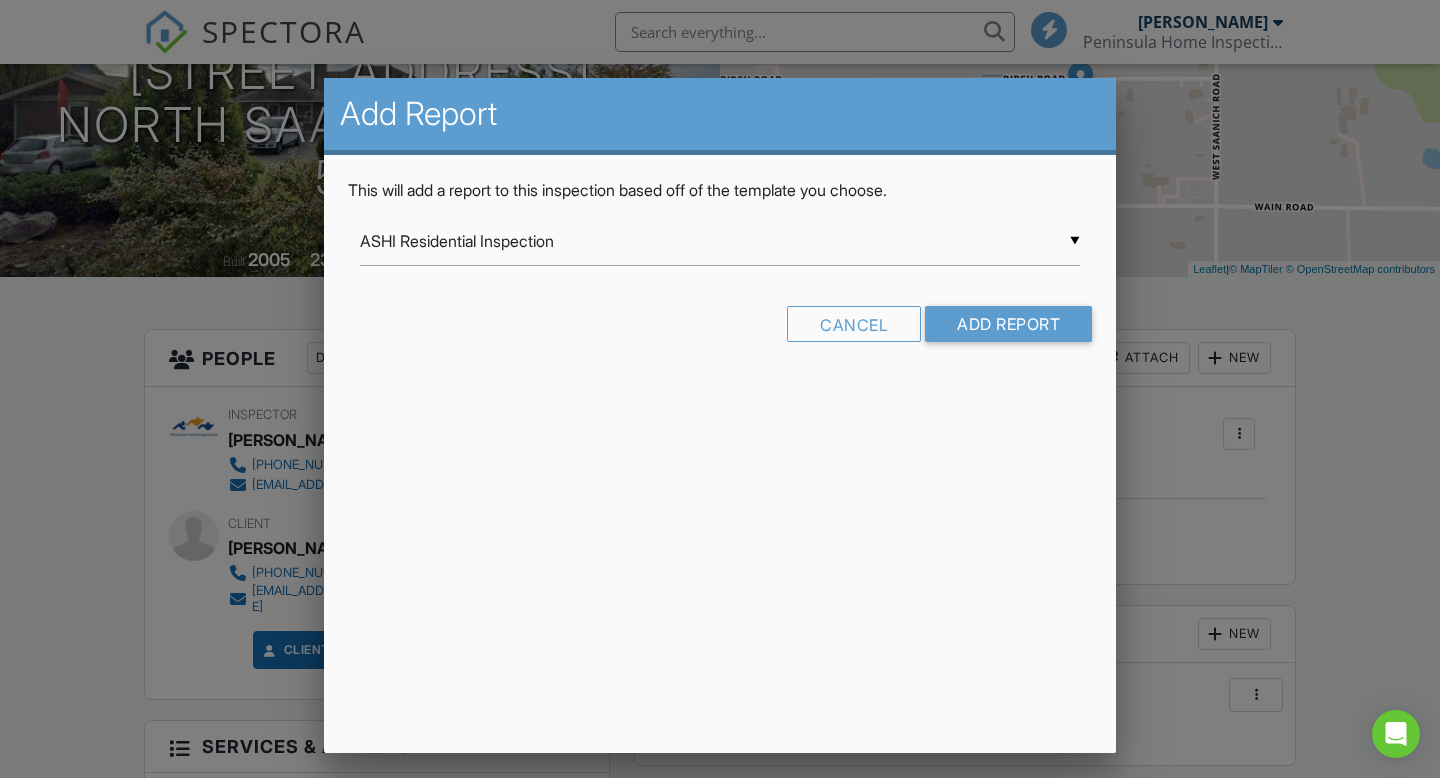 click on "ASHI Residential Inspection" at bounding box center [720, 241] 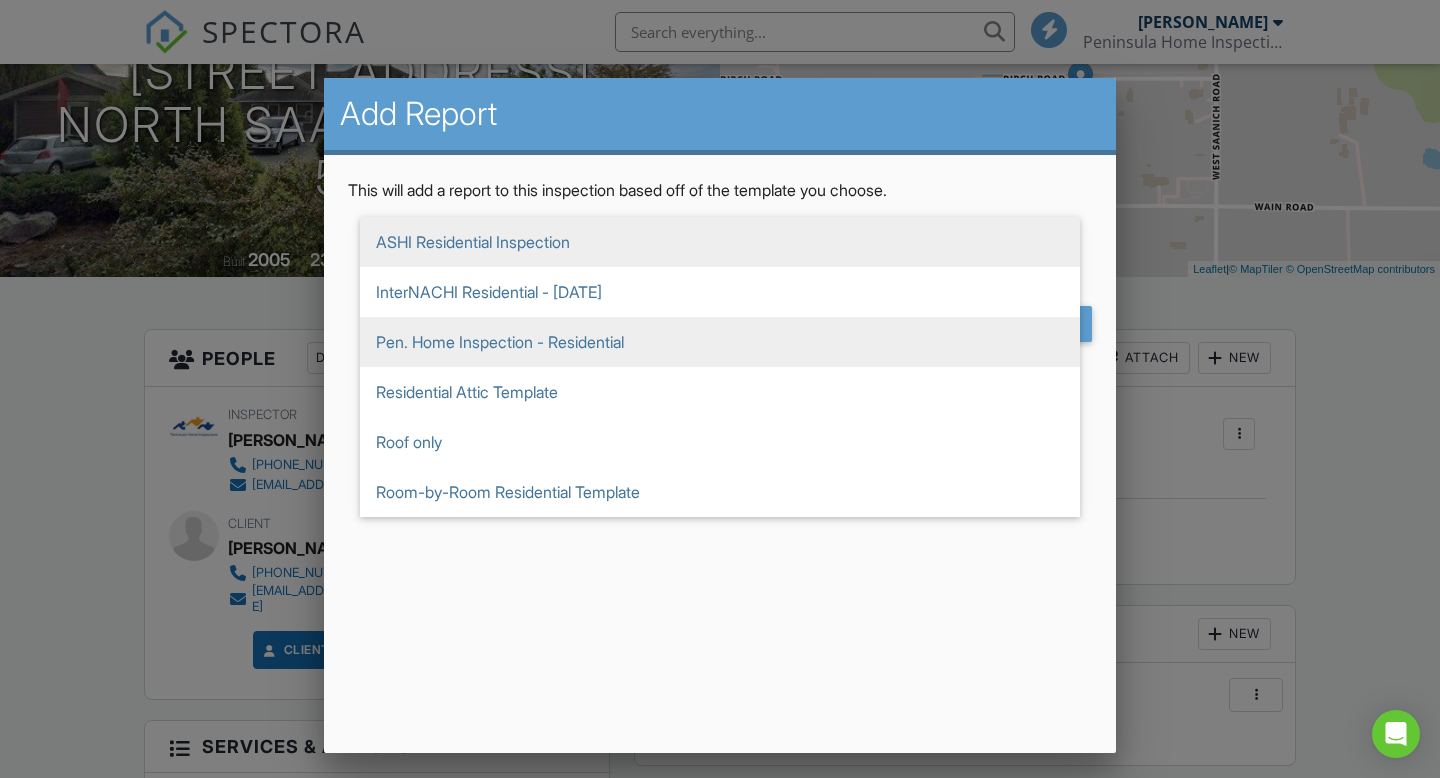 click on "Pen. Home Inspection - Residential" at bounding box center (720, 342) 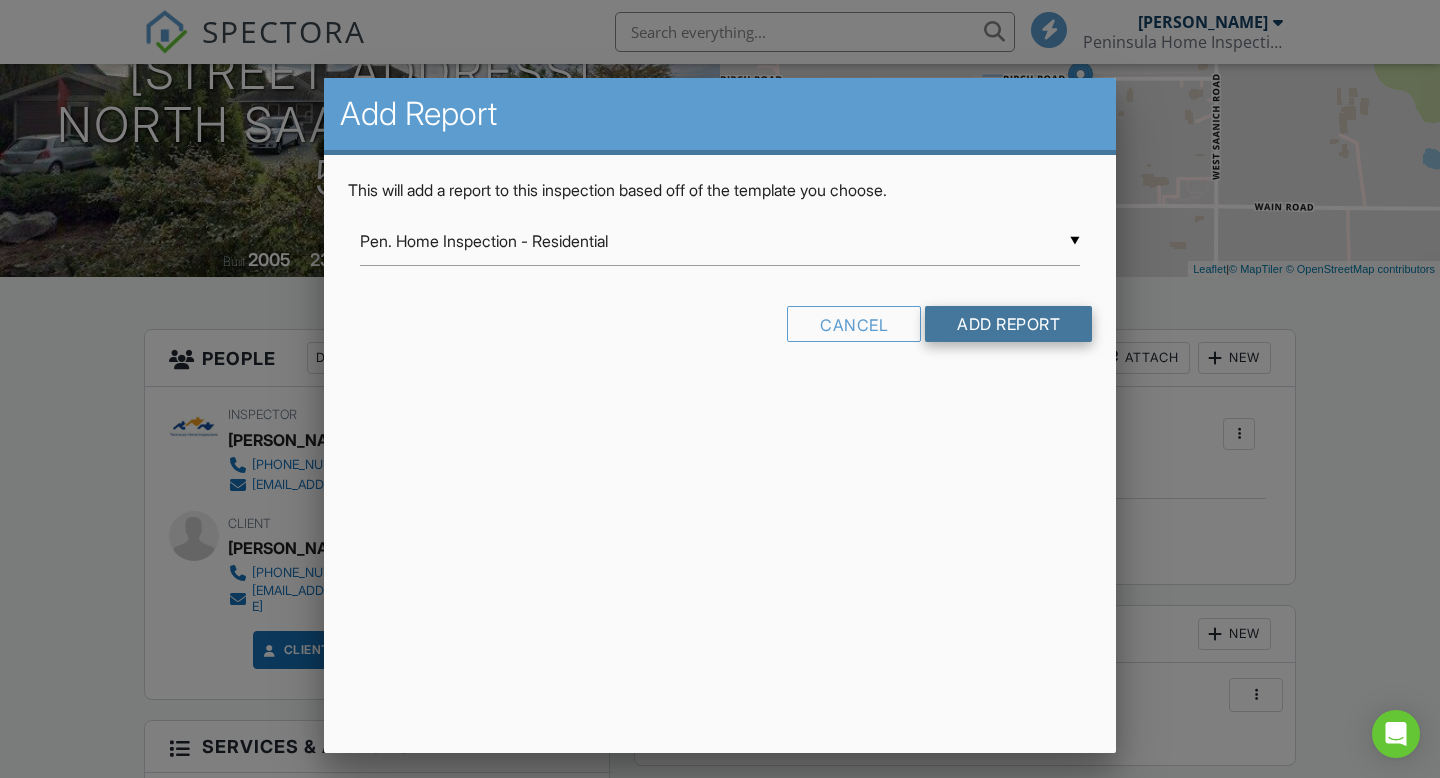 click on "Add Report" at bounding box center [1008, 324] 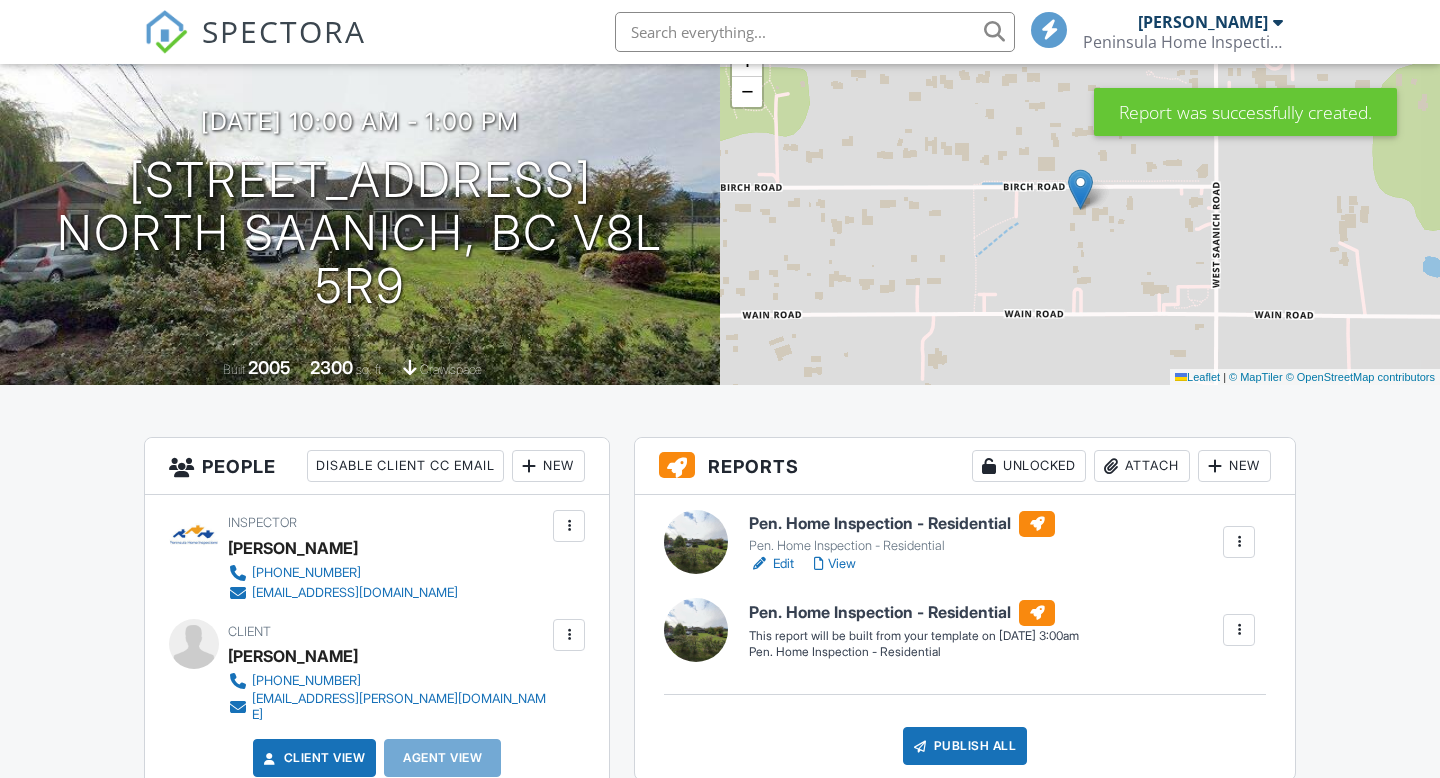 scroll, scrollTop: 170, scrollLeft: 0, axis: vertical 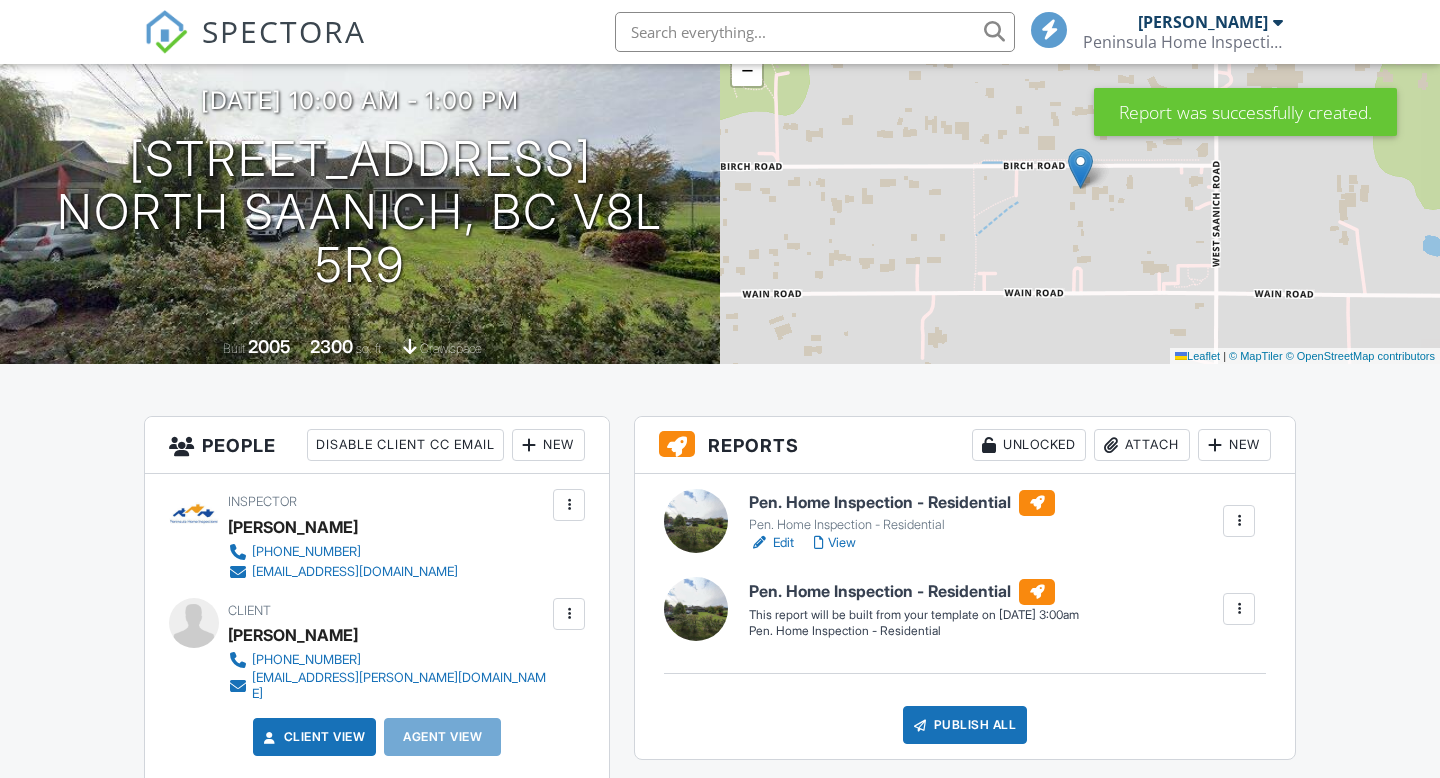 click on "Pen. Home Inspection - Residential" at bounding box center [914, 592] 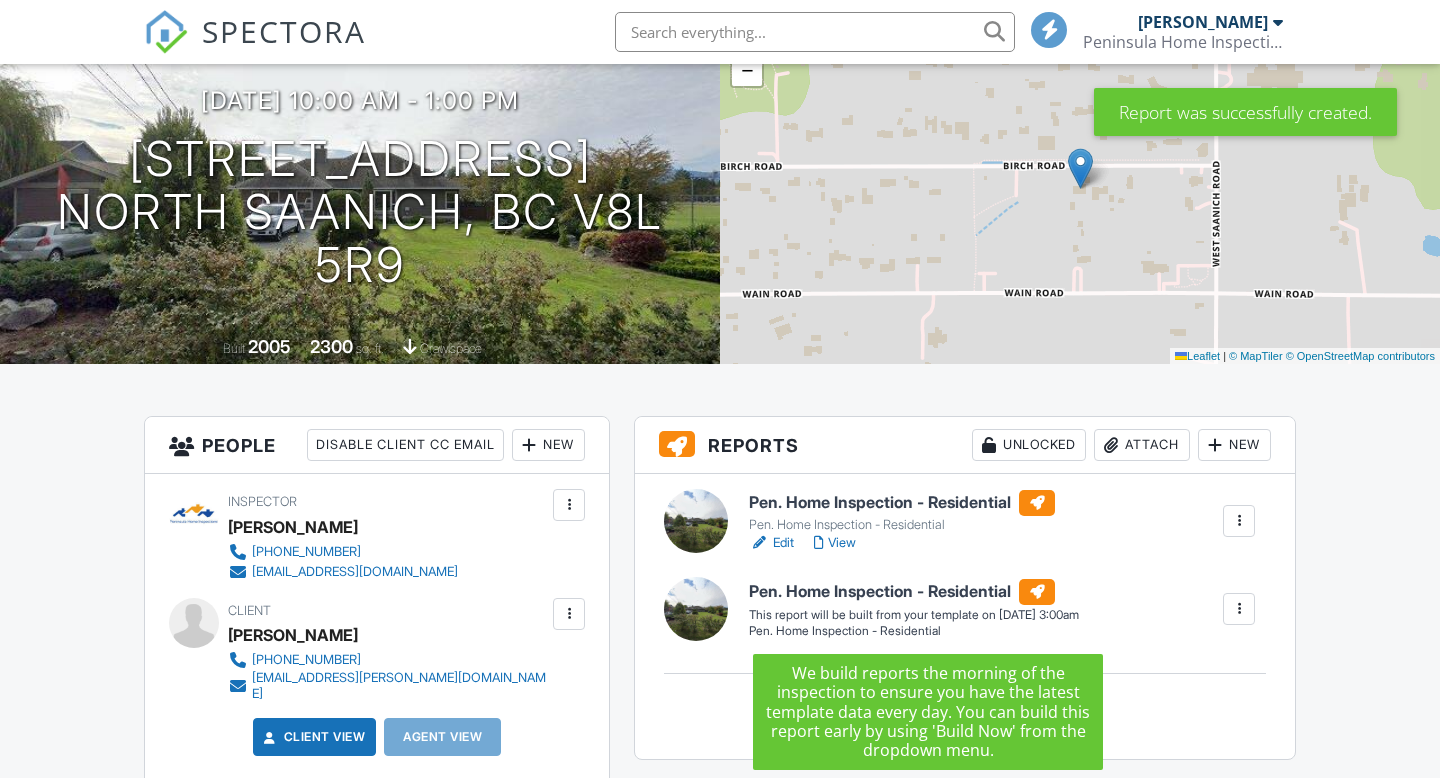 click on "Pen. Home Inspection - Residential" at bounding box center [914, 592] 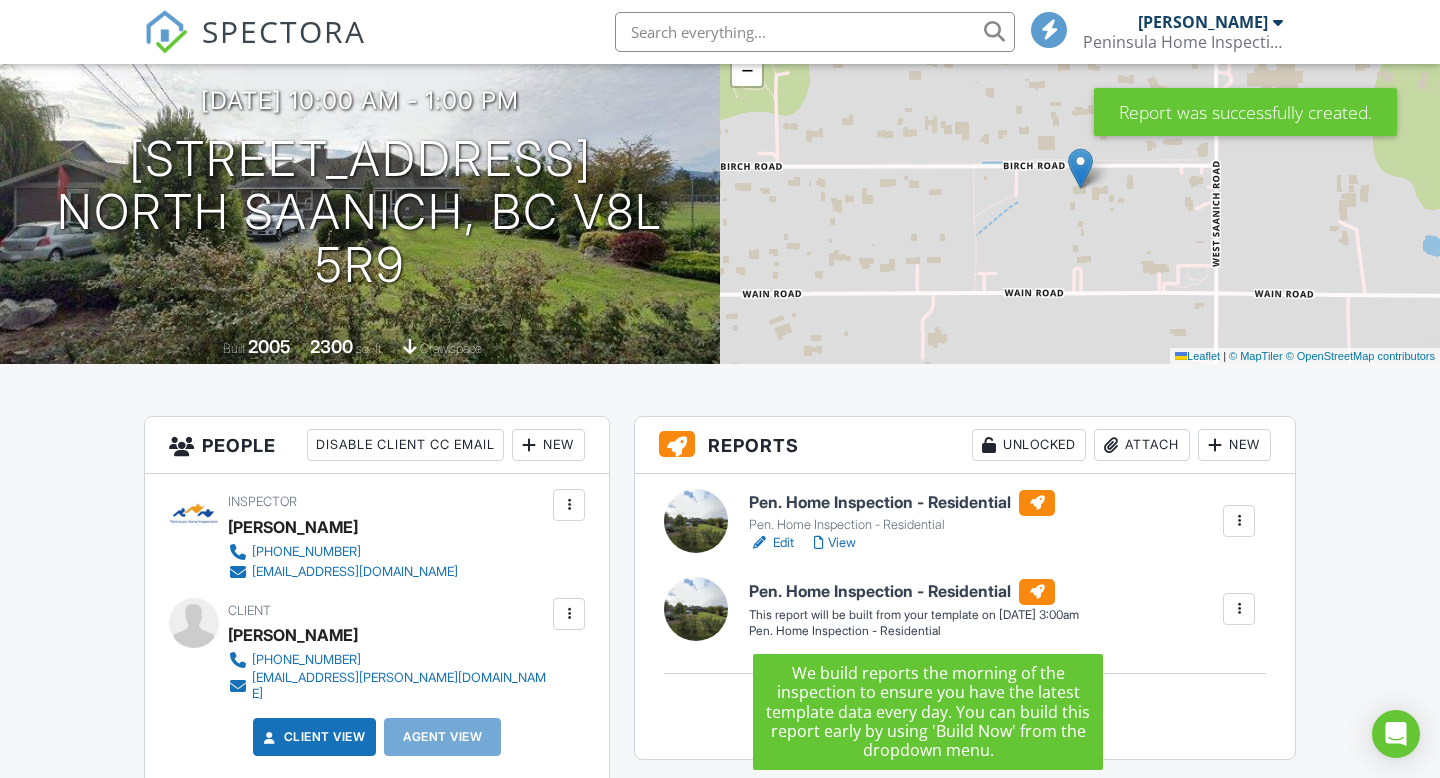 click on "Pen. Home Inspection - Residential" at bounding box center [914, 592] 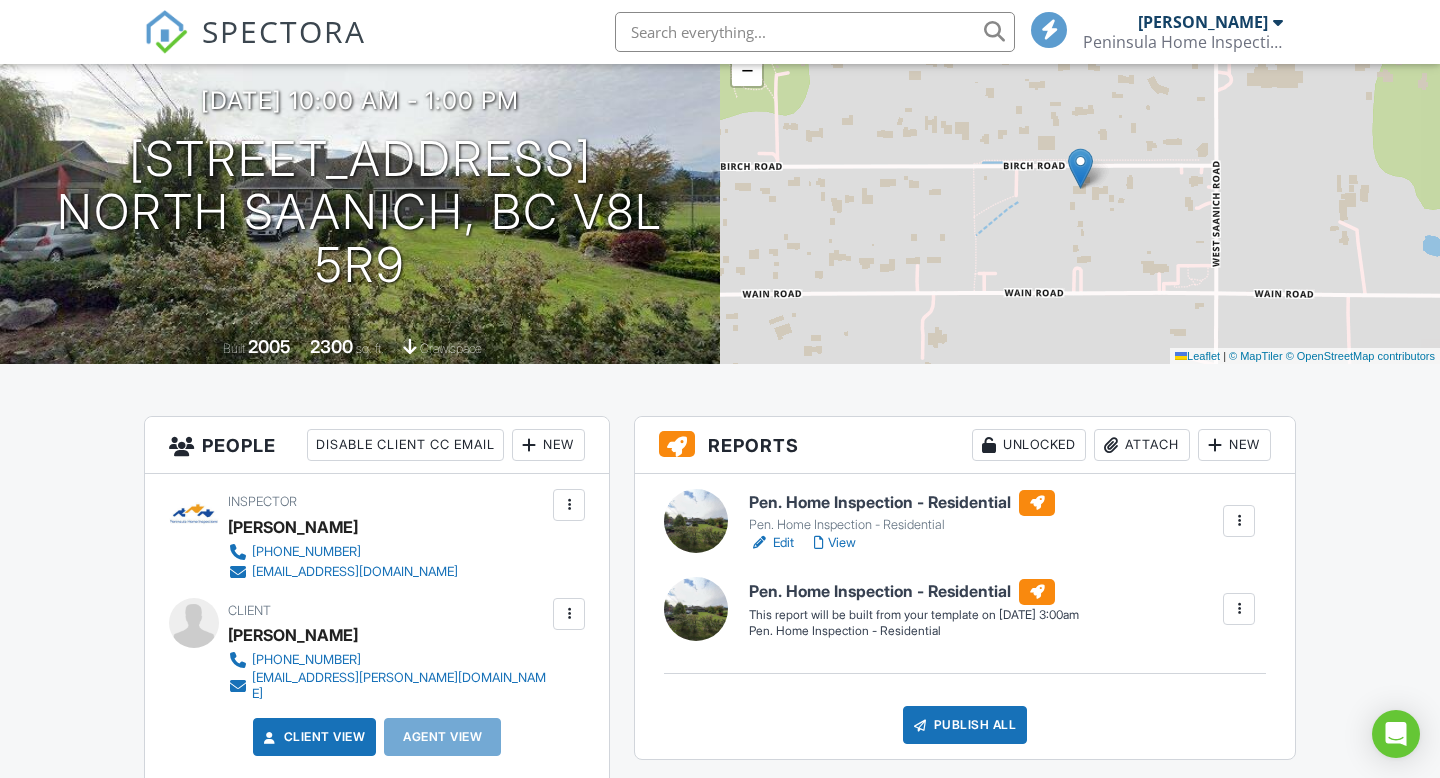click at bounding box center [1239, 521] 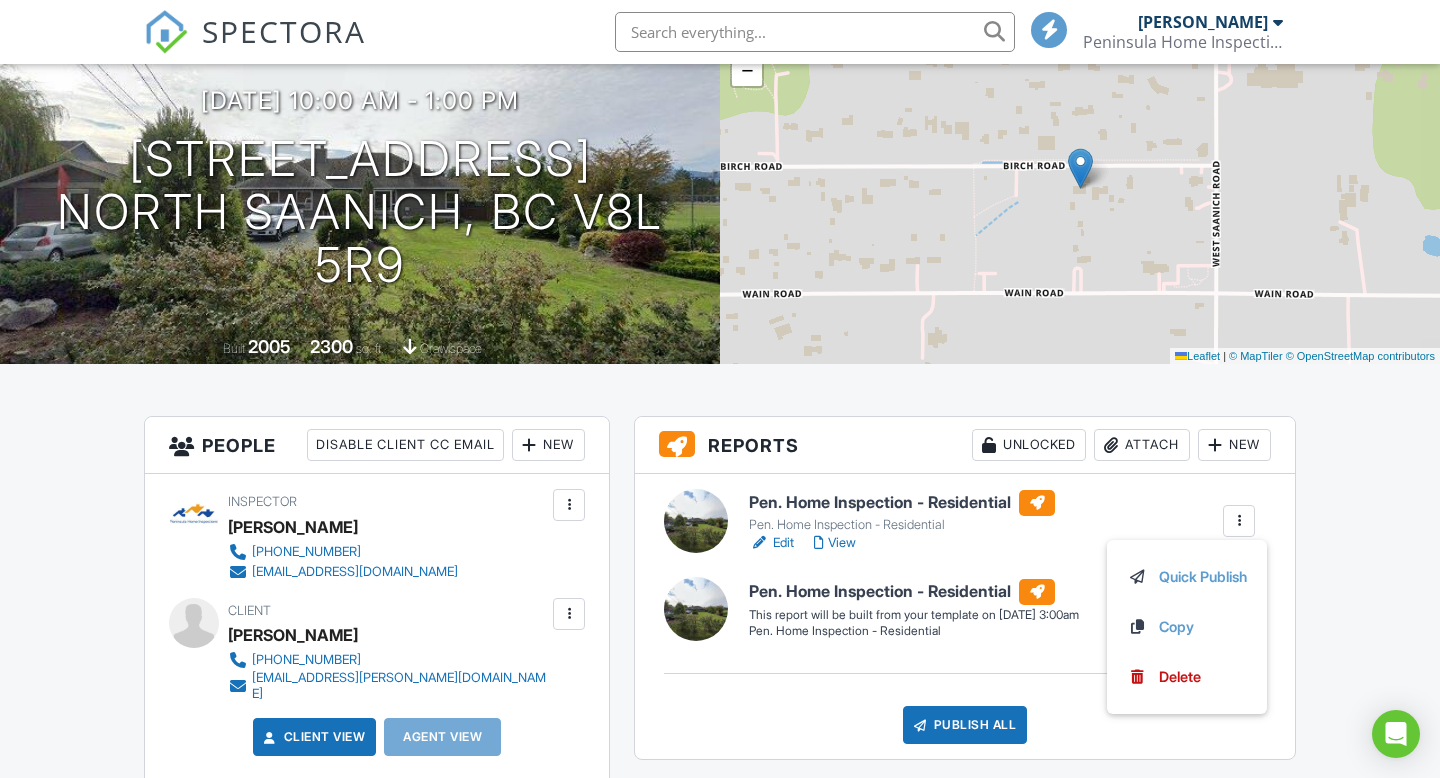 click on "Pen. Home Inspection - Residential
Pen. Home Inspection - Residential
Edit
View
Quick Publish
Copy
Delete" at bounding box center (1002, 522) 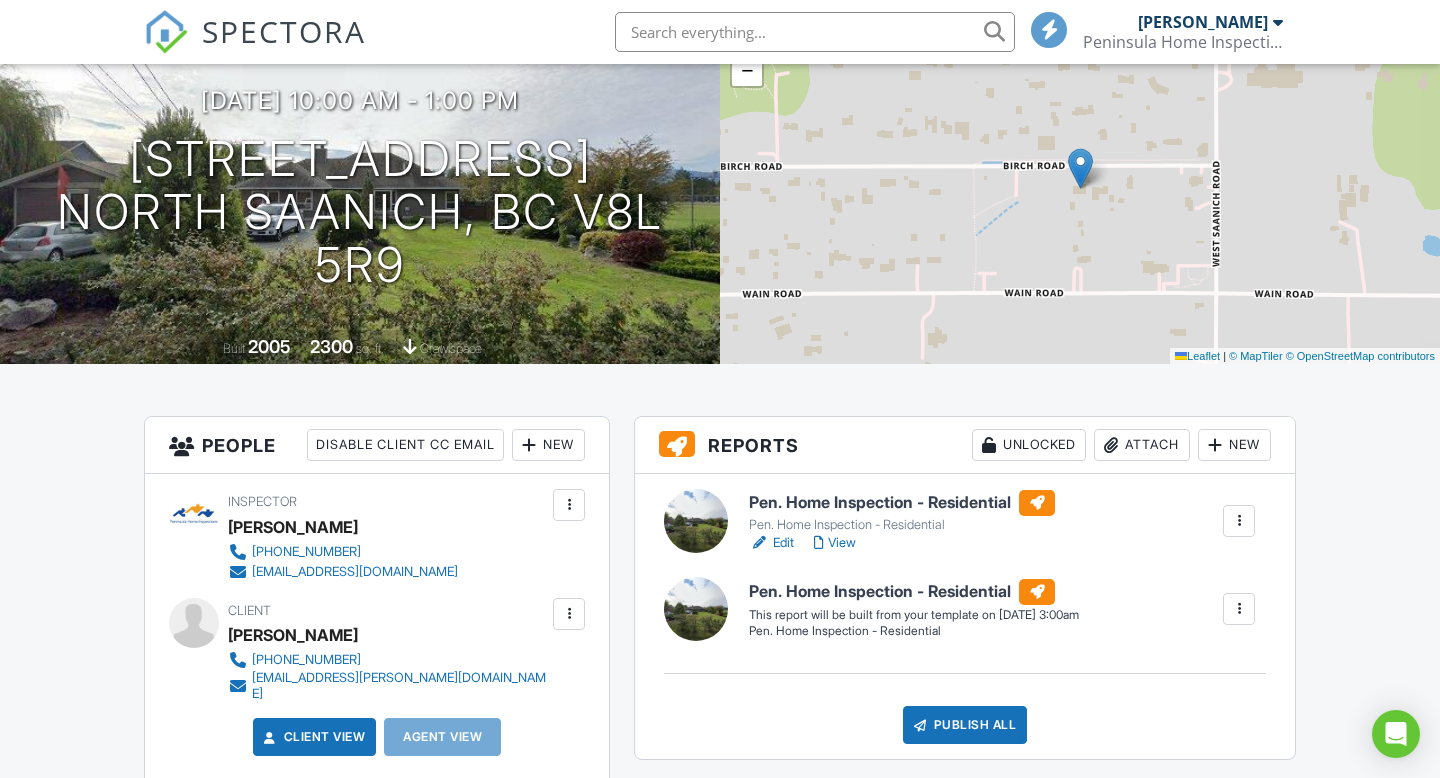 click at bounding box center [1239, 521] 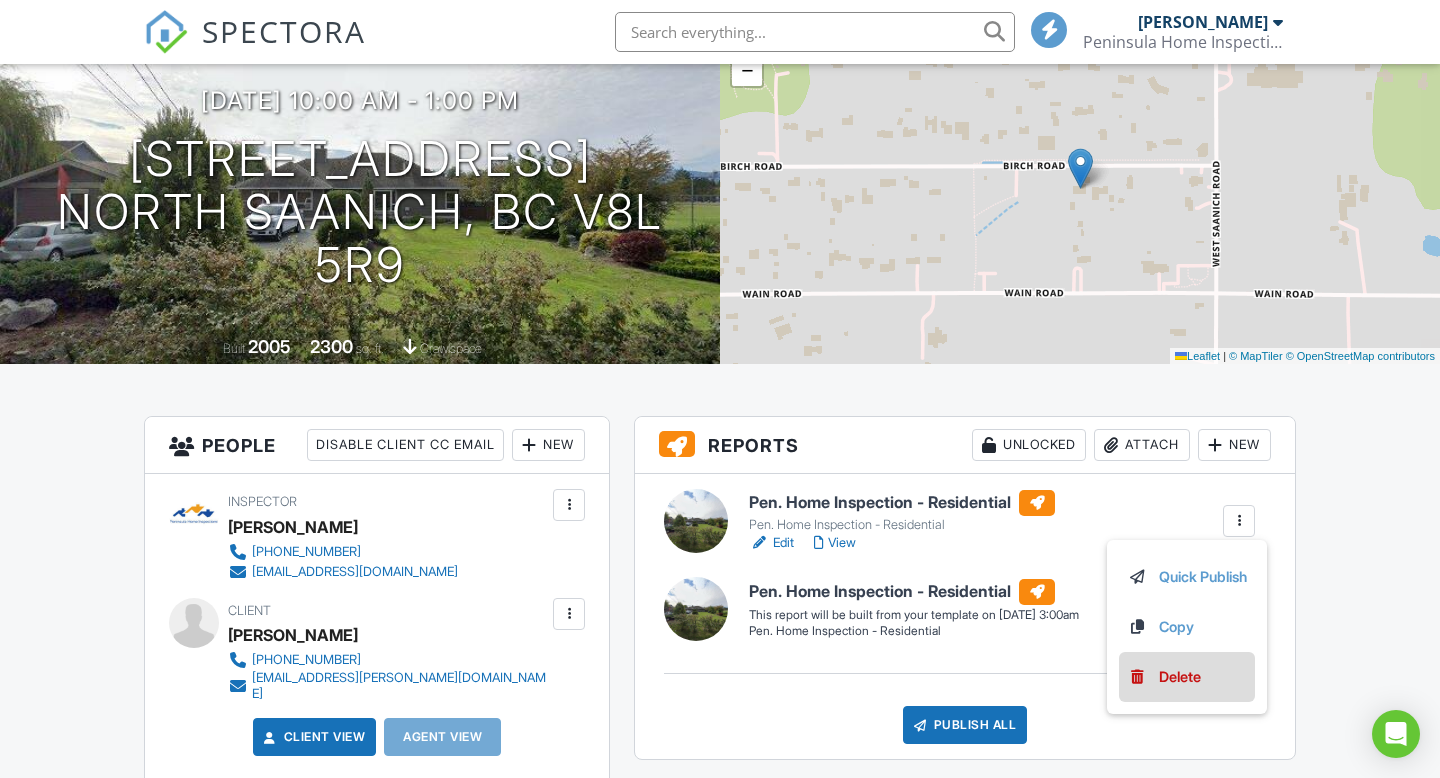 click on "Delete" at bounding box center (1180, 677) 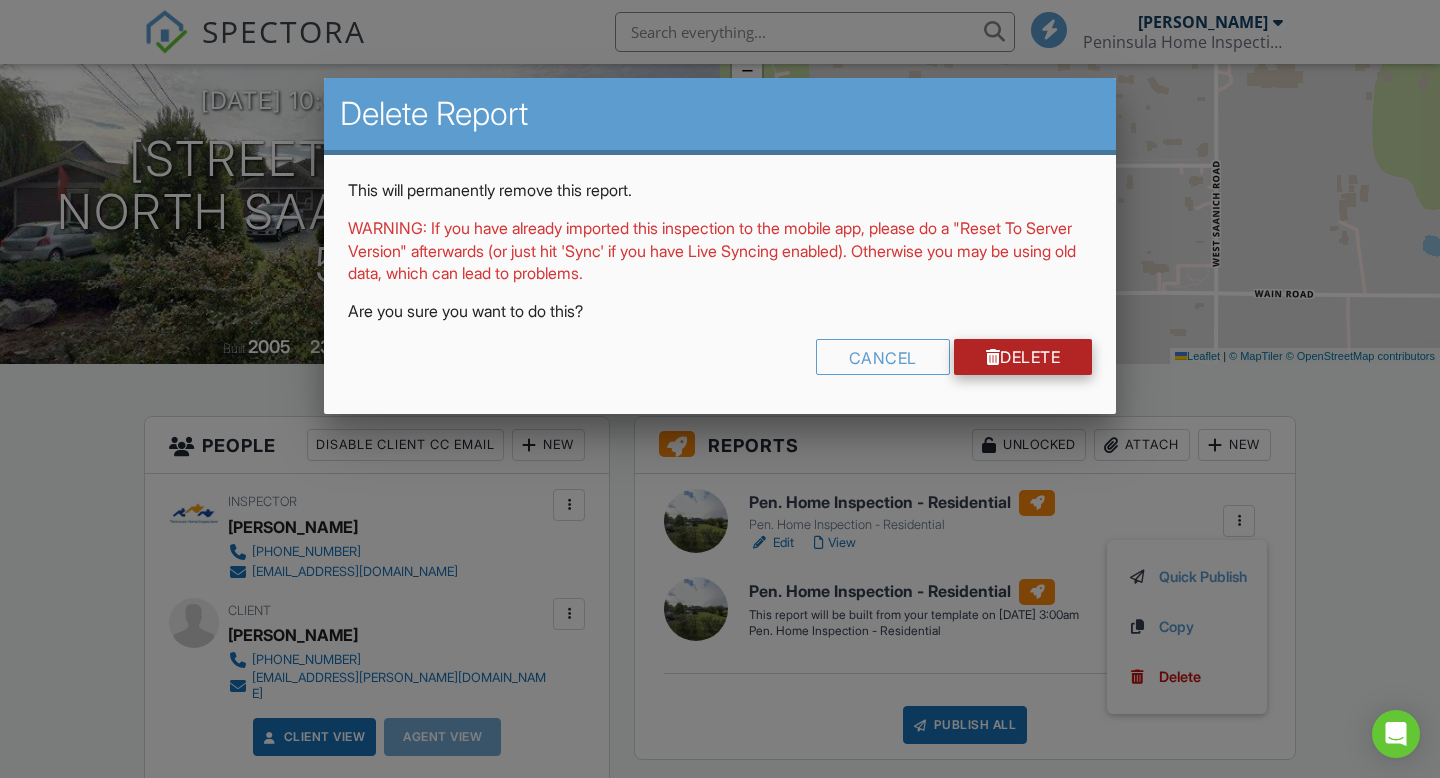 click on "Delete" at bounding box center [1023, 357] 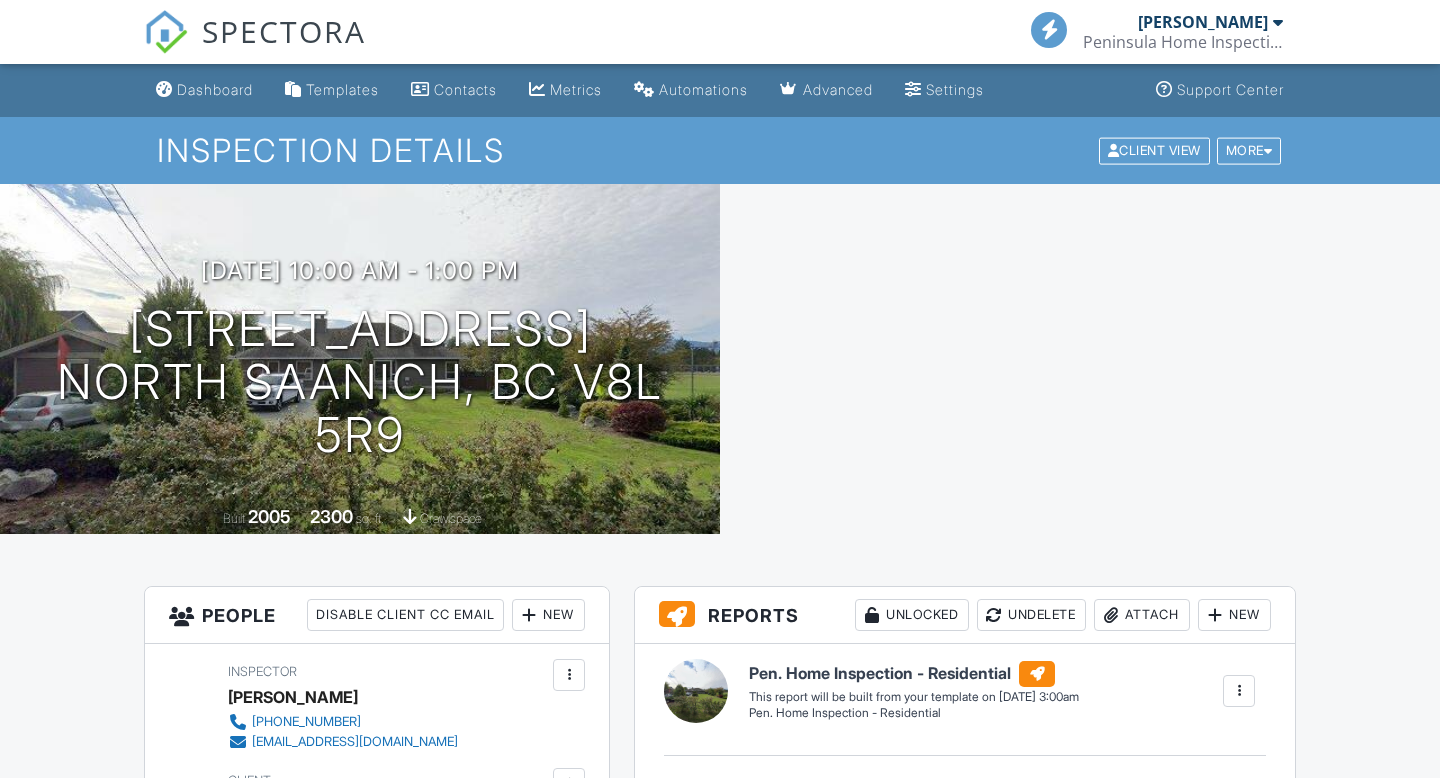 scroll, scrollTop: 0, scrollLeft: 0, axis: both 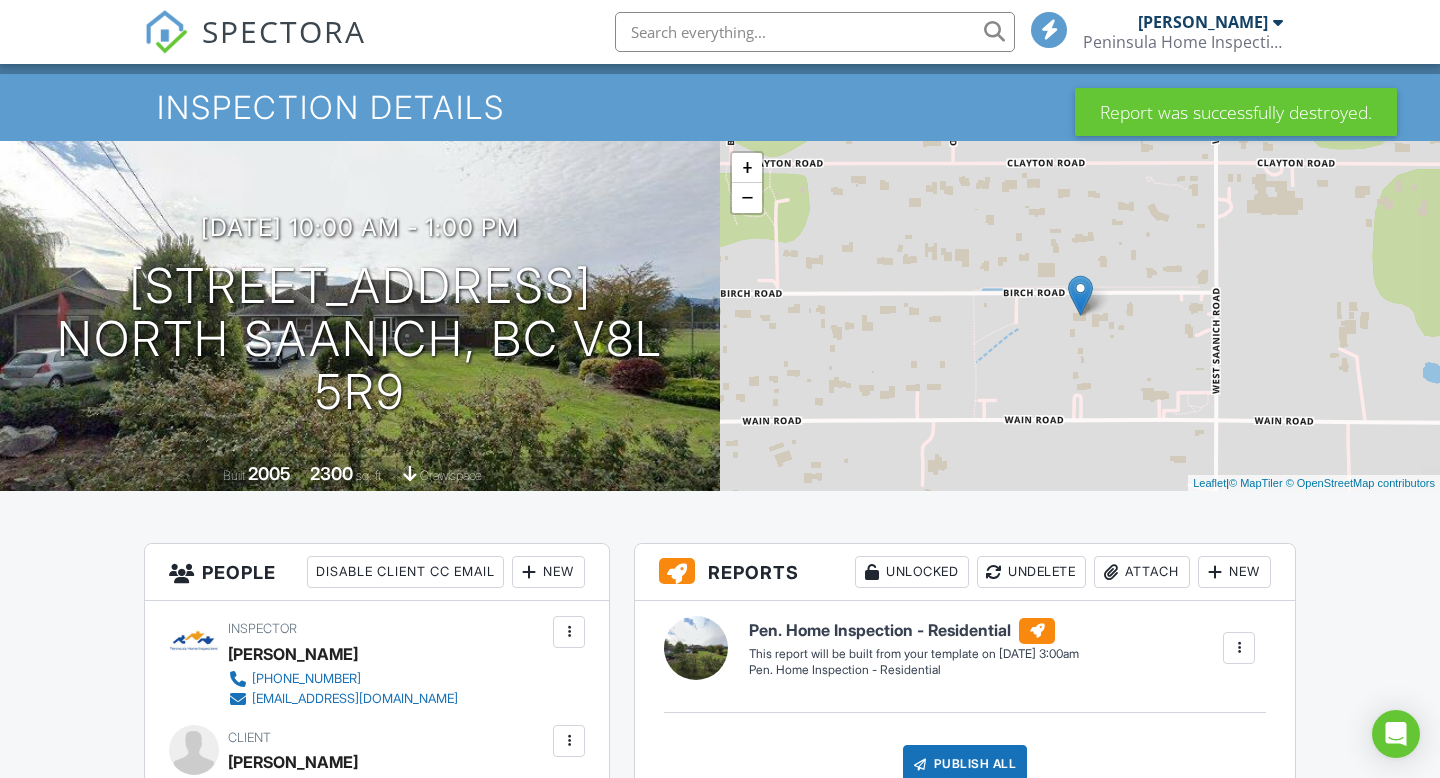click at bounding box center (1239, 648) 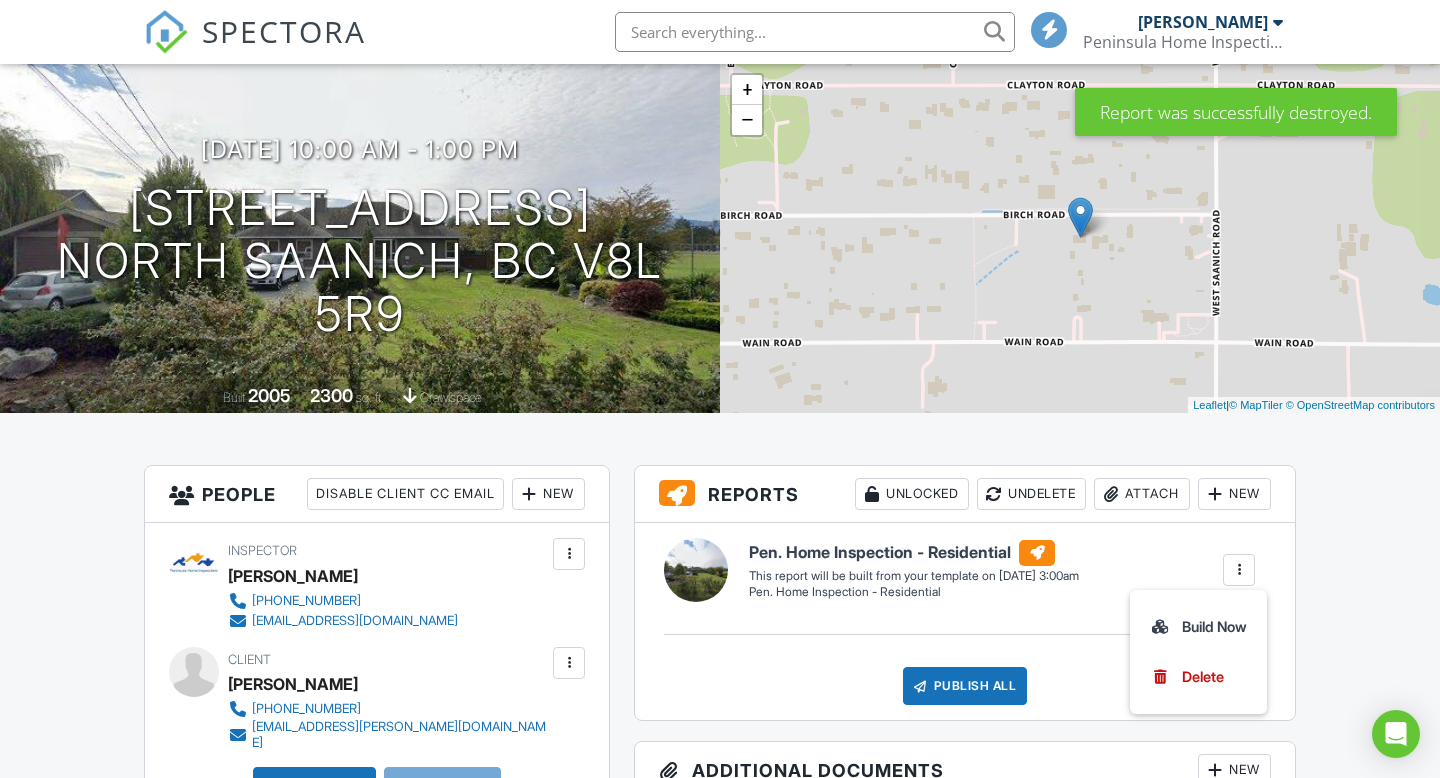 scroll, scrollTop: 123, scrollLeft: 0, axis: vertical 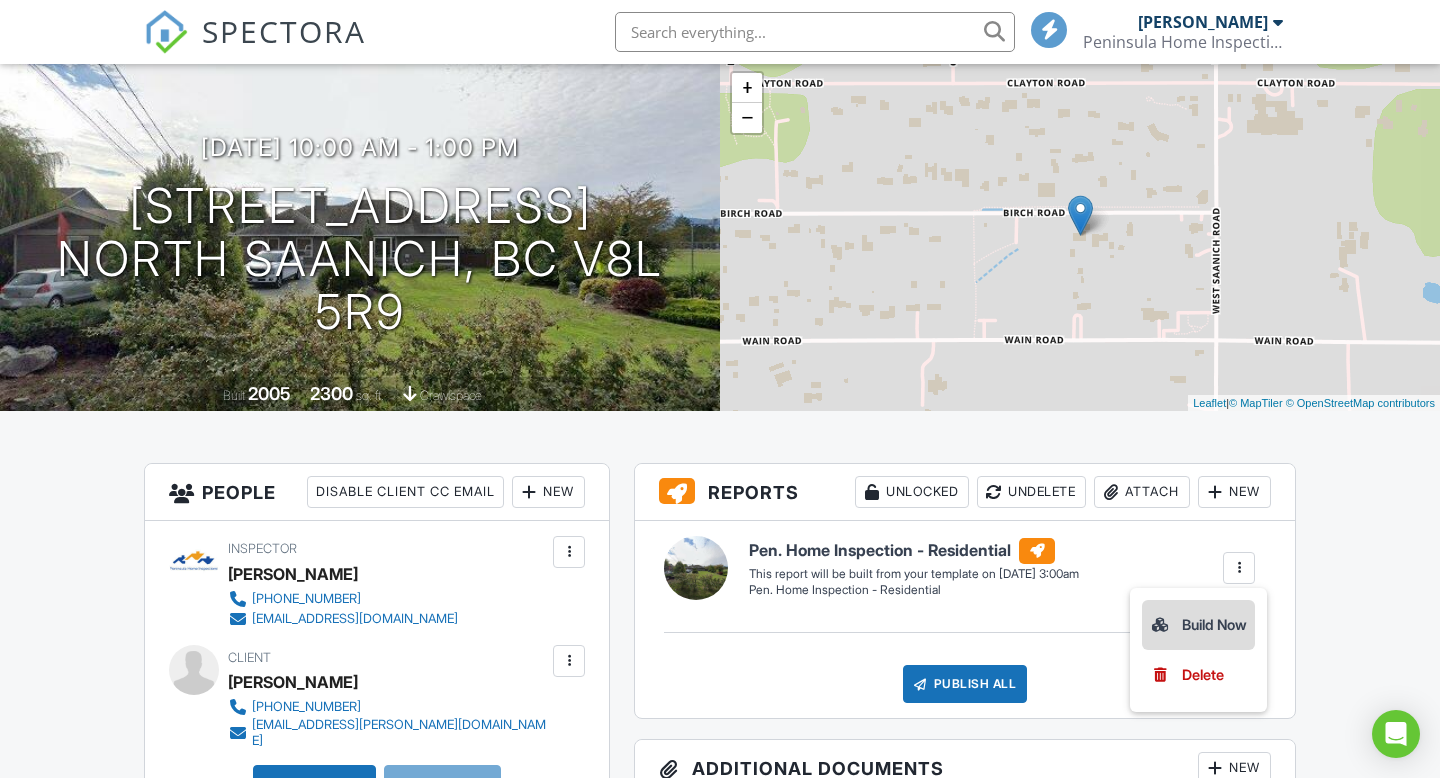 click on "Build Now" at bounding box center (1198, 625) 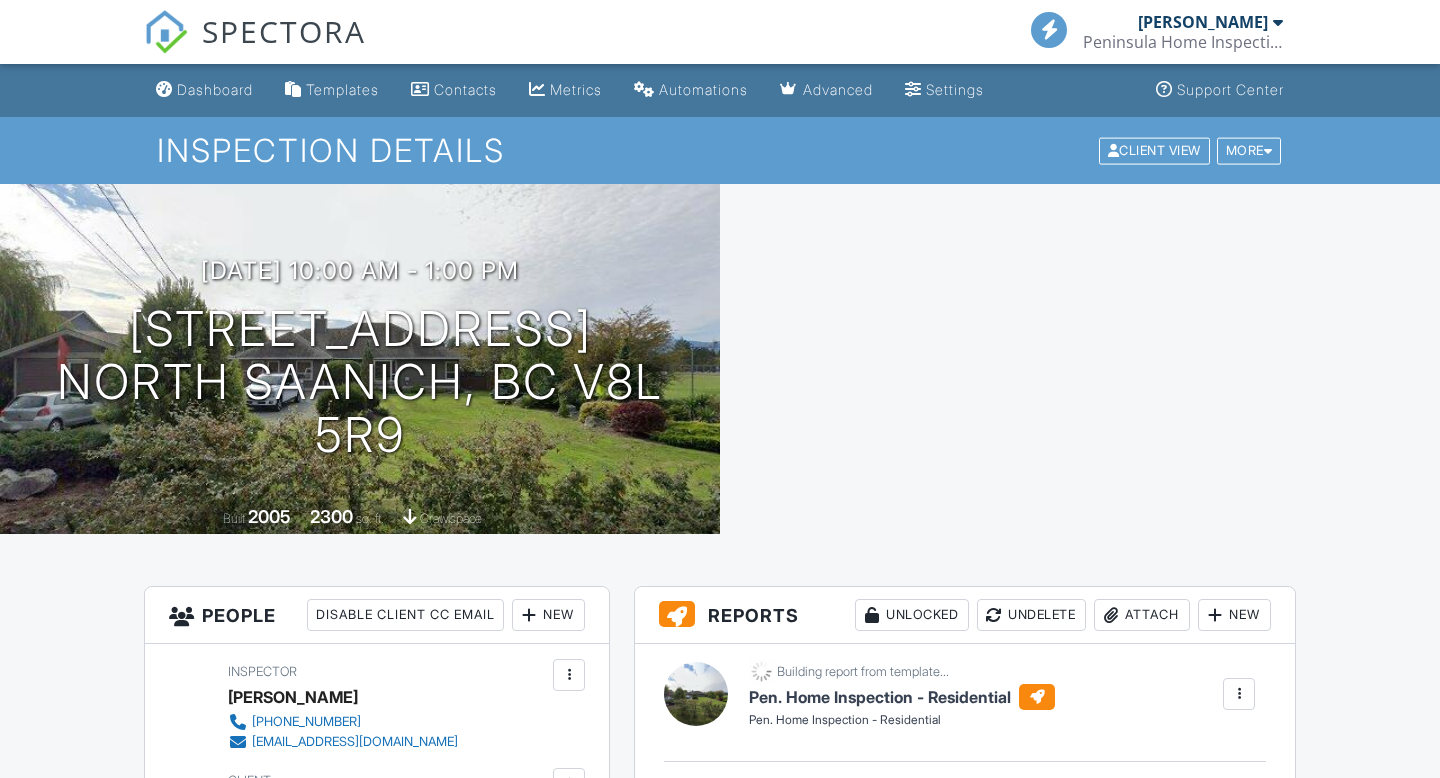 scroll, scrollTop: 0, scrollLeft: 0, axis: both 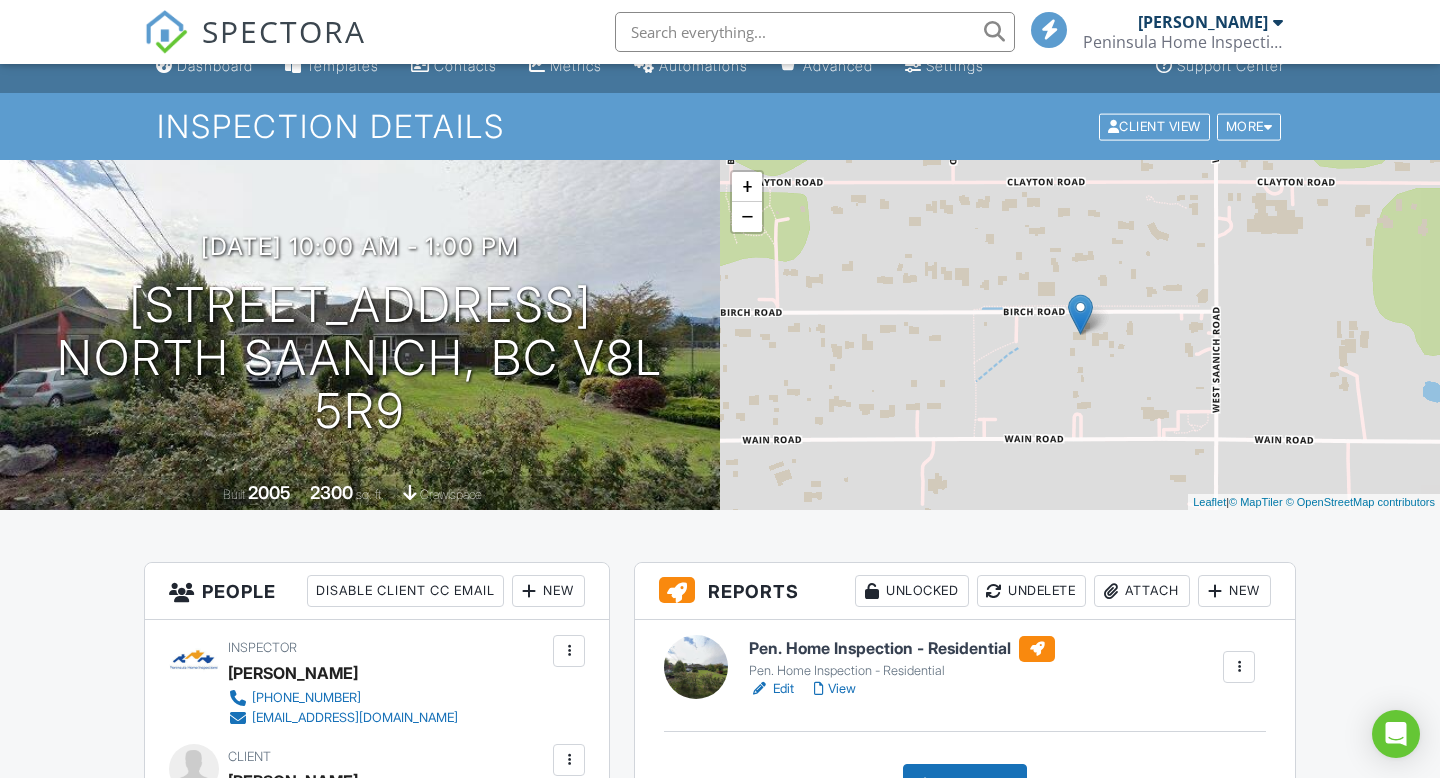 click on "Edit" at bounding box center (771, 689) 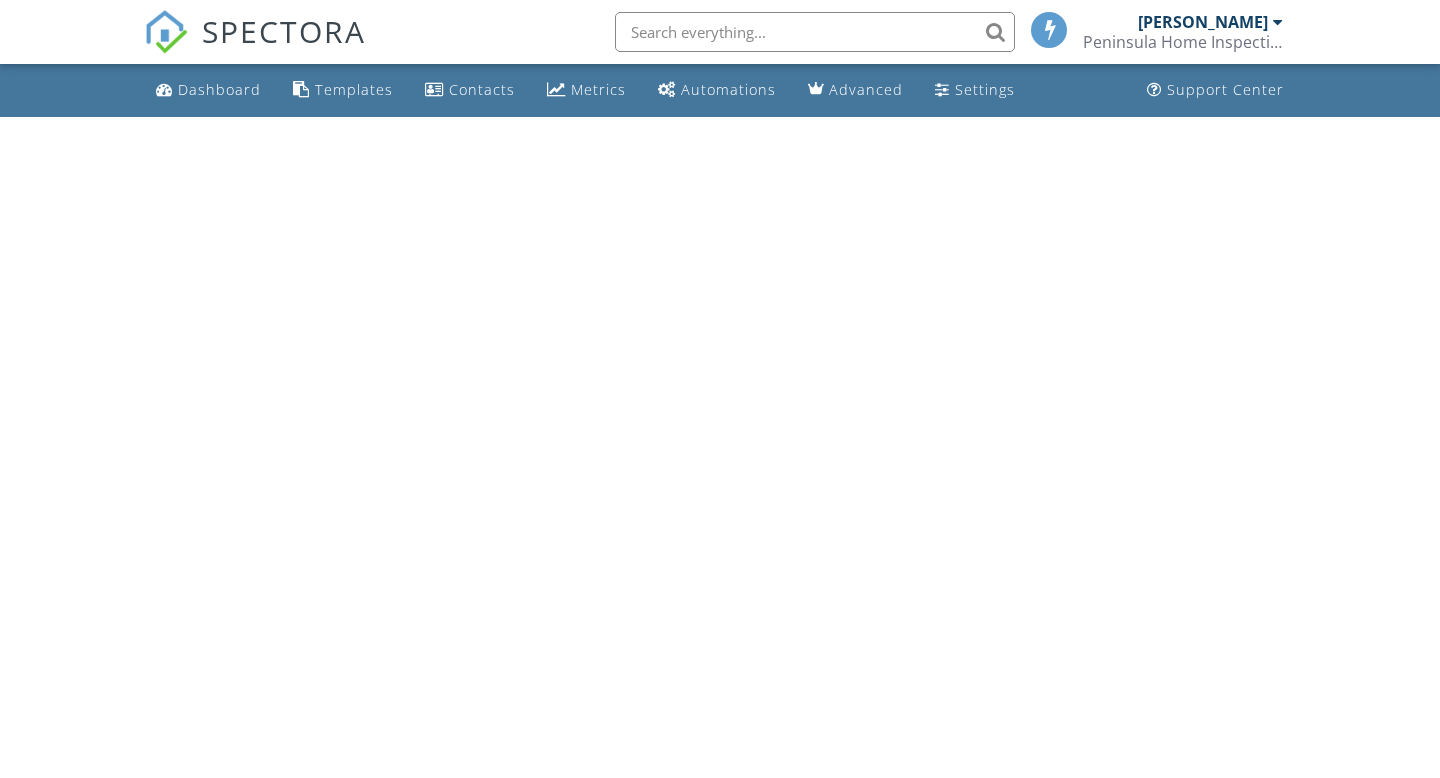 scroll, scrollTop: 0, scrollLeft: 0, axis: both 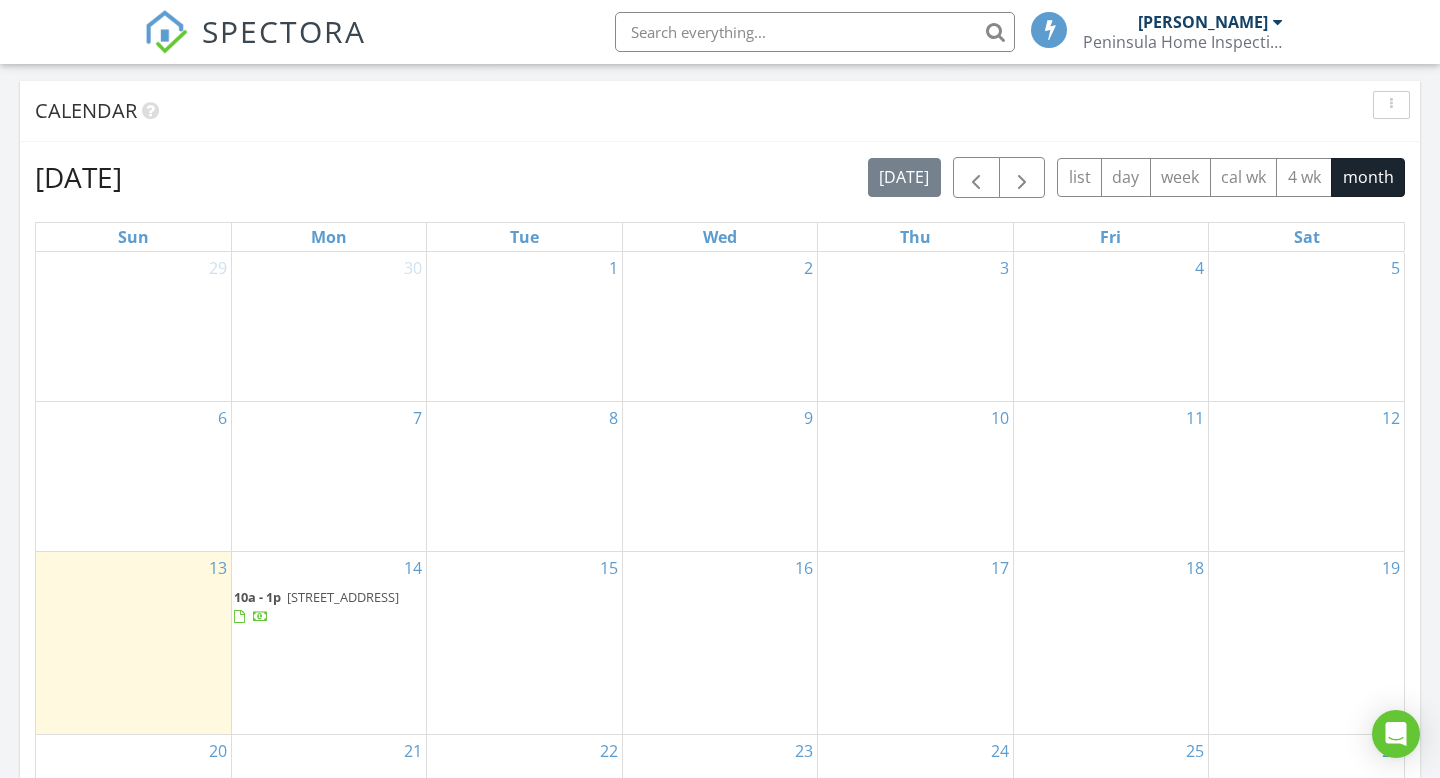 click on "915 Birch Rd, North Saanich V8L 5R9" at bounding box center [343, 597] 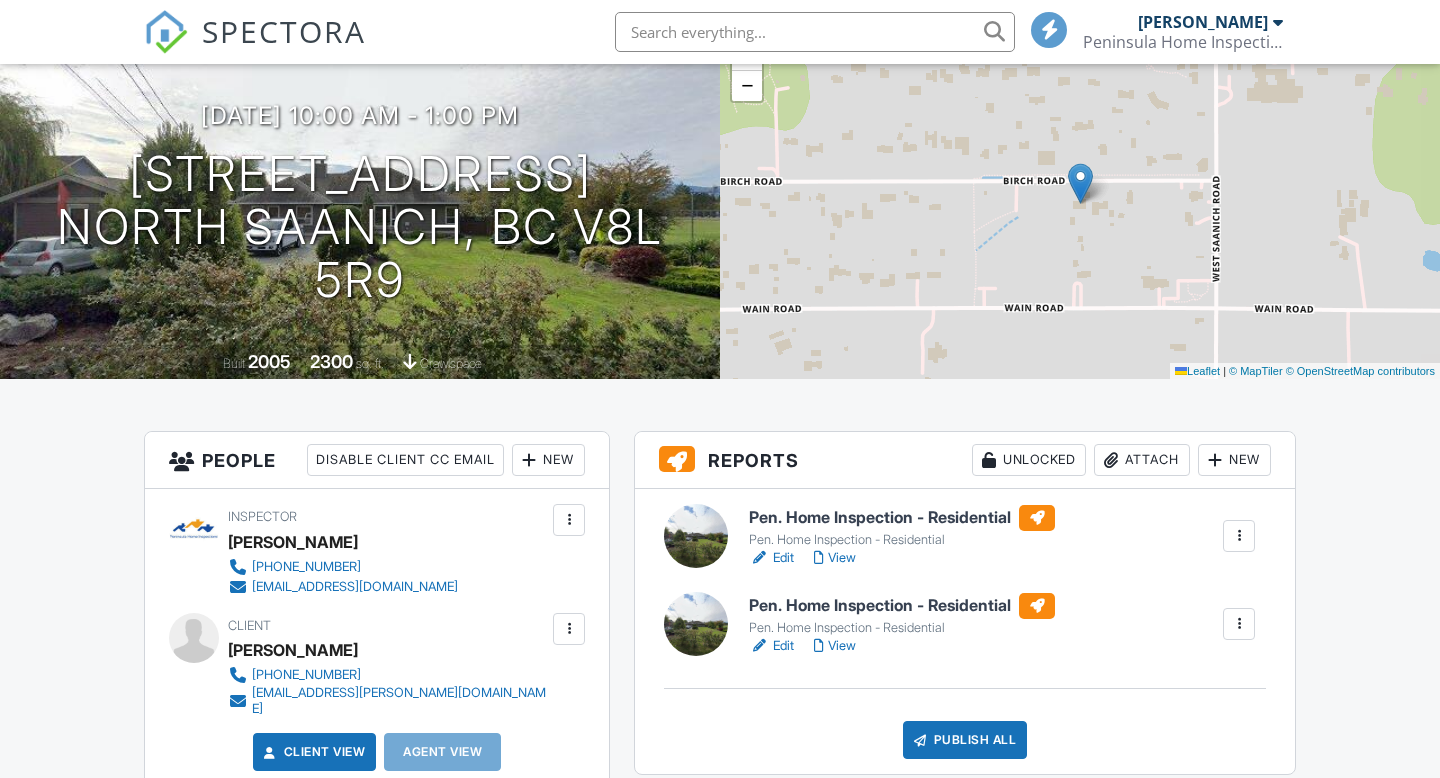 scroll, scrollTop: 250, scrollLeft: 0, axis: vertical 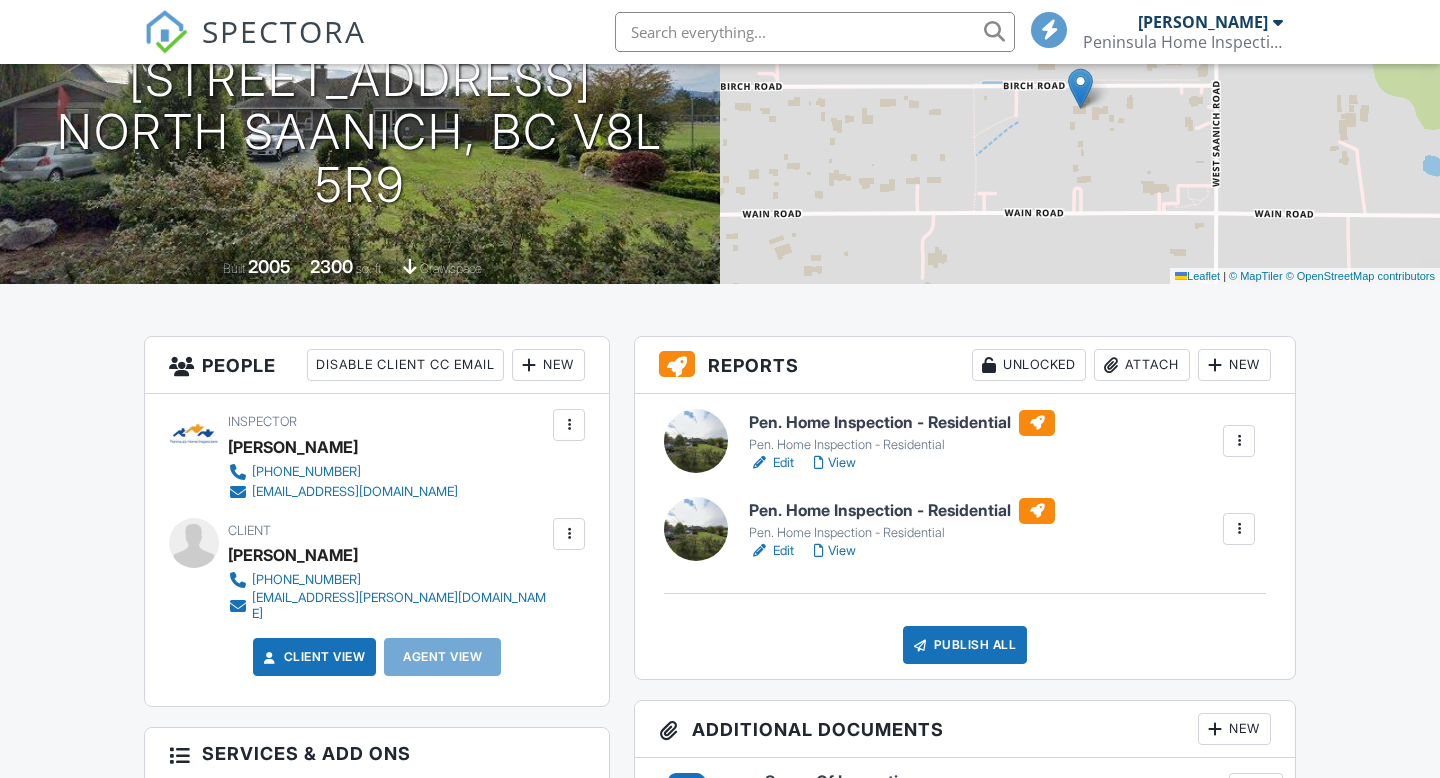 click on "View" at bounding box center (835, 551) 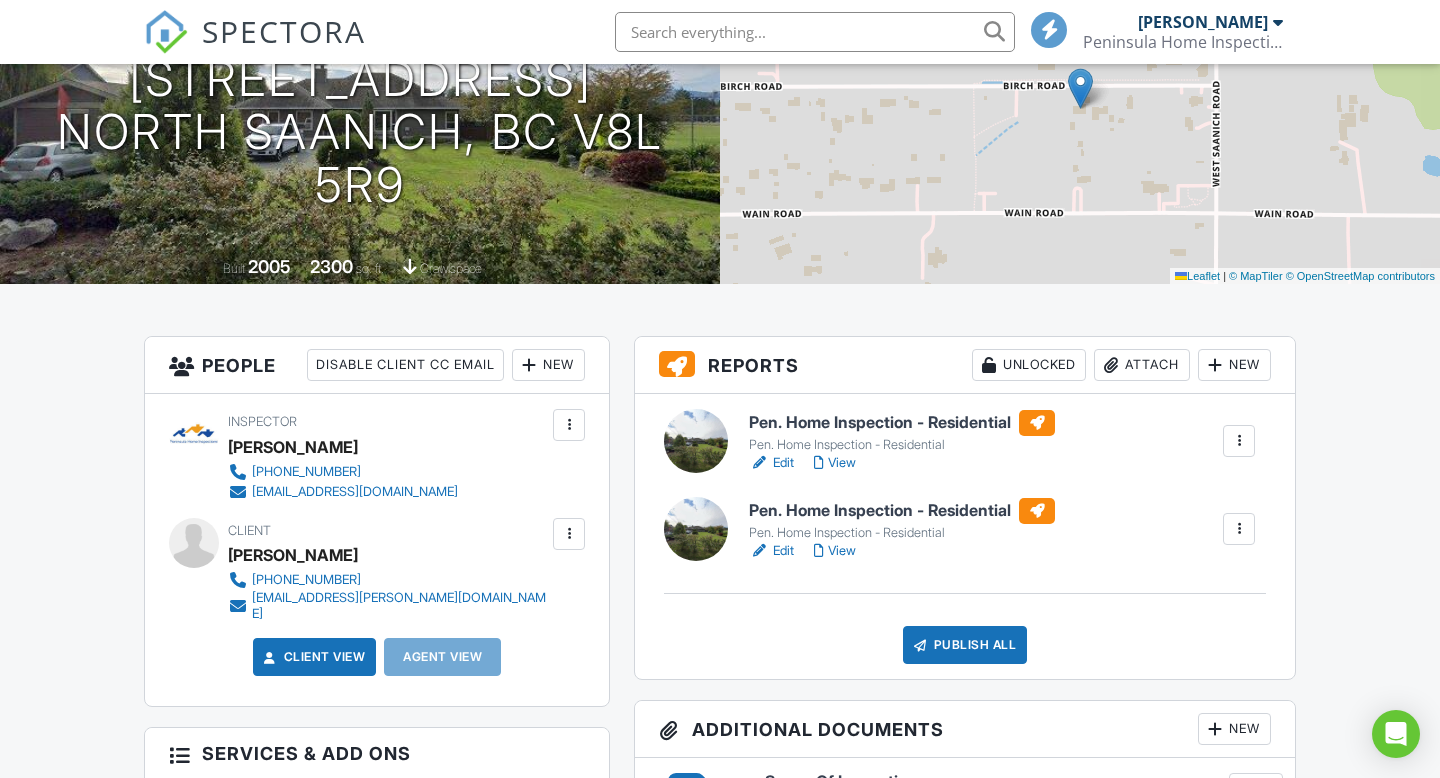 click on "Pen. Home Inspection - Residential" at bounding box center (902, 511) 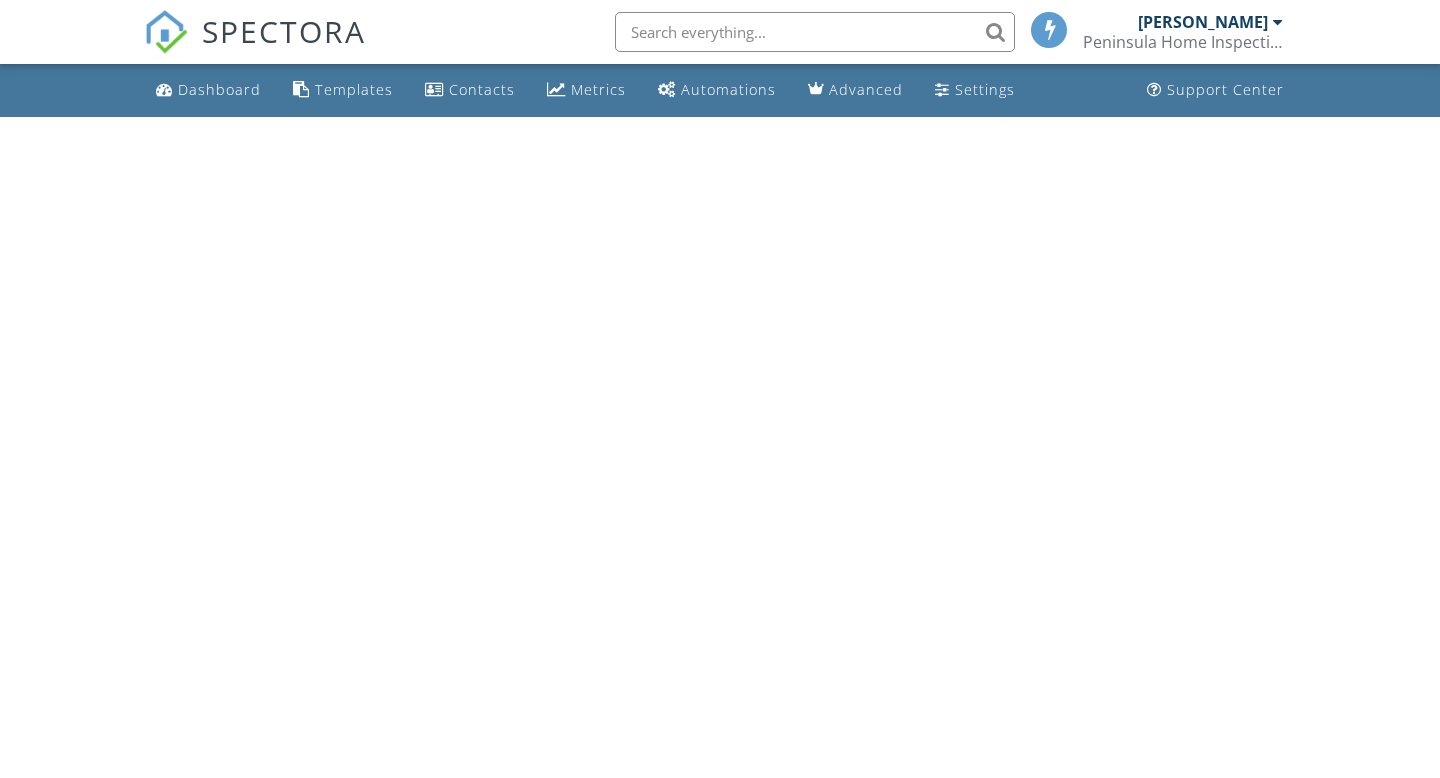 scroll, scrollTop: 0, scrollLeft: 0, axis: both 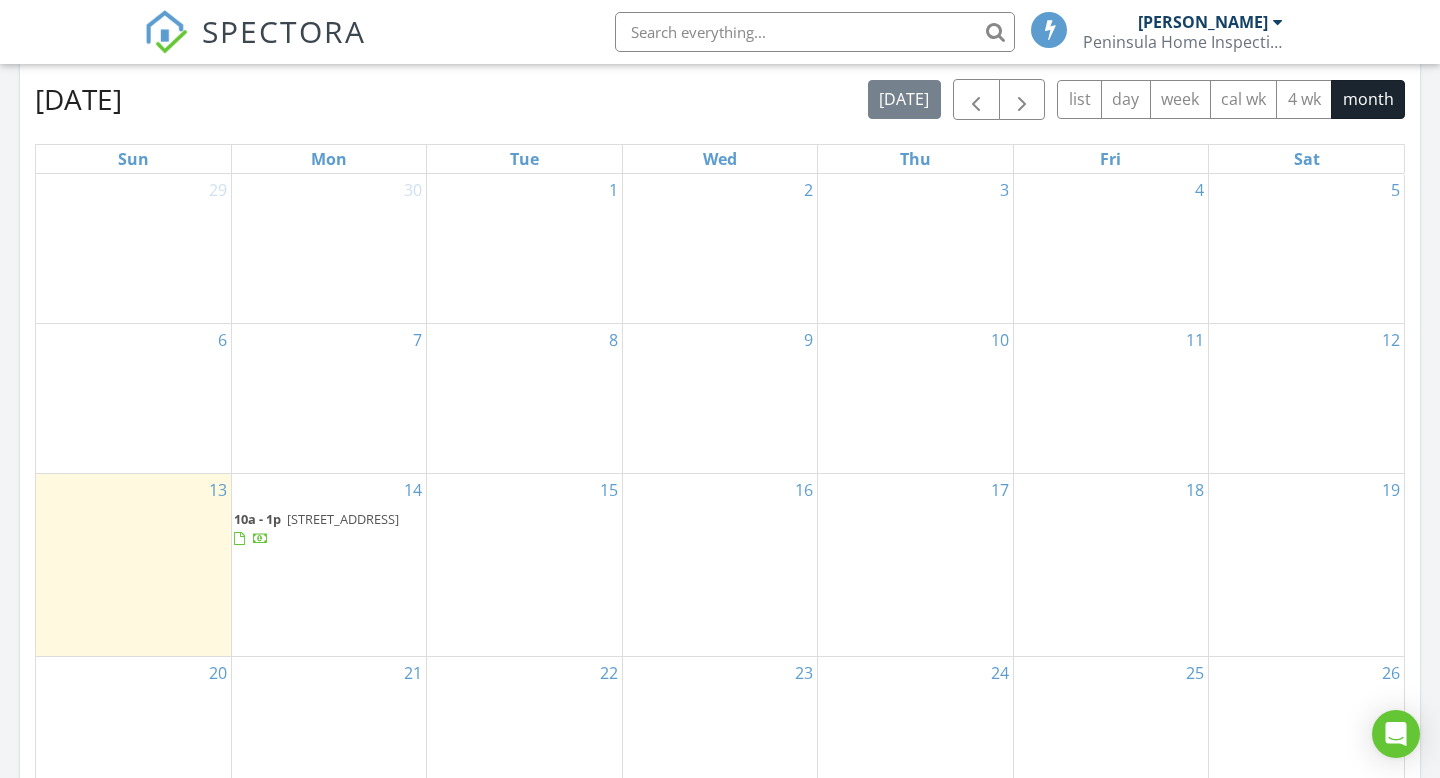 click on "[STREET_ADDRESS]" at bounding box center (316, 528) 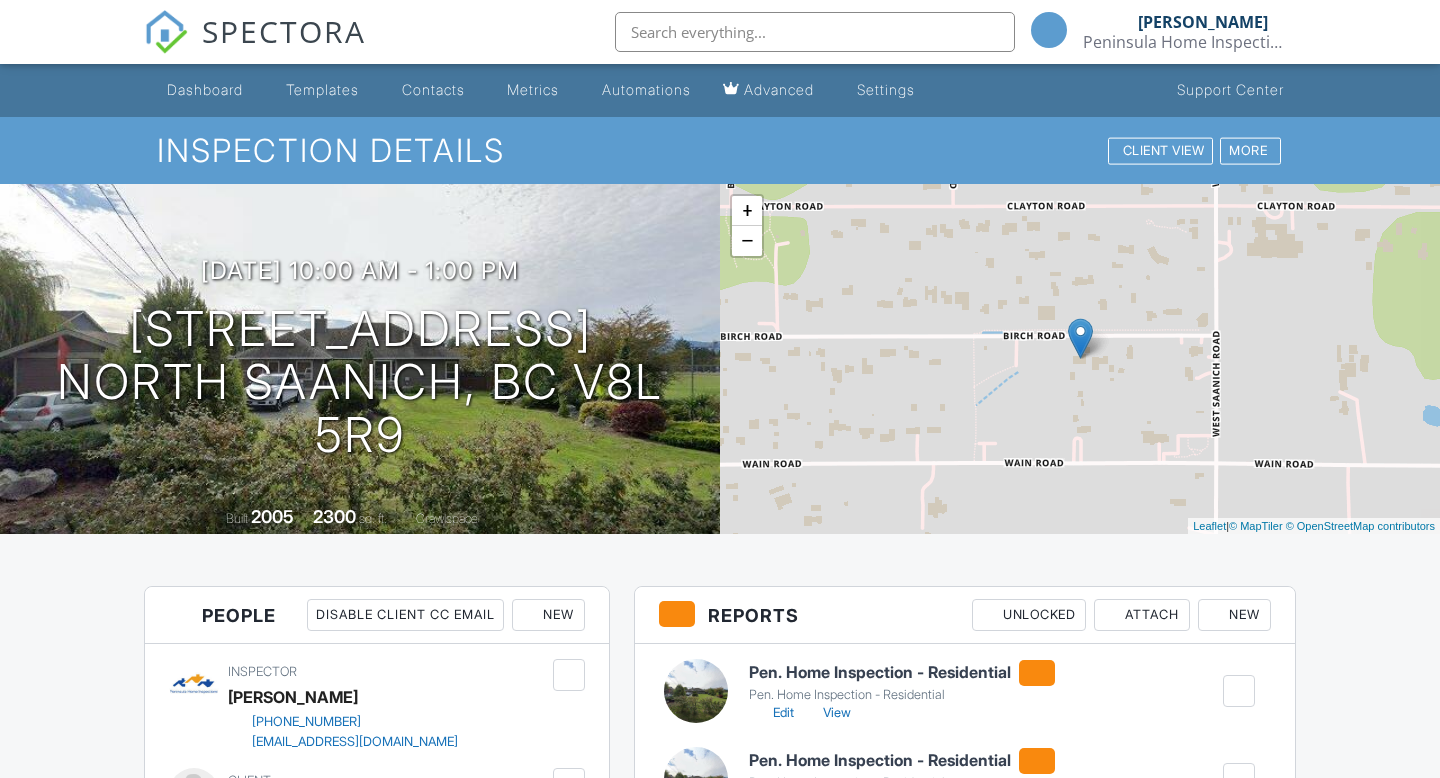 scroll, scrollTop: 154, scrollLeft: 0, axis: vertical 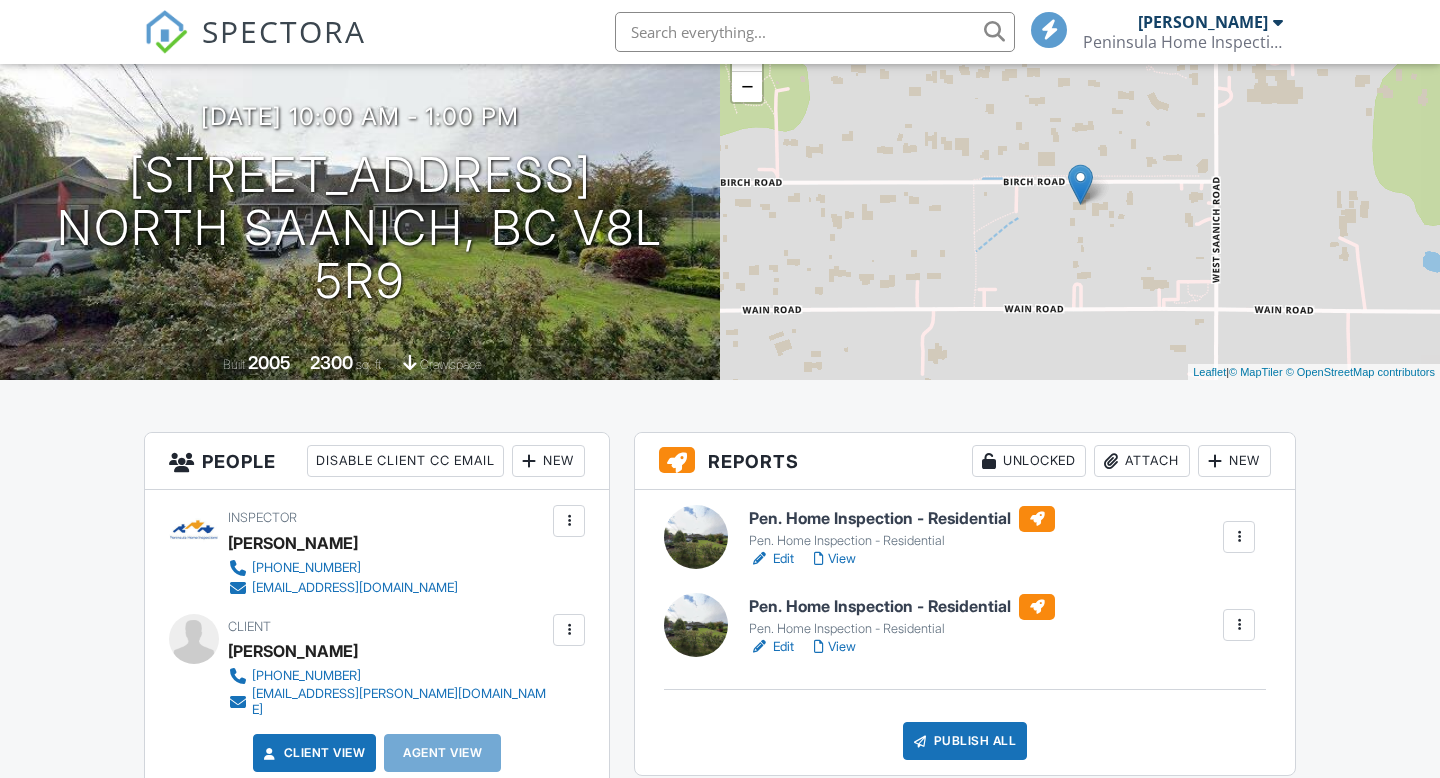 click at bounding box center (1239, 625) 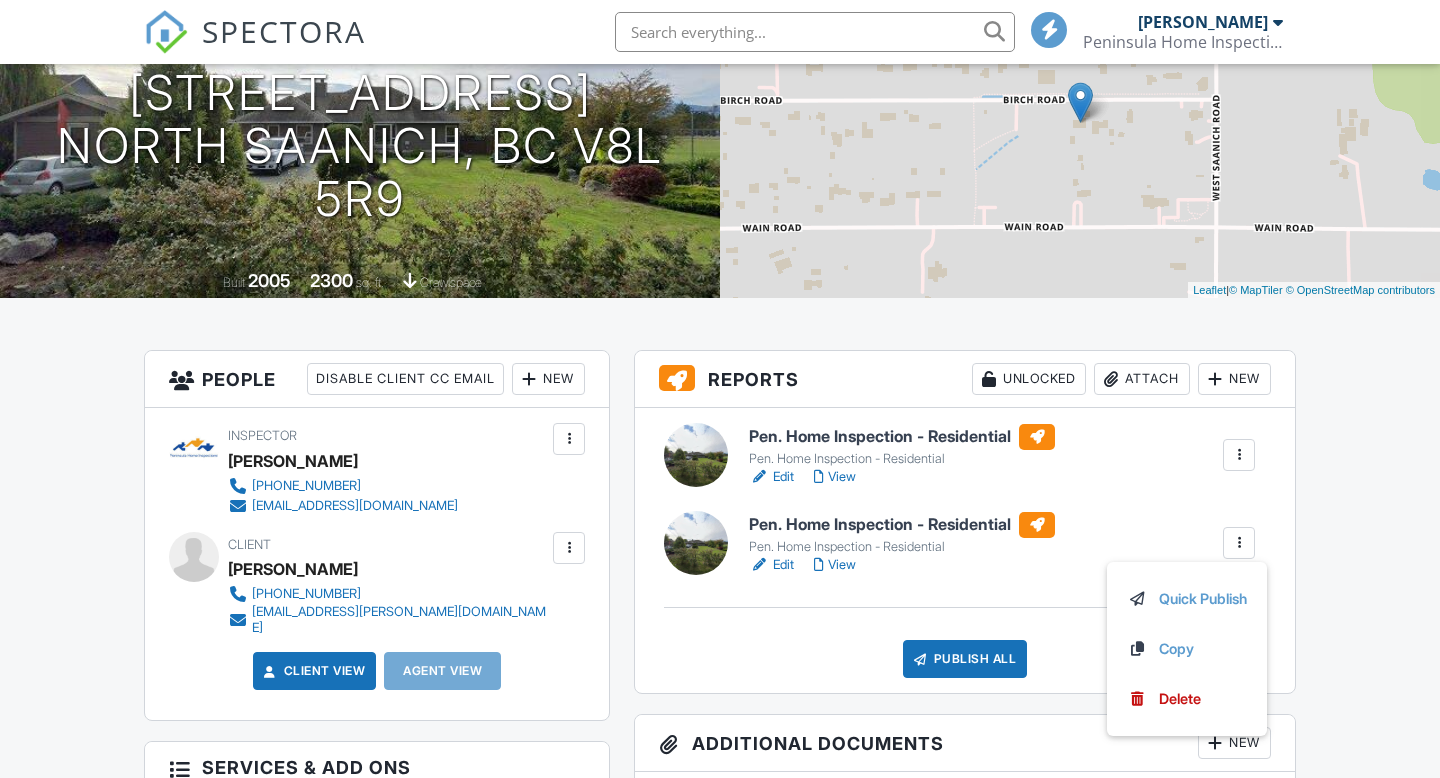 scroll, scrollTop: 0, scrollLeft: 0, axis: both 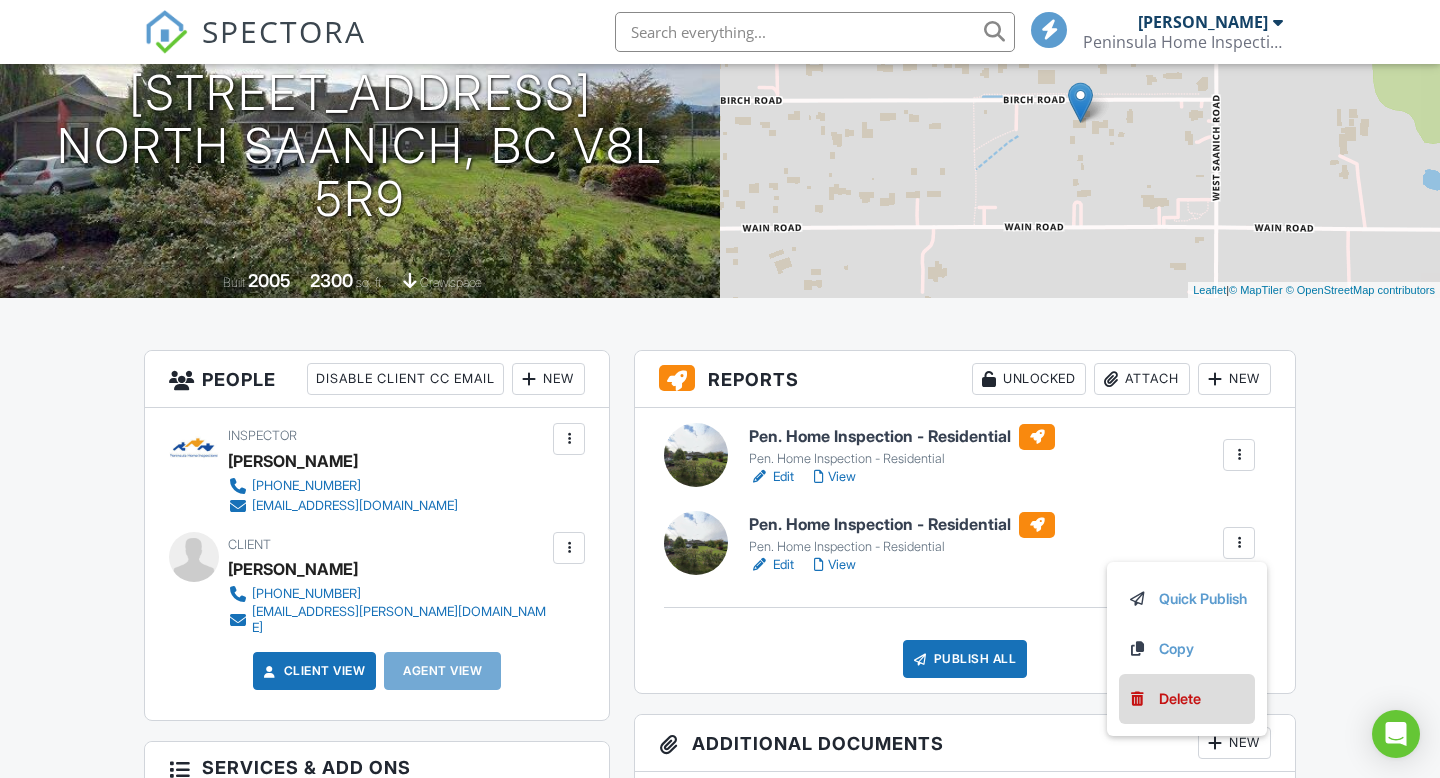 click on "Delete" at bounding box center [1180, 699] 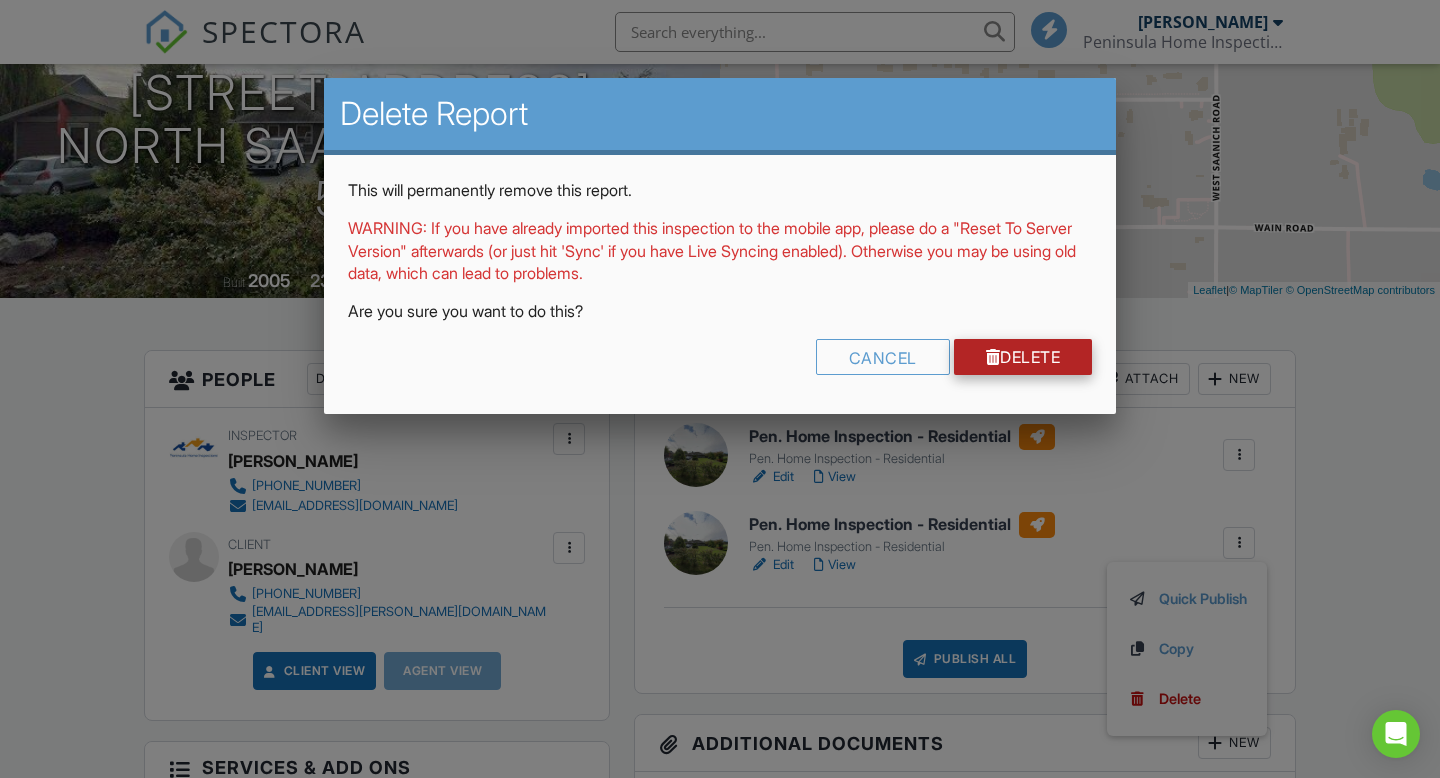 click on "Delete" at bounding box center (1023, 357) 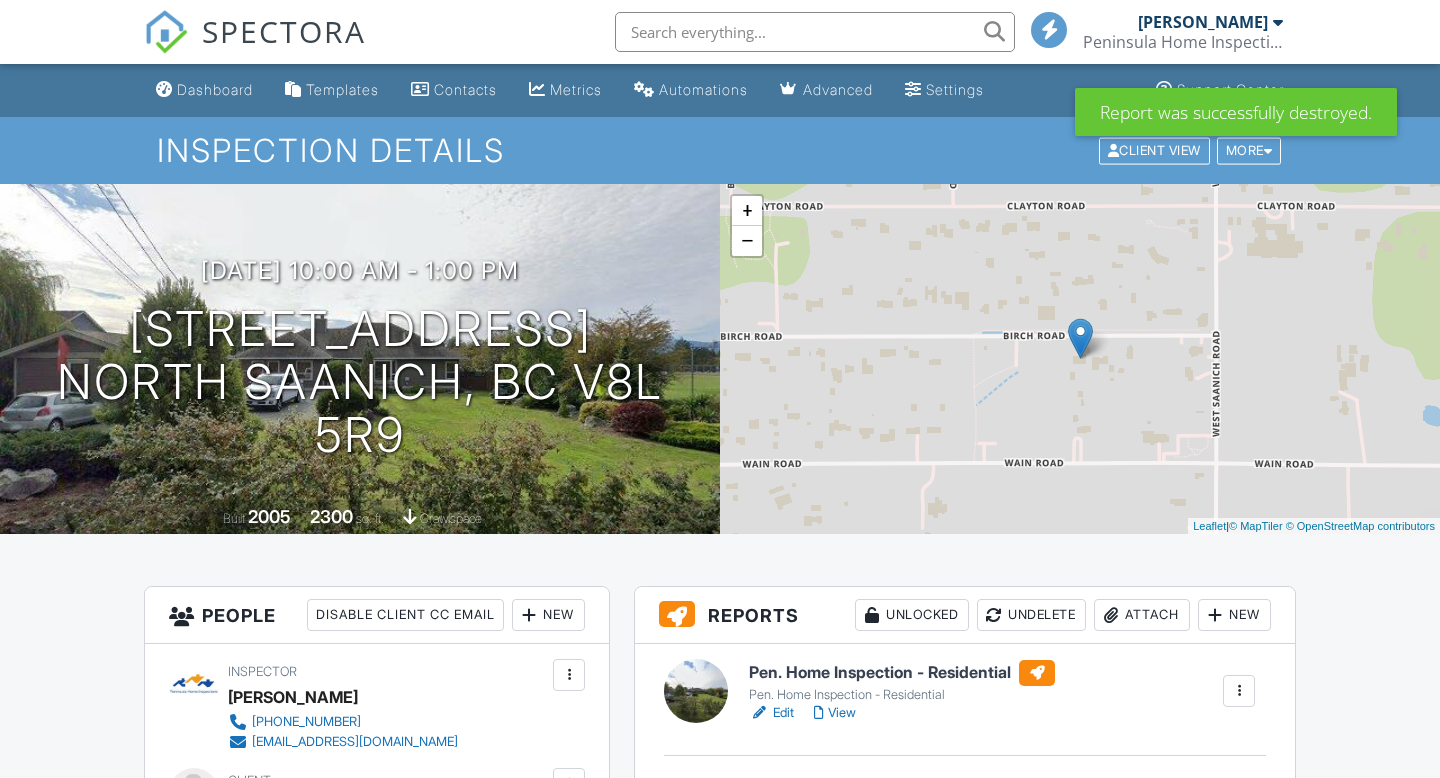 scroll, scrollTop: 0, scrollLeft: 0, axis: both 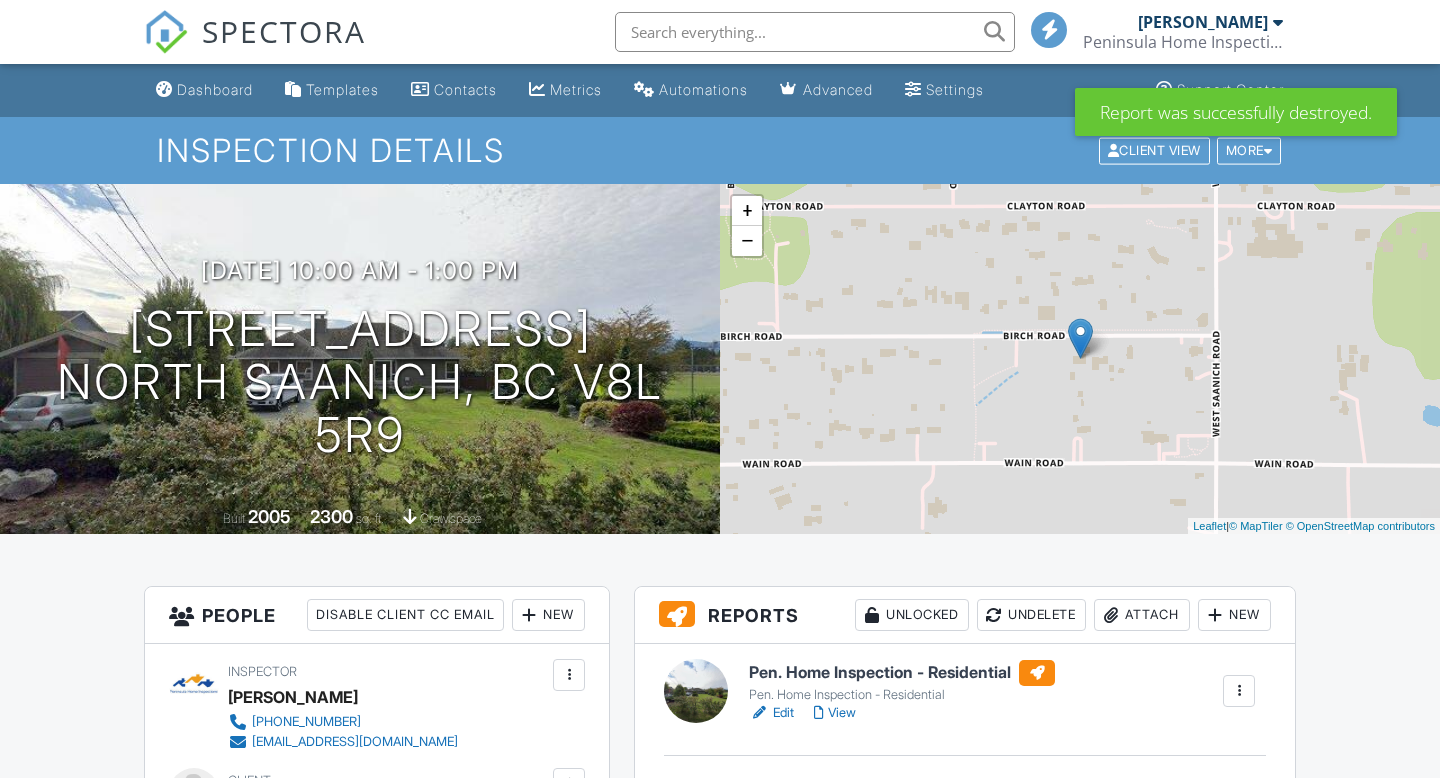 click at bounding box center [1239, 691] 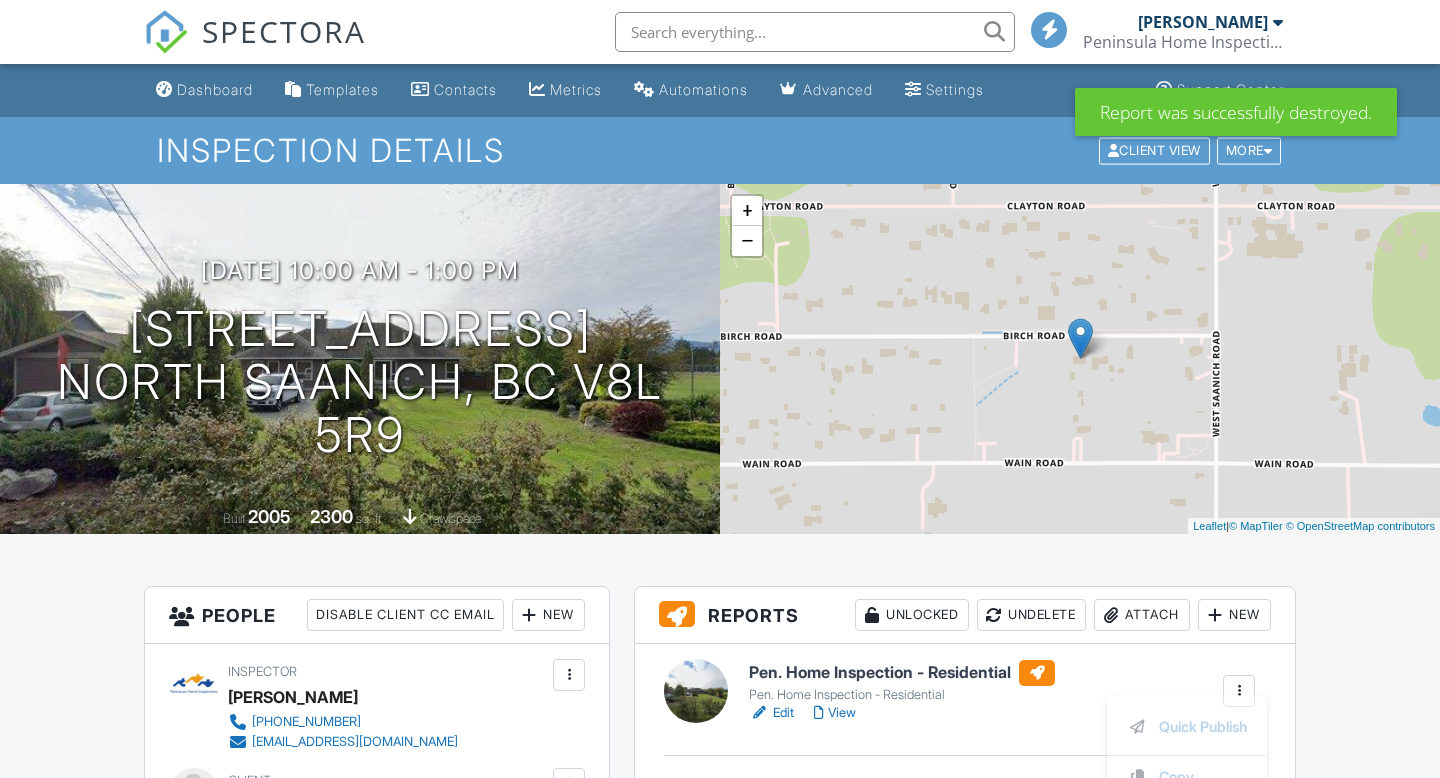 scroll, scrollTop: 0, scrollLeft: 0, axis: both 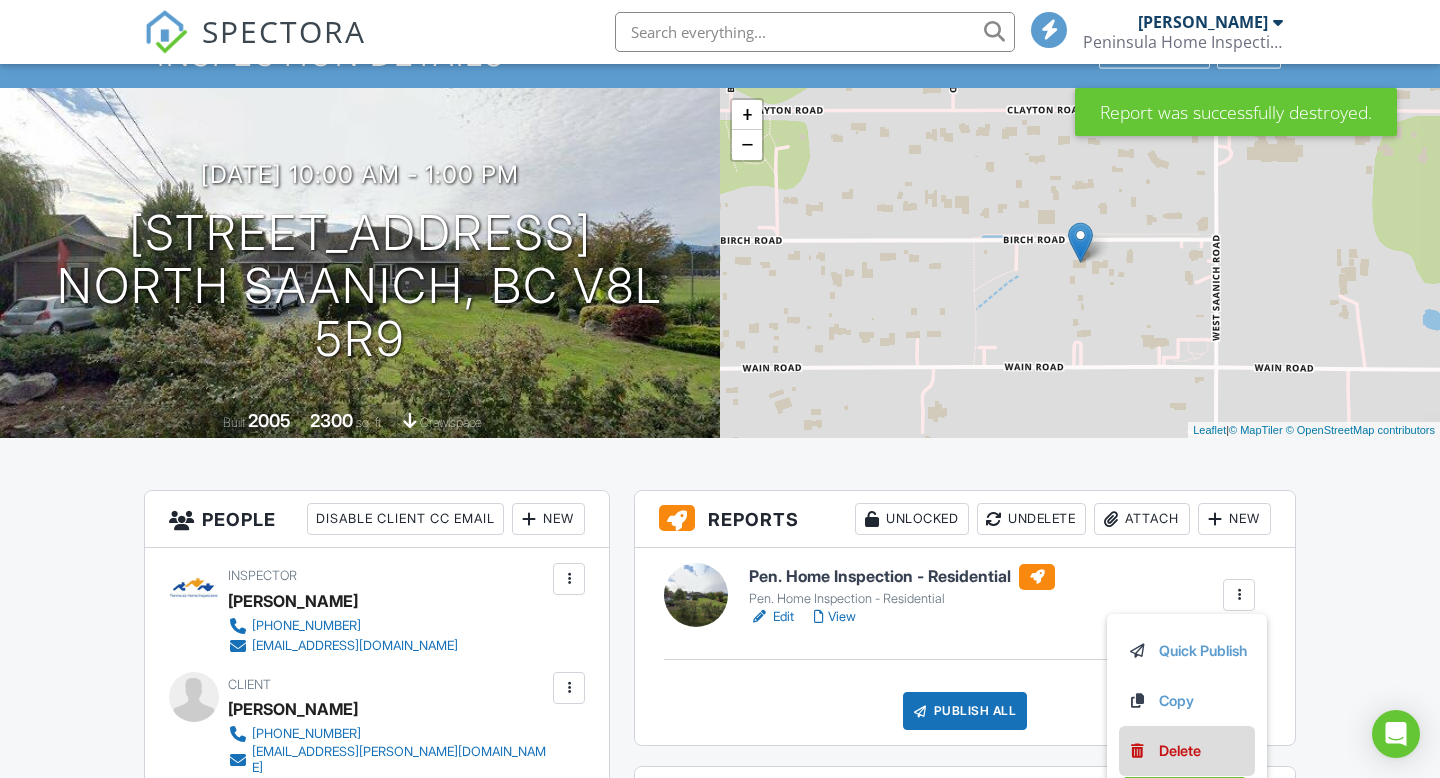 click on "Delete" at bounding box center [1180, 751] 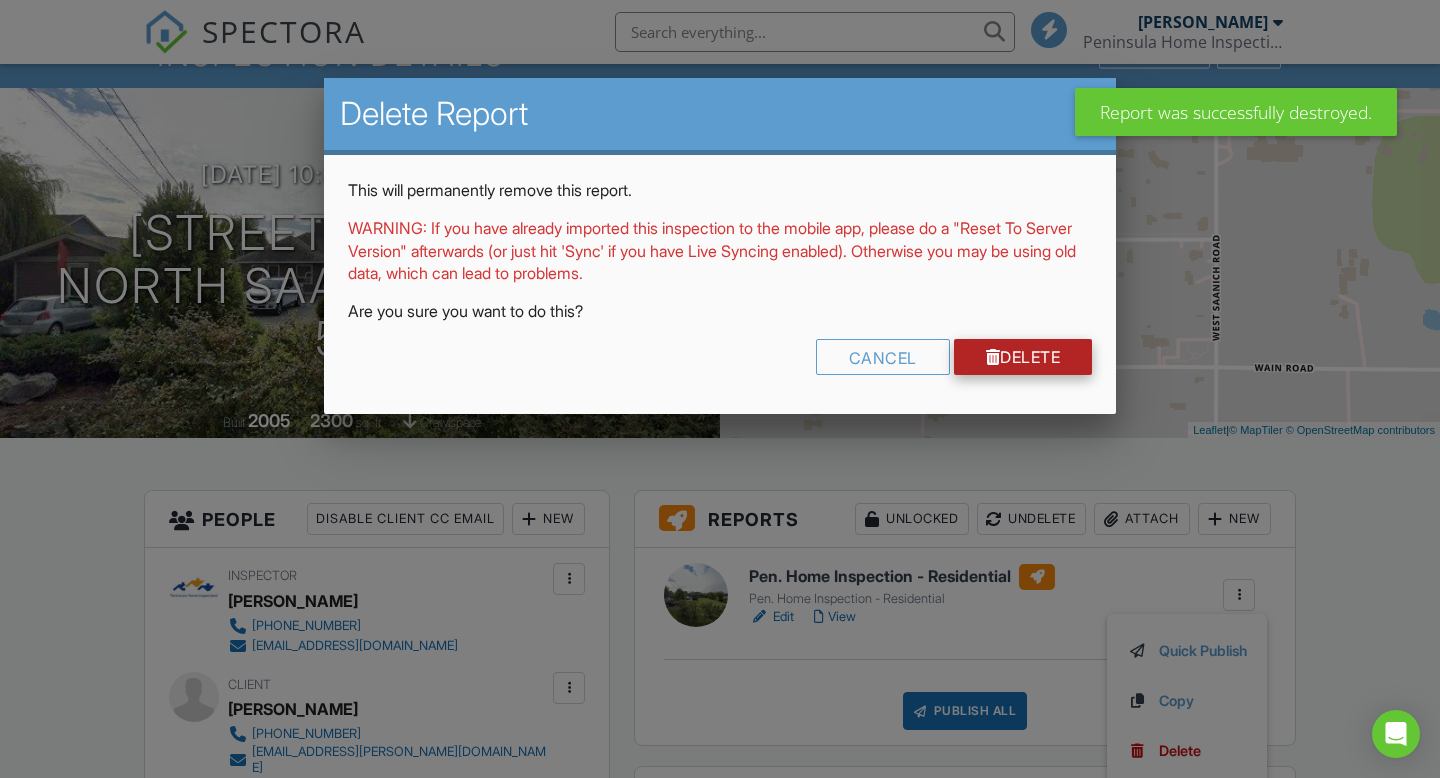 click on "Delete" at bounding box center [1023, 357] 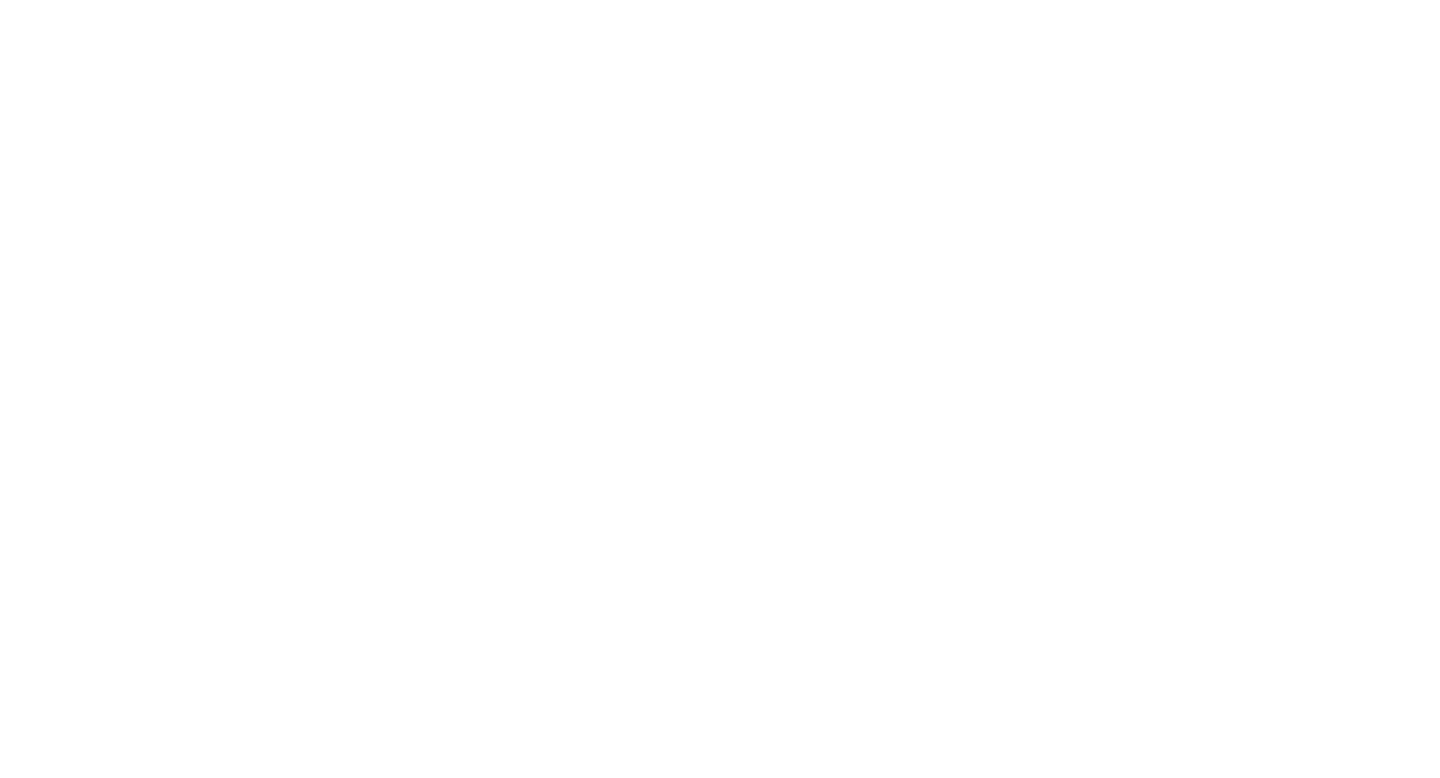 scroll, scrollTop: 0, scrollLeft: 0, axis: both 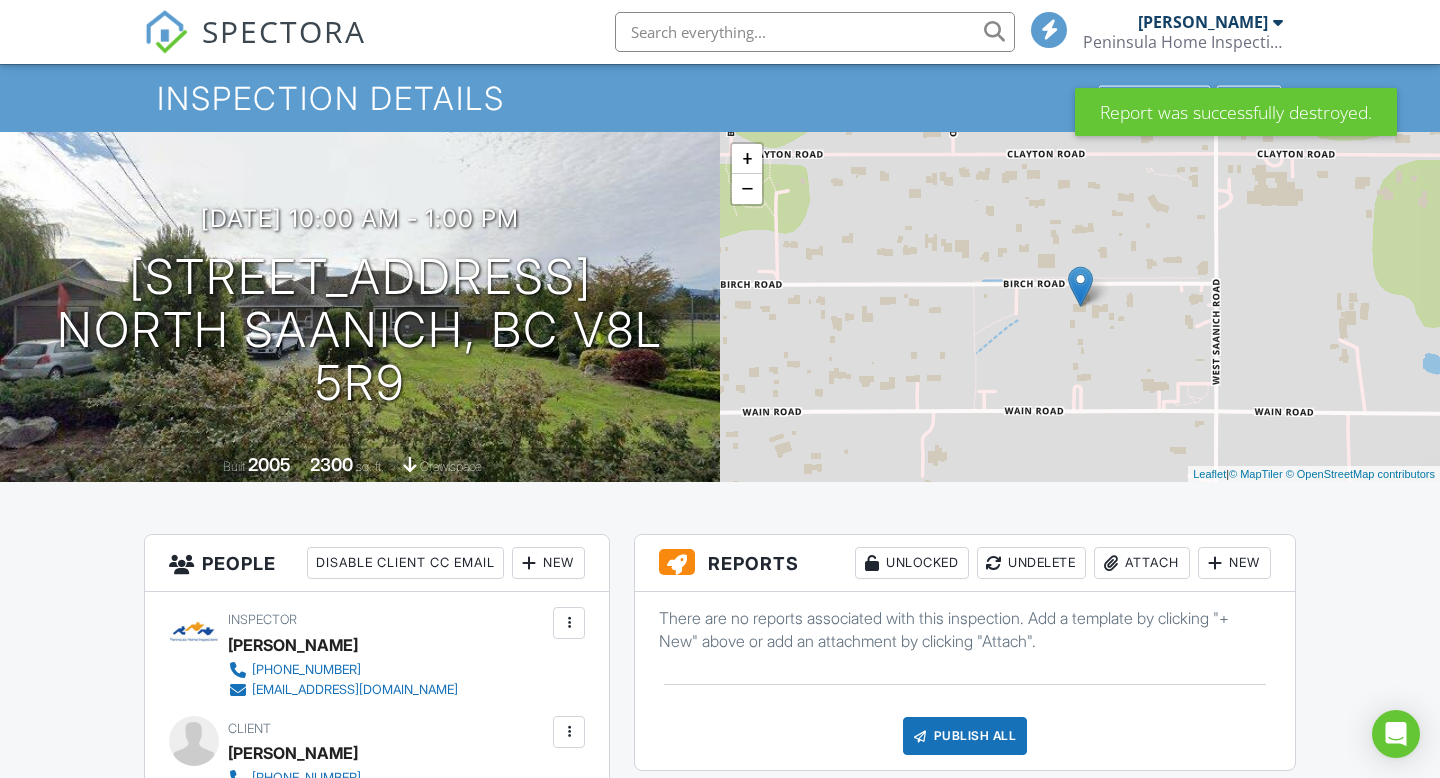 click on "SPECTORA" at bounding box center [284, 31] 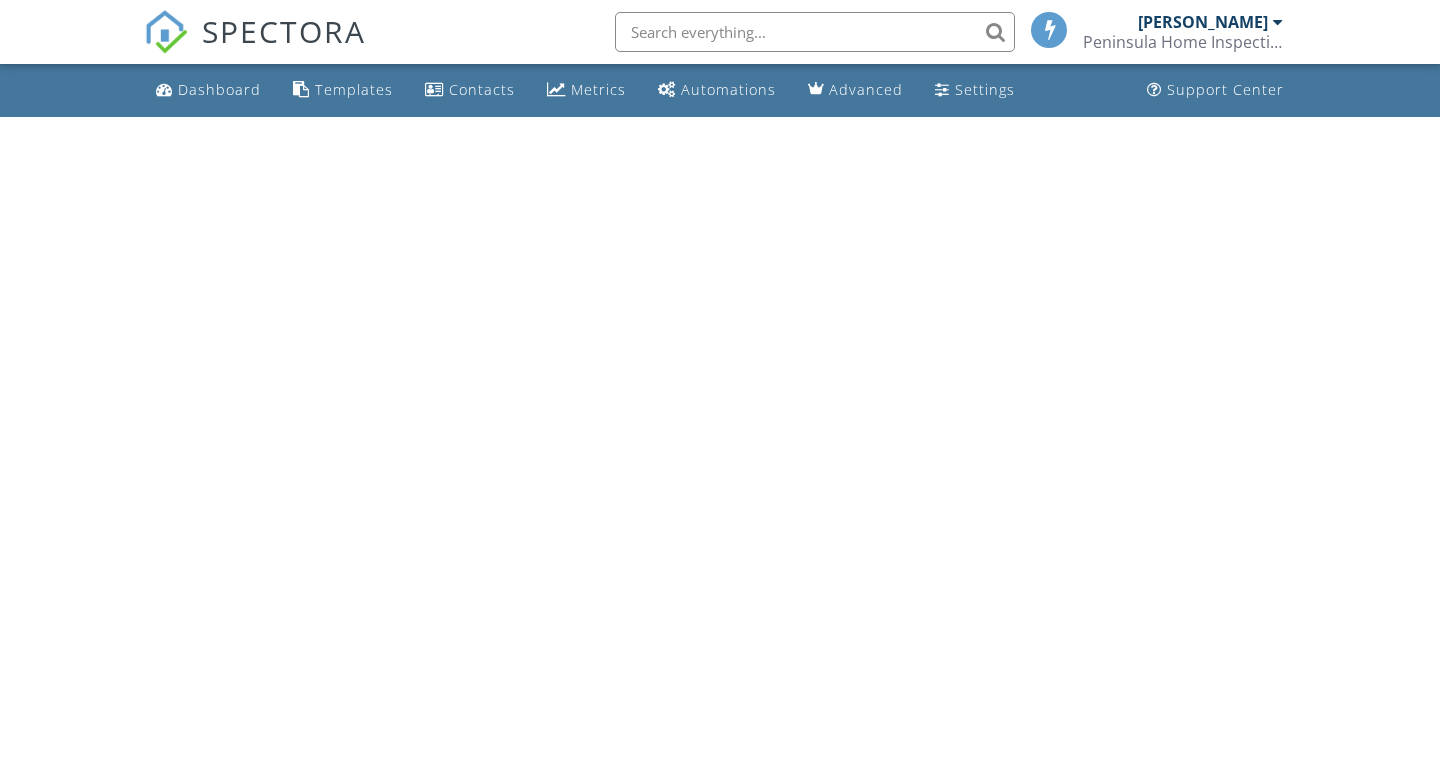 scroll, scrollTop: 0, scrollLeft: 0, axis: both 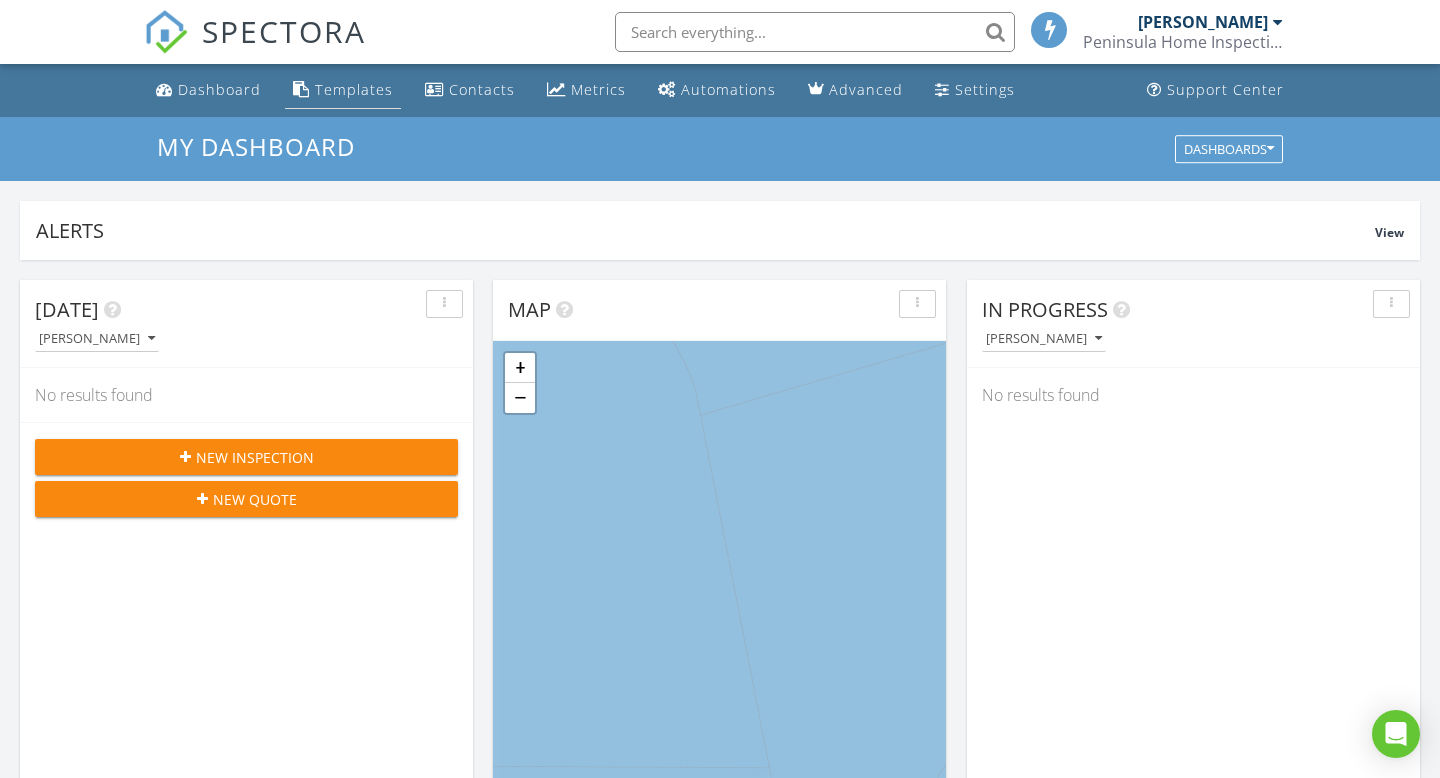 click on "Templates" at bounding box center [354, 89] 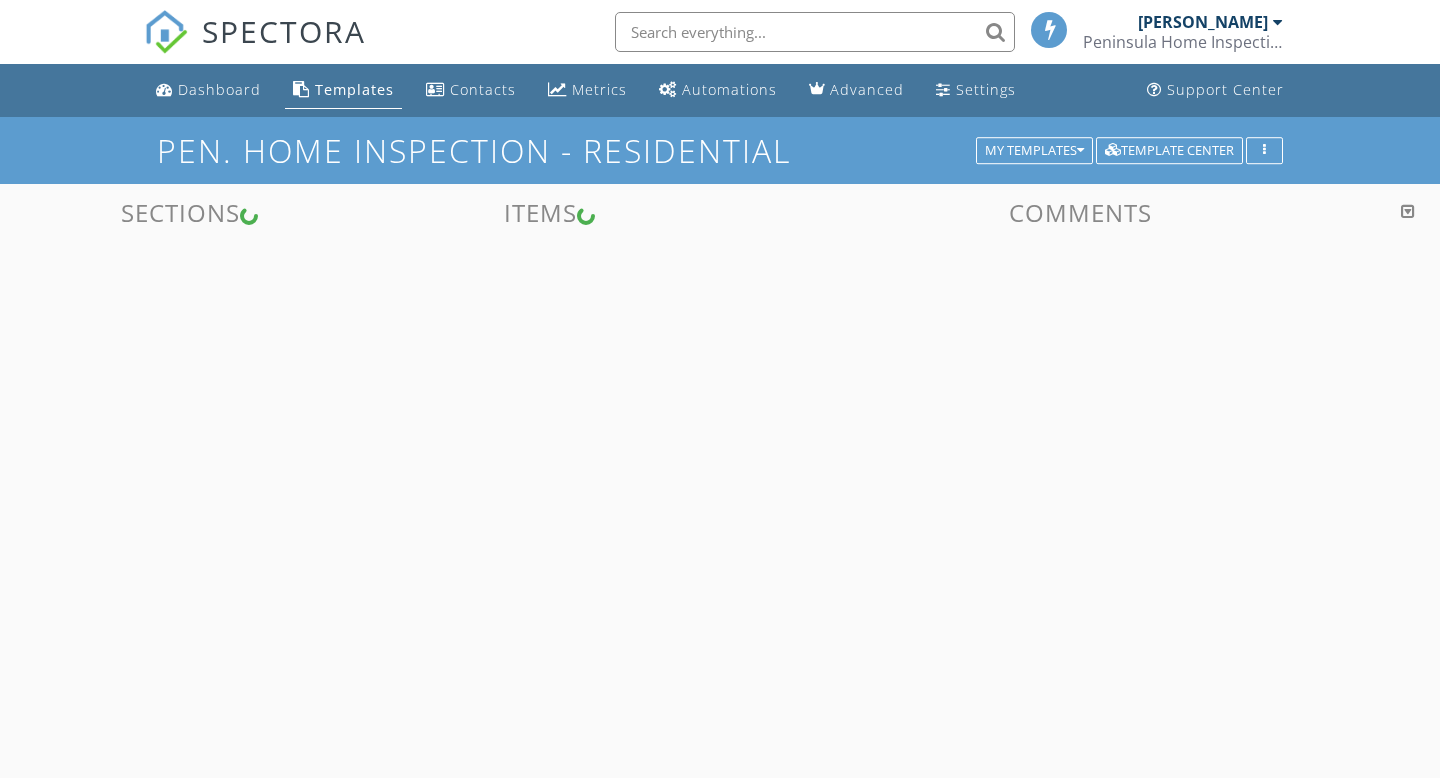 scroll, scrollTop: 0, scrollLeft: 0, axis: both 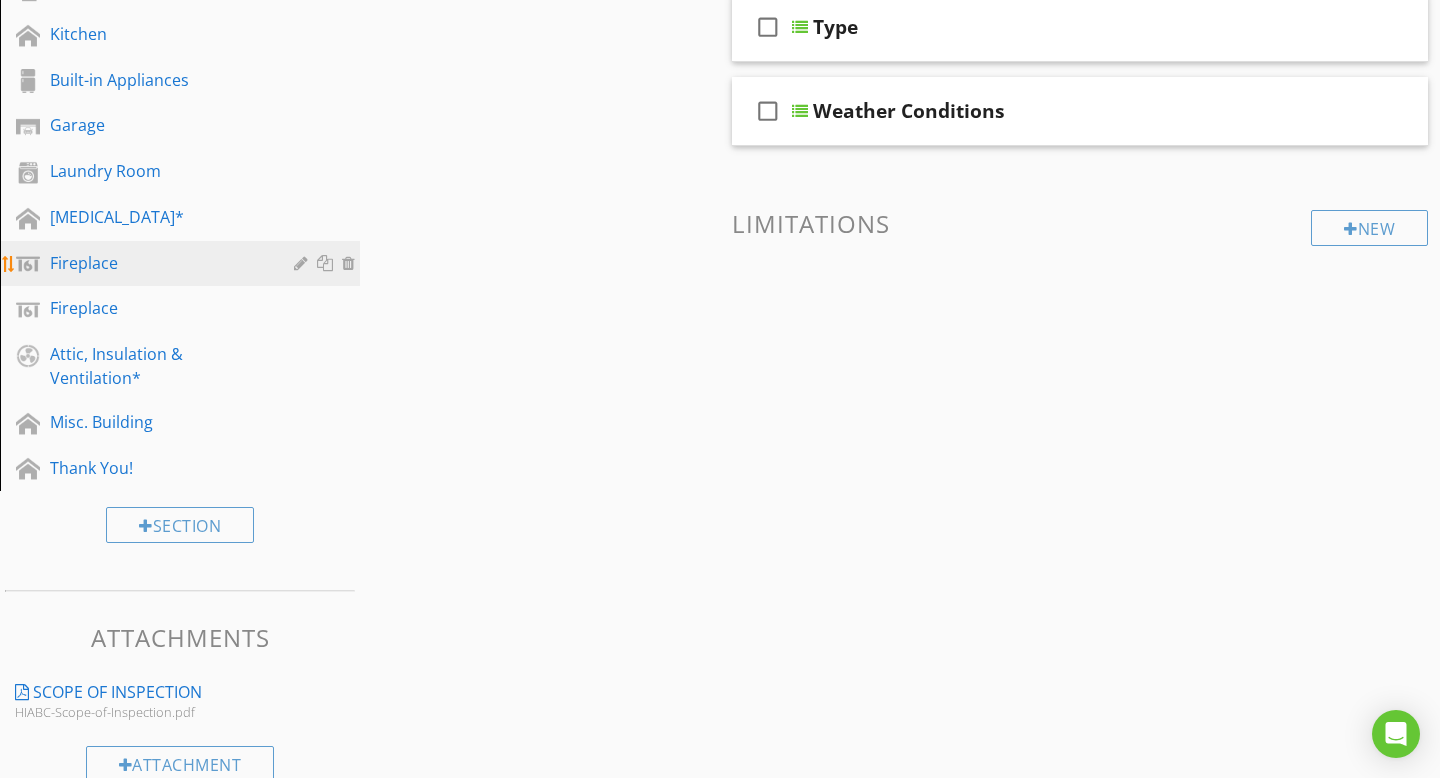 click on "Fireplace" at bounding box center [157, 263] 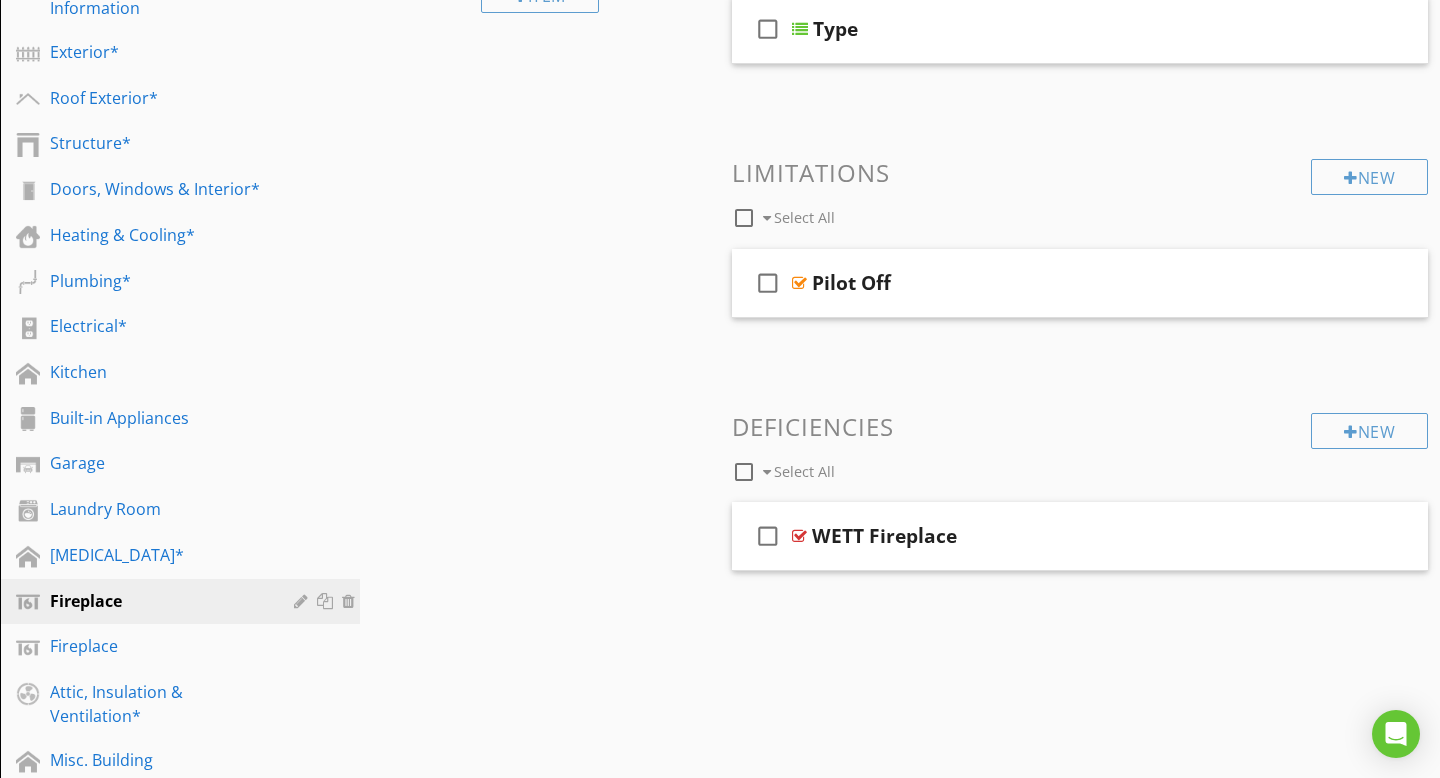 scroll, scrollTop: 334, scrollLeft: 0, axis: vertical 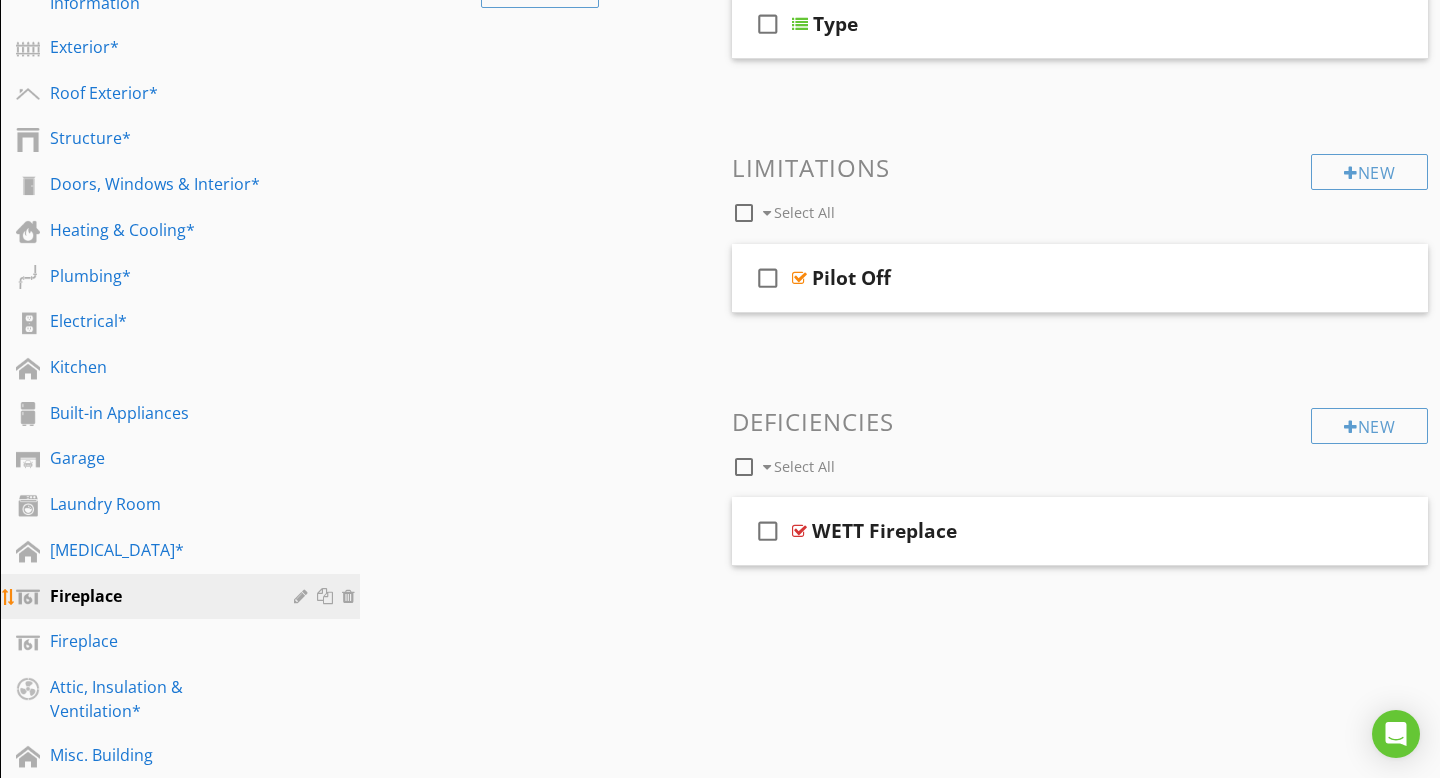 click at bounding box center (351, 596) 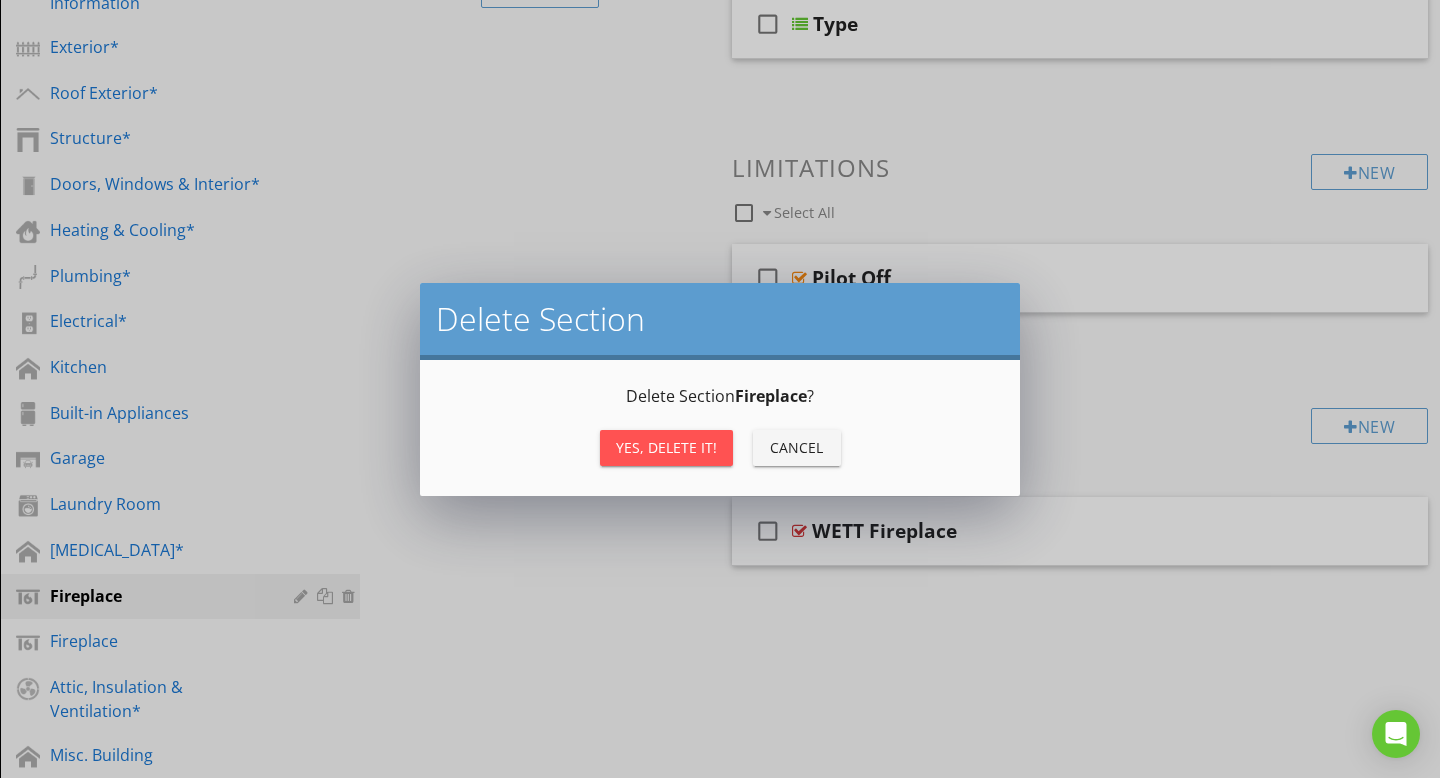 click on "Yes, Delete it!" at bounding box center [666, 447] 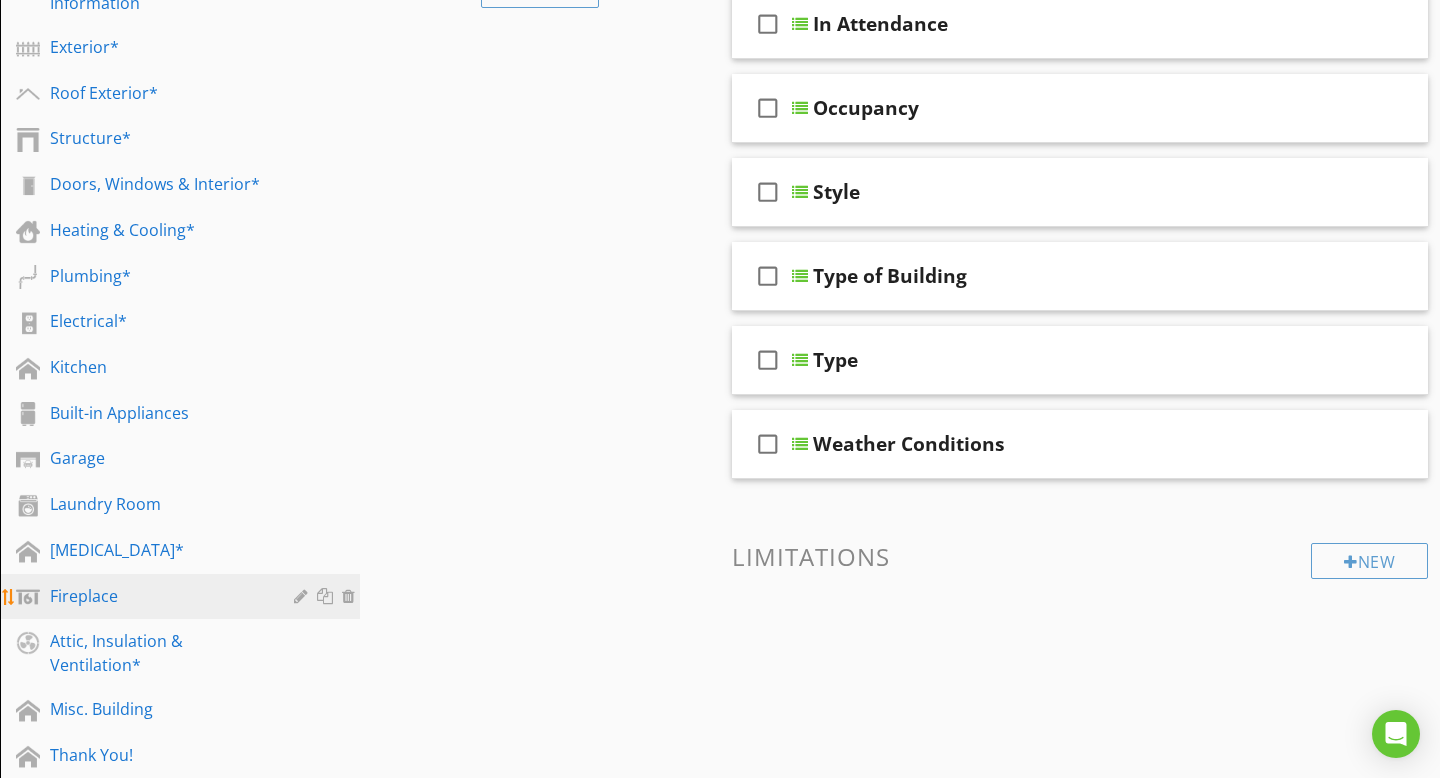 click on "Fireplace" at bounding box center (157, 596) 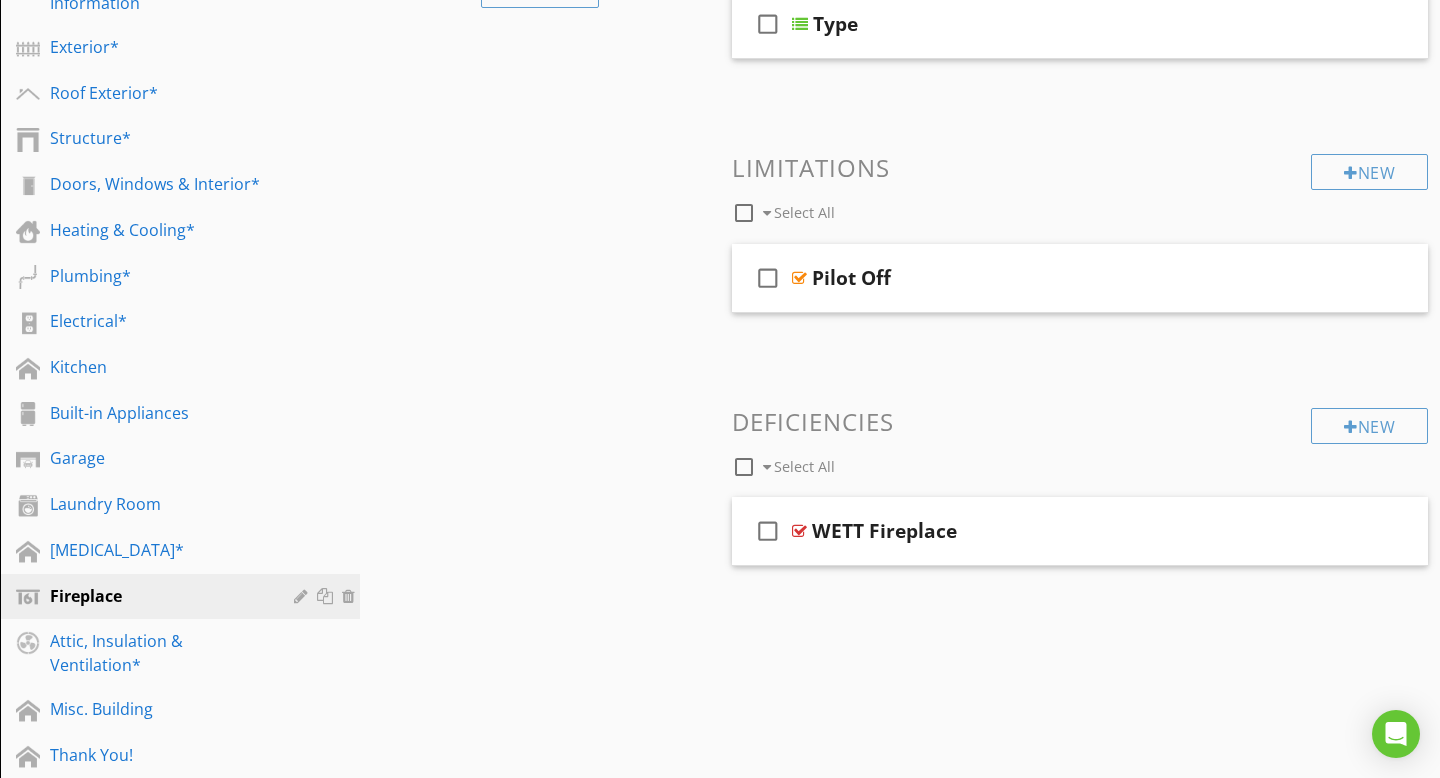 click on "Sections
Inspection Details           Property Age Related Information           Exterior*           Roof Exterior*            Structure*           Doors, Windows & Interior*           Heating & Cooling*           Plumbing*           Electrical*           Kitchen           Built-in Appliances           Garage           Laundry Room            Mechanical Ventilation*           Fireplace           Attic, Insulation & Ventilation*           Misc. Building           Thank You!
Section
Attachments     Scope Of Inspection   HIABC-Scope-of-Inspection.pdf
Attachment
Items
Fireplace
Item
Comments
New
Informational   check_box_outline_blank     Select All       check_box_outline_blank
Type
New
Limitations   check_box_outline_blank" at bounding box center (720, 467) 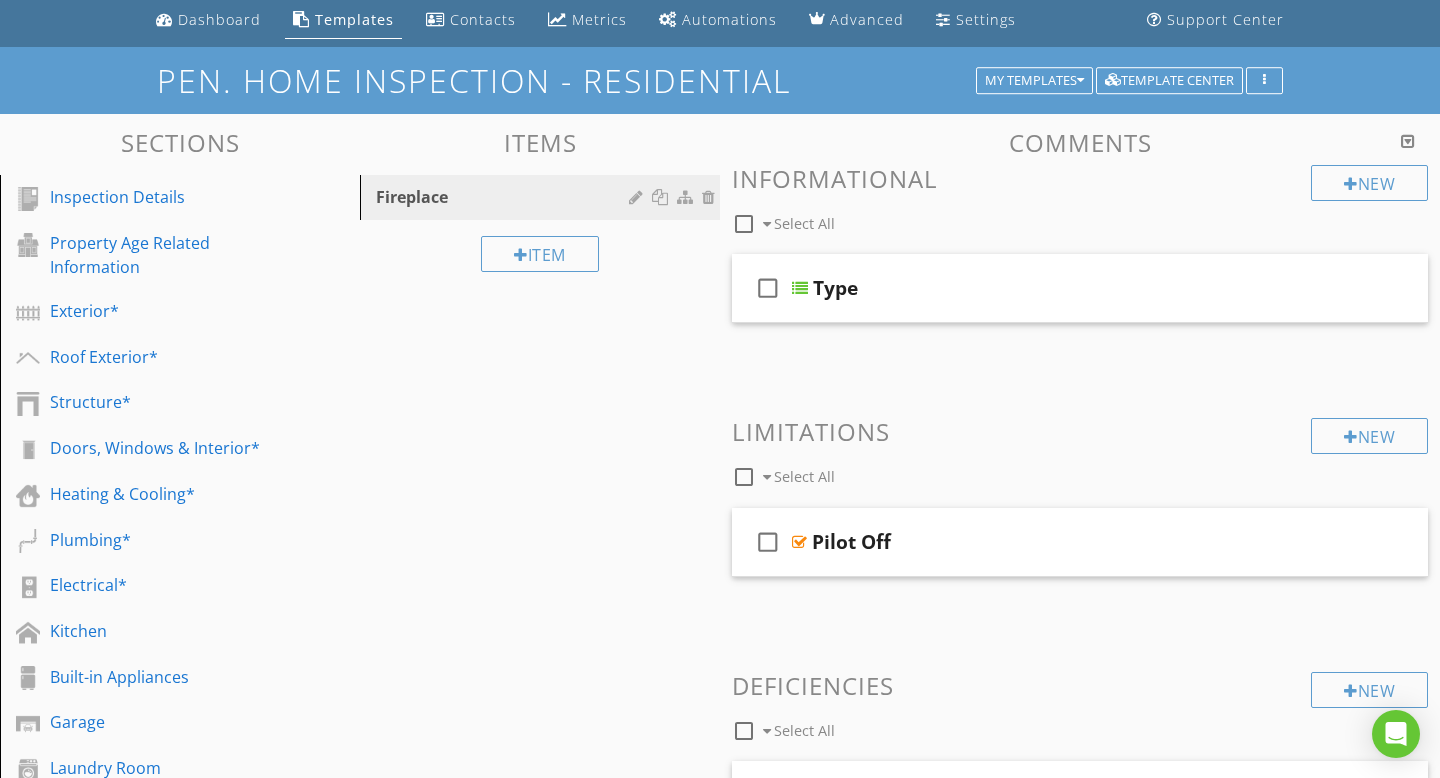 scroll, scrollTop: 68, scrollLeft: 0, axis: vertical 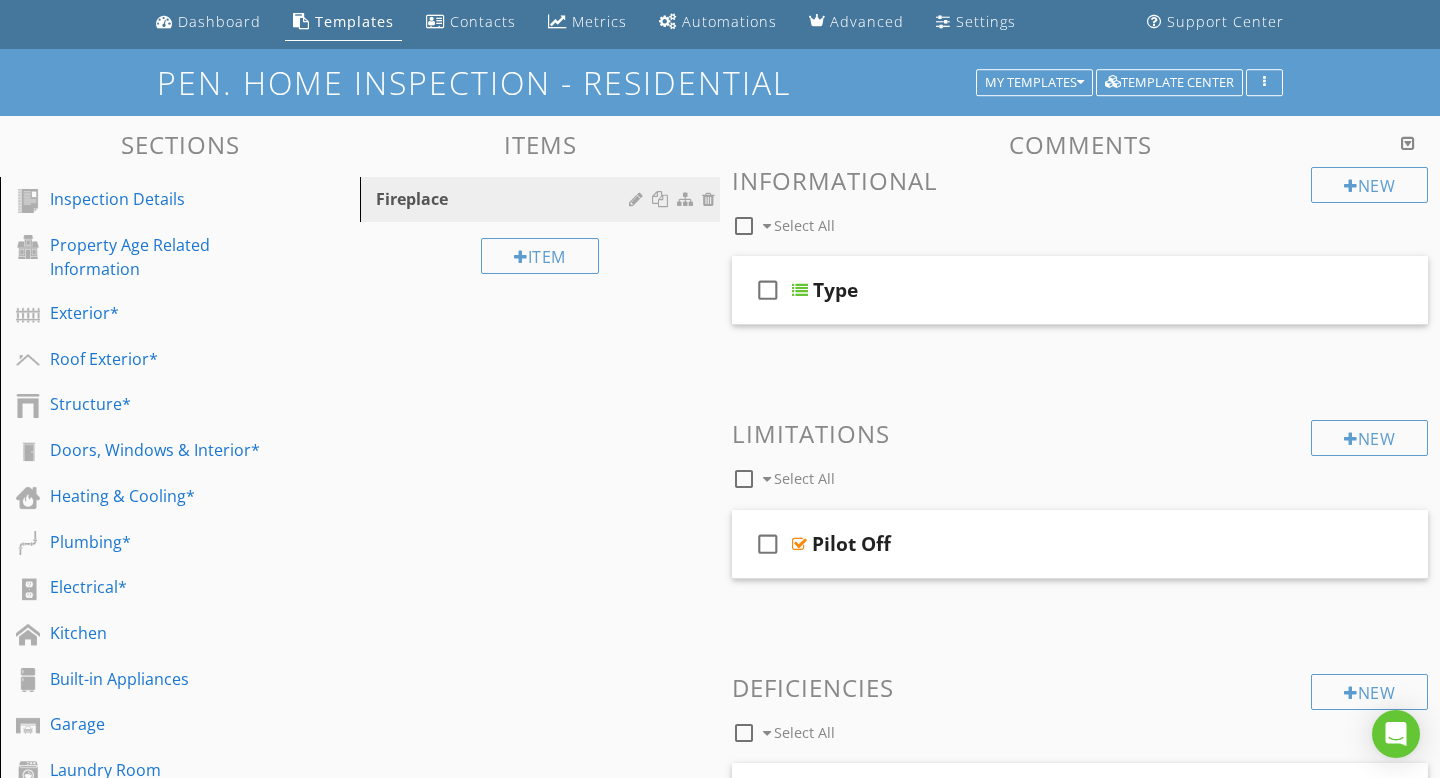 click on "Sections
Inspection Details           Property Age Related Information           Exterior*           Roof Exterior*            Structure*           Doors, Windows & Interior*           Heating & Cooling*           Plumbing*           Electrical*           Kitchen           Built-in Appliances           Garage           Laundry Room            Mechanical Ventilation*           Fireplace           Attic, Insulation & Ventilation*           Misc. Building           Thank You!
Section
Attachments     Scope Of Inspection   HIABC-Scope-of-Inspection.pdf
Attachment
Items
Fireplace
Item
Comments
New
Informational   check_box_outline_blank     Select All       check_box_outline_blank
Type
New
Limitations   check_box_outline_blank" at bounding box center (720, 733) 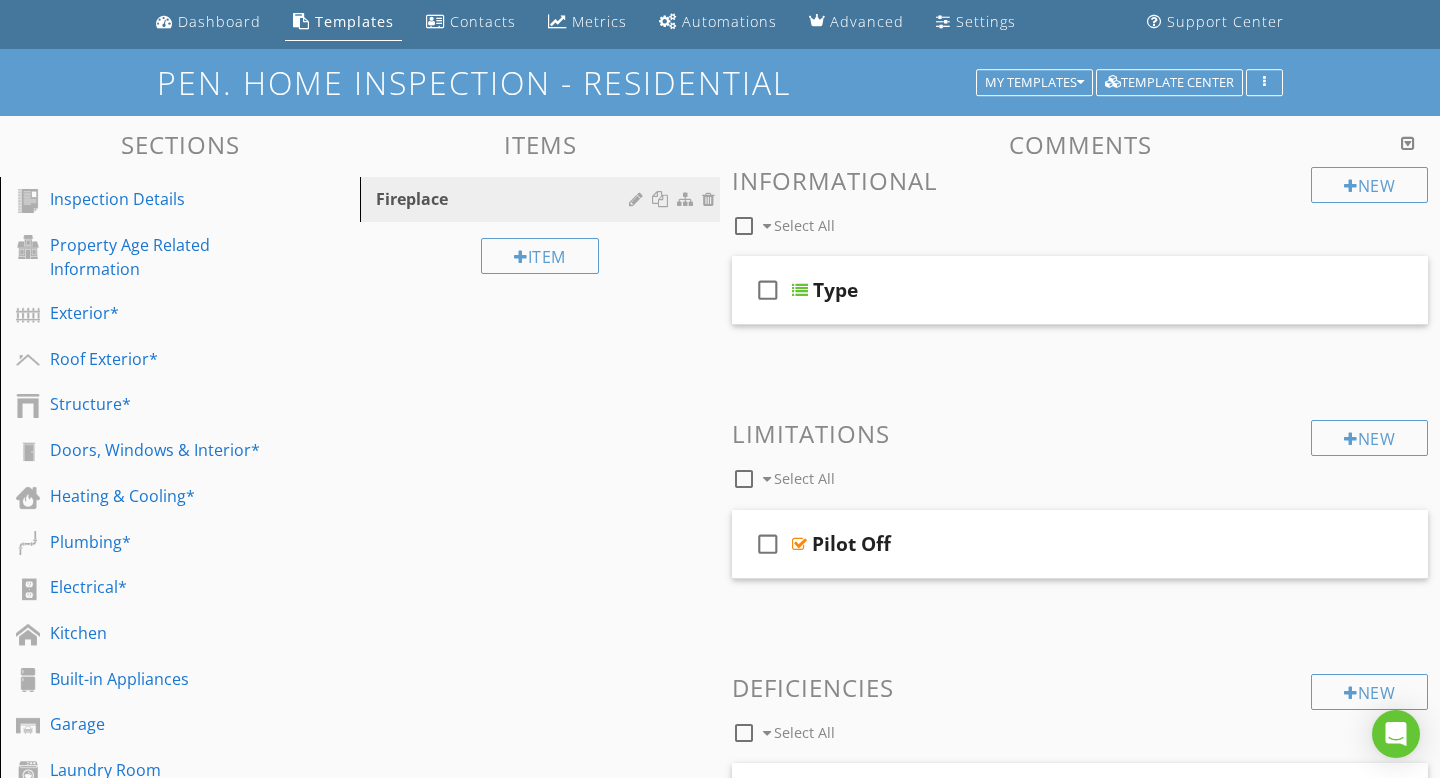 scroll, scrollTop: 0, scrollLeft: 0, axis: both 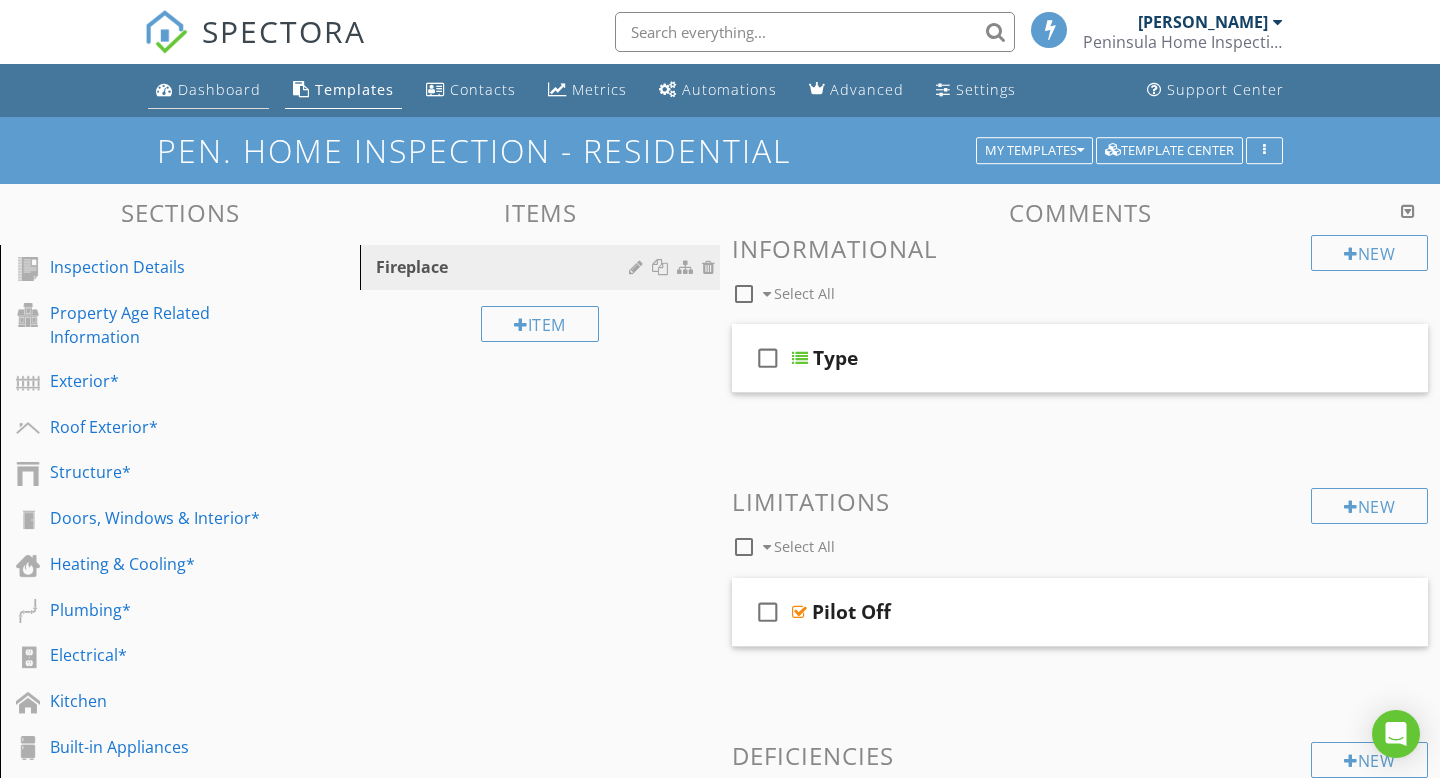 click on "Dashboard" at bounding box center (219, 89) 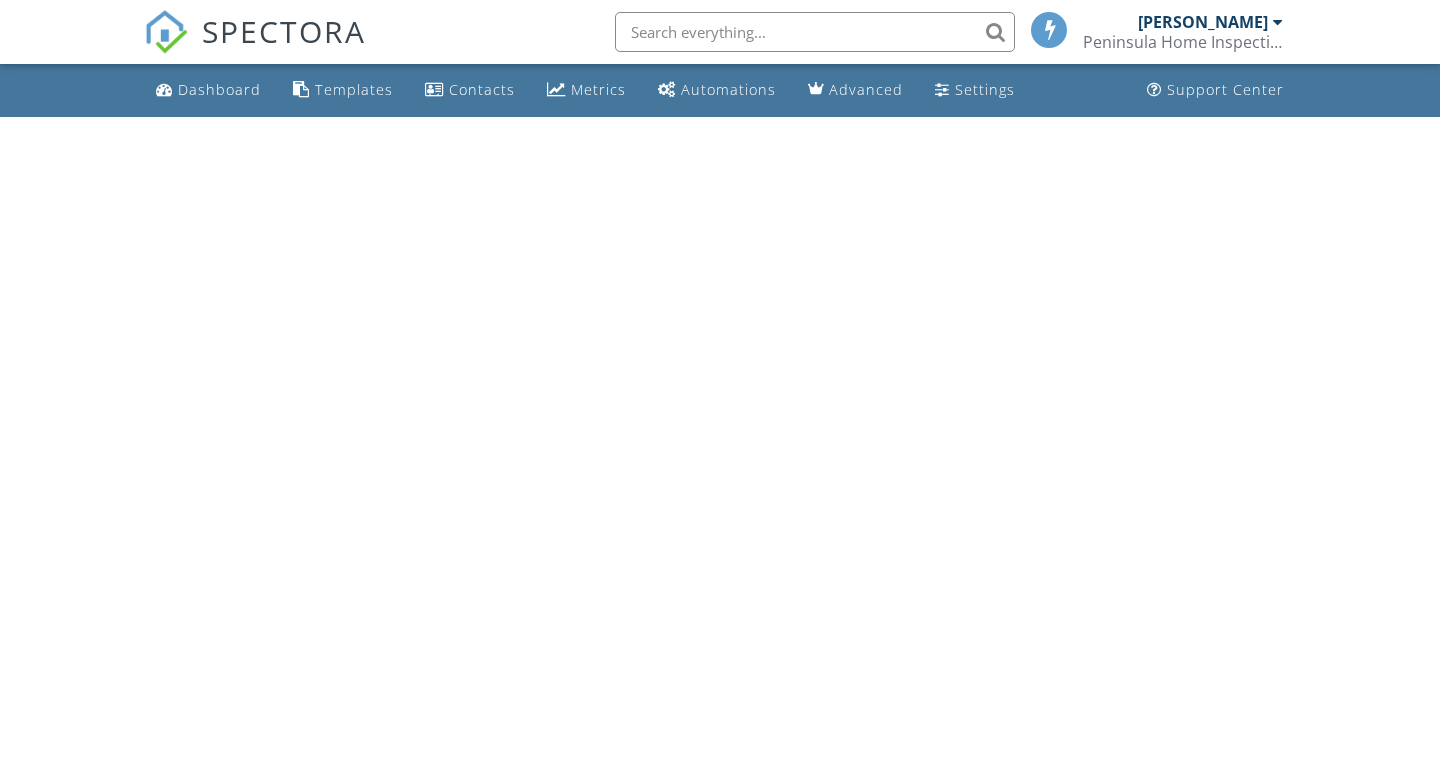 scroll, scrollTop: 0, scrollLeft: 0, axis: both 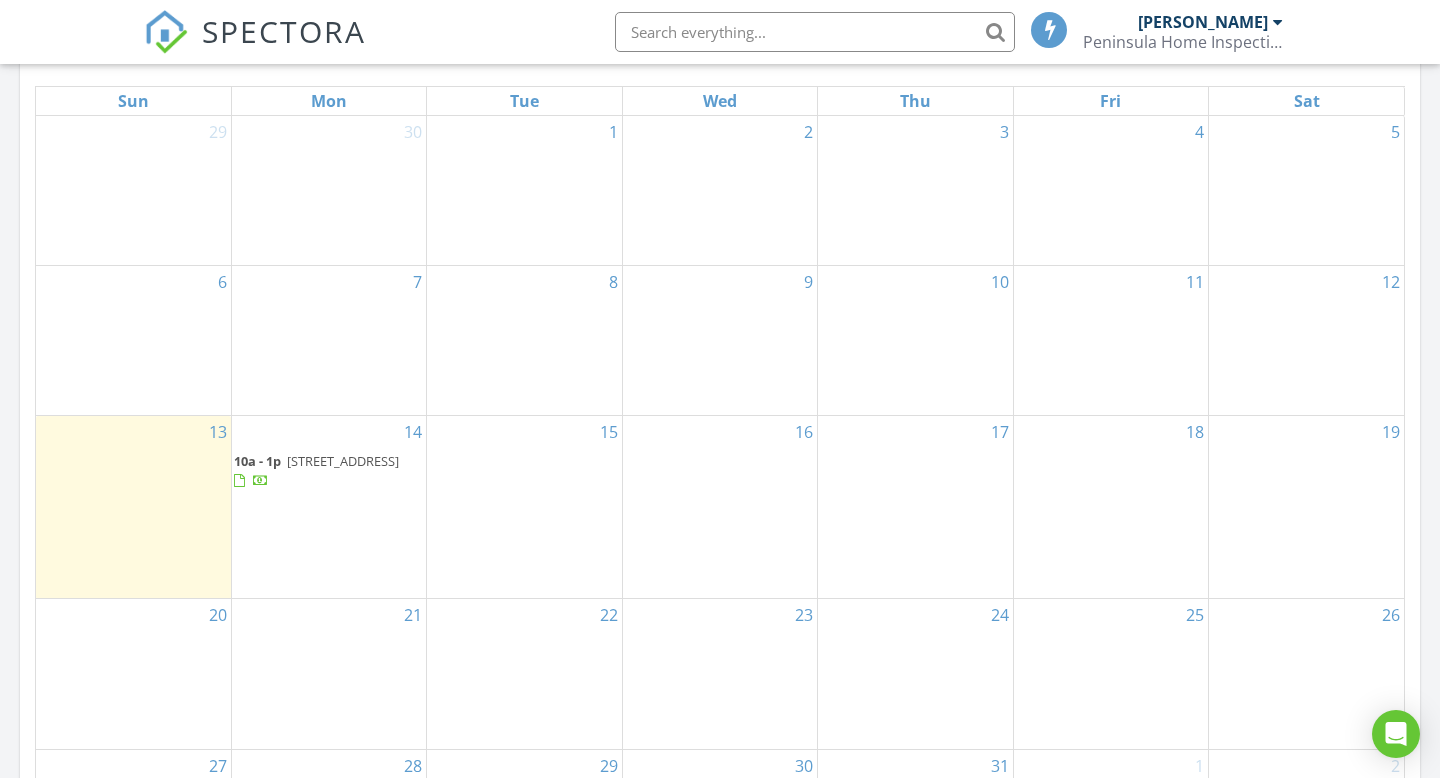 click on "10a - 1p" at bounding box center (257, 461) 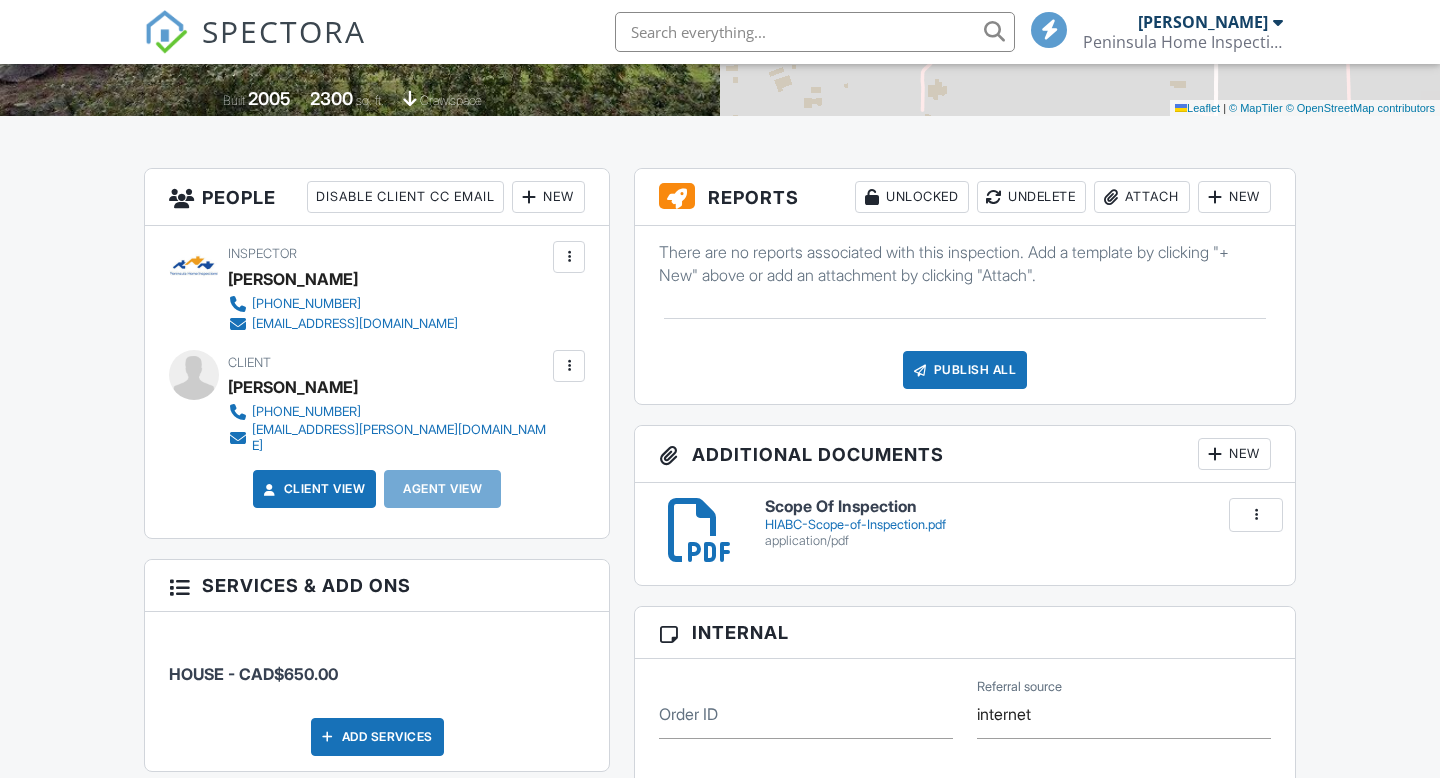 scroll, scrollTop: 418, scrollLeft: 0, axis: vertical 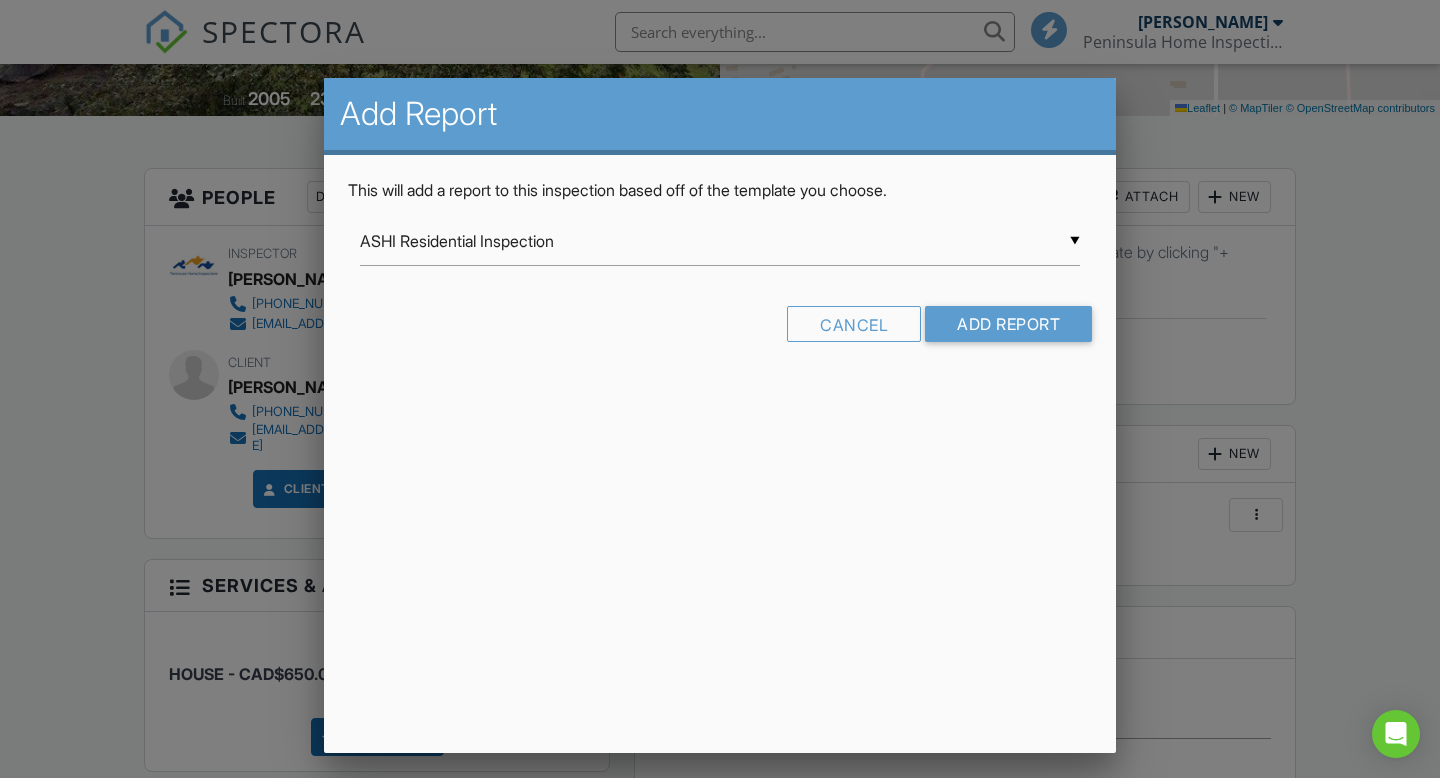 click on "ASHI Residential Inspection" at bounding box center (720, 241) 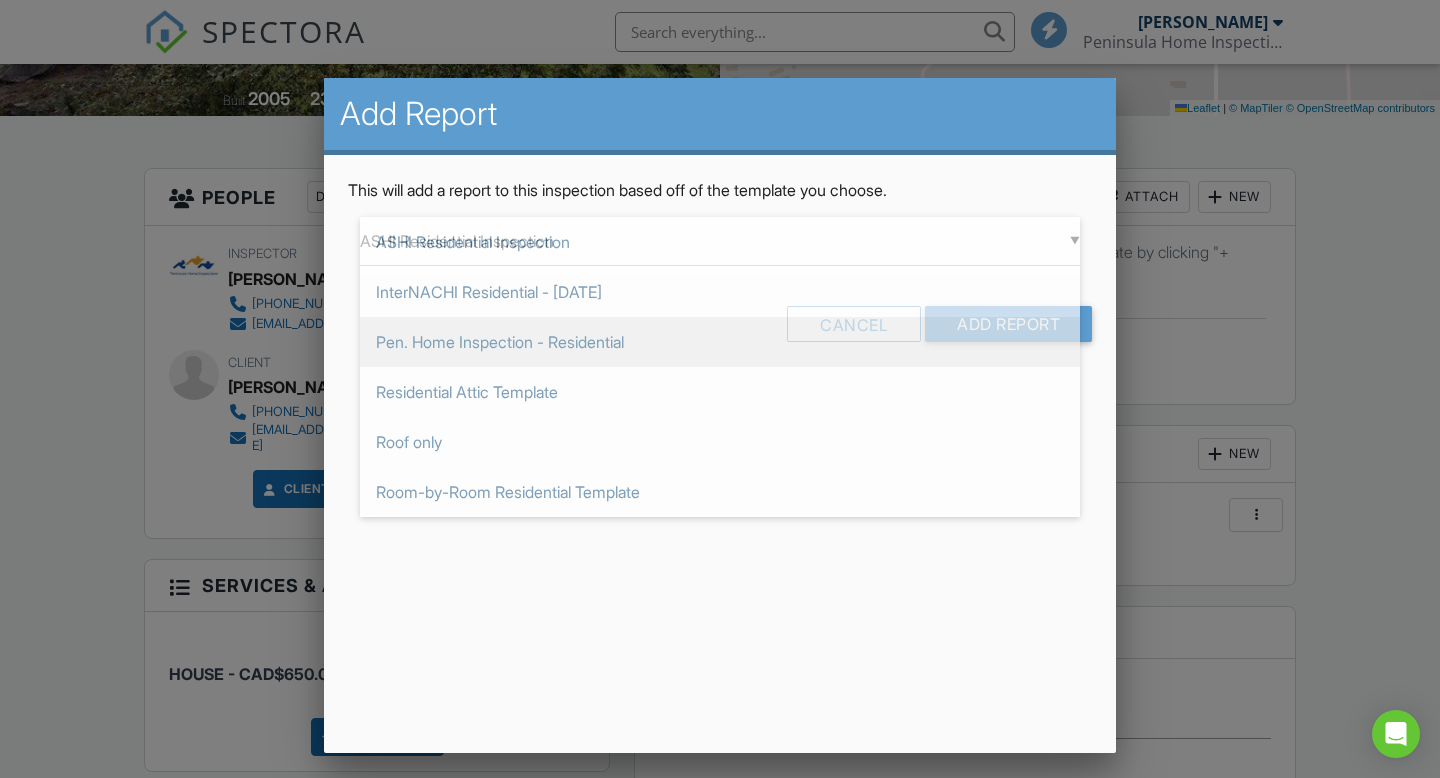 click on "Pen. Home Inspection - Residential" at bounding box center [720, 342] 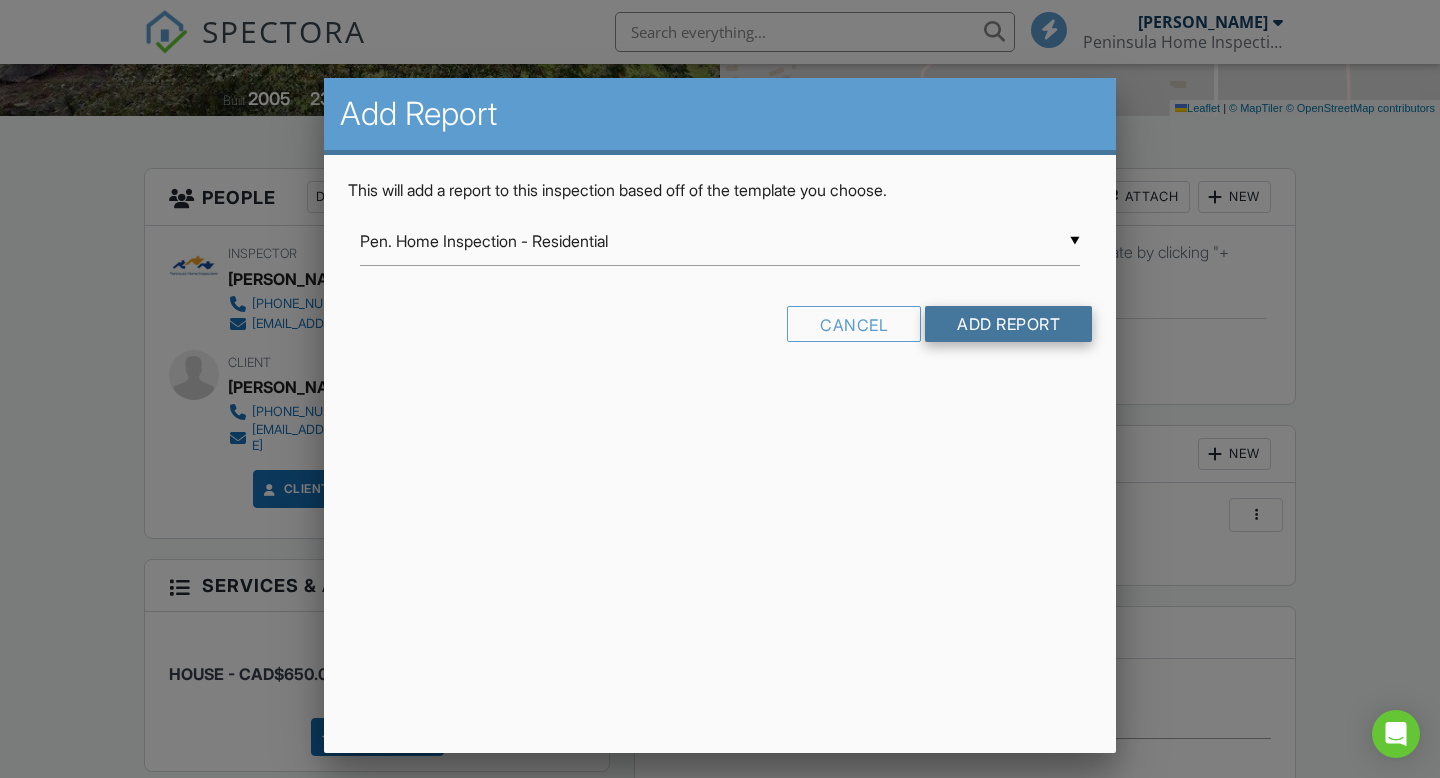 click on "Add Report" at bounding box center (1008, 324) 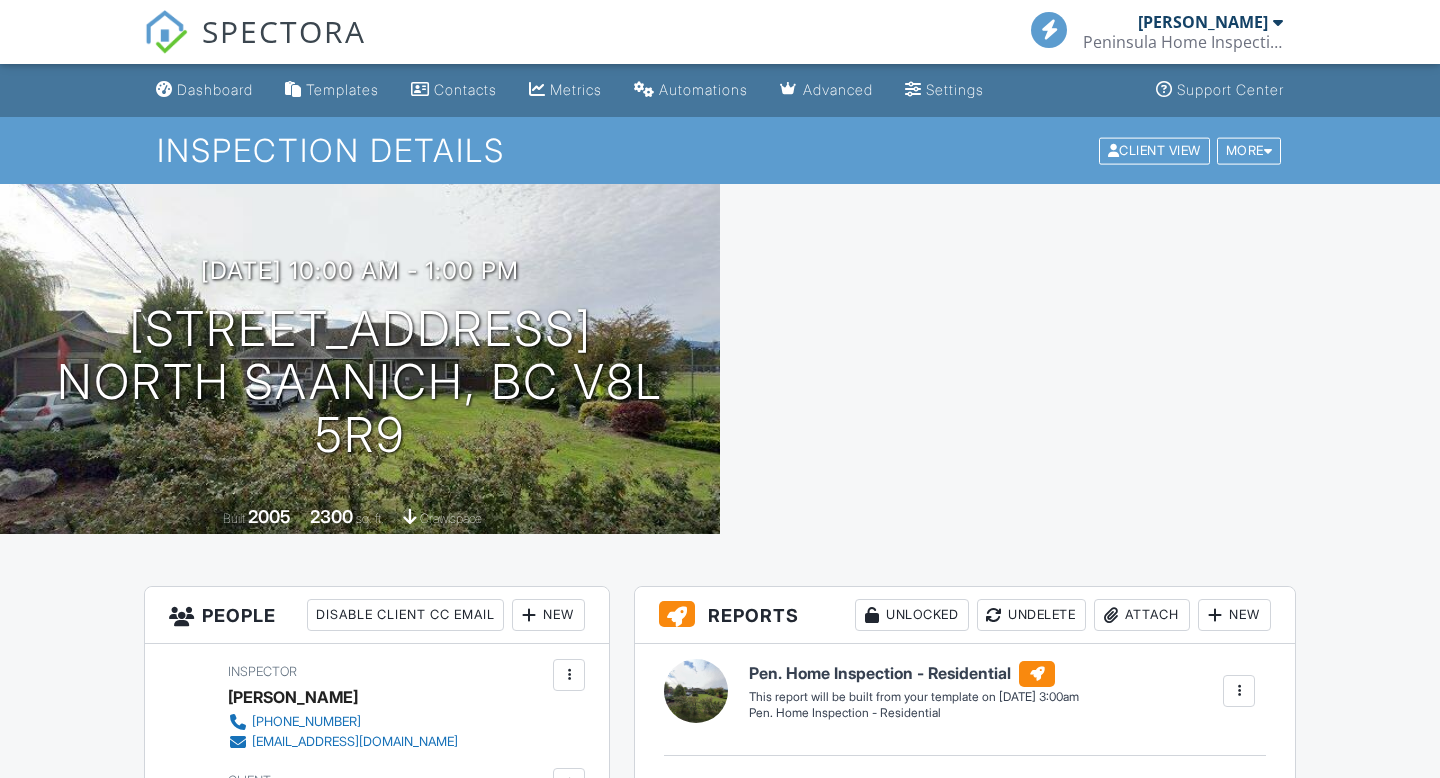 scroll, scrollTop: 0, scrollLeft: 0, axis: both 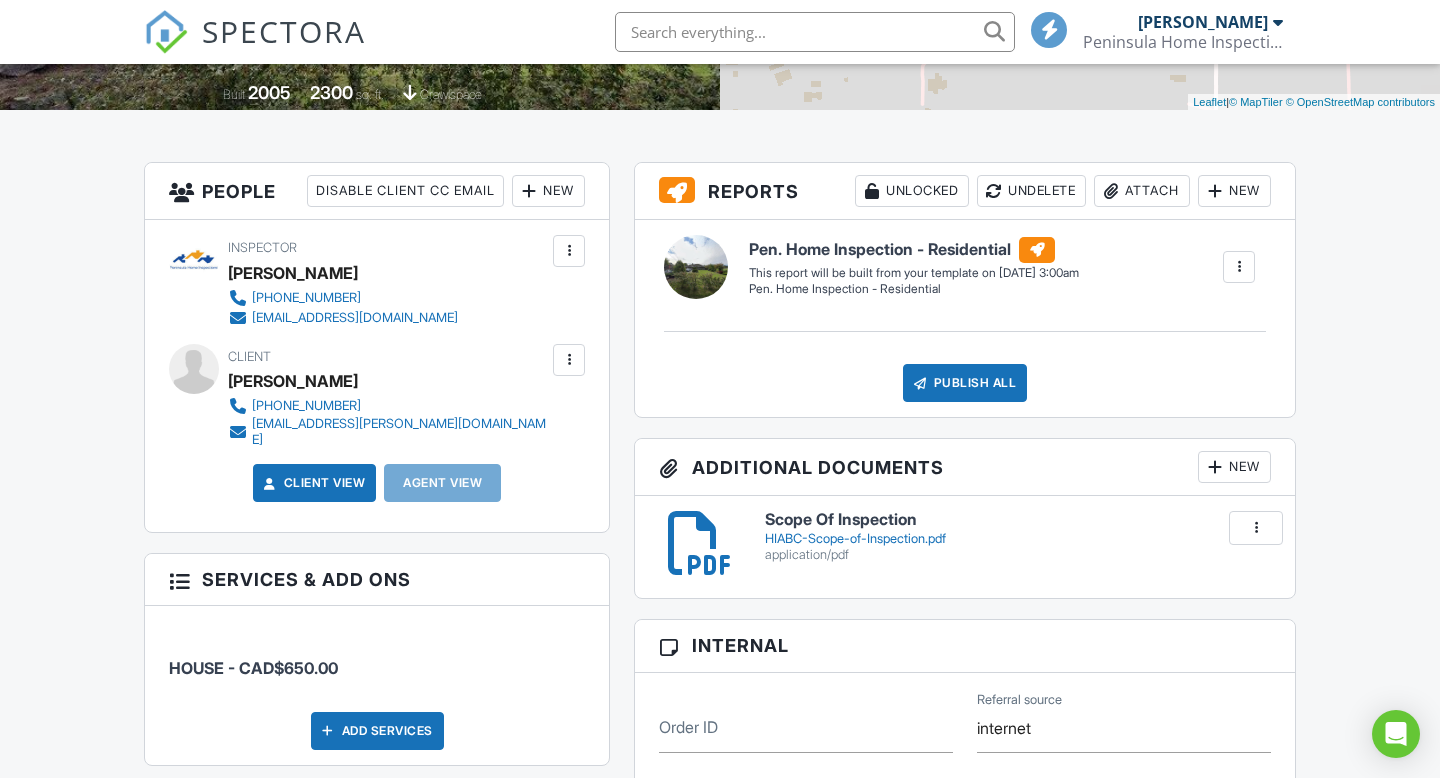 click at bounding box center (1239, 267) 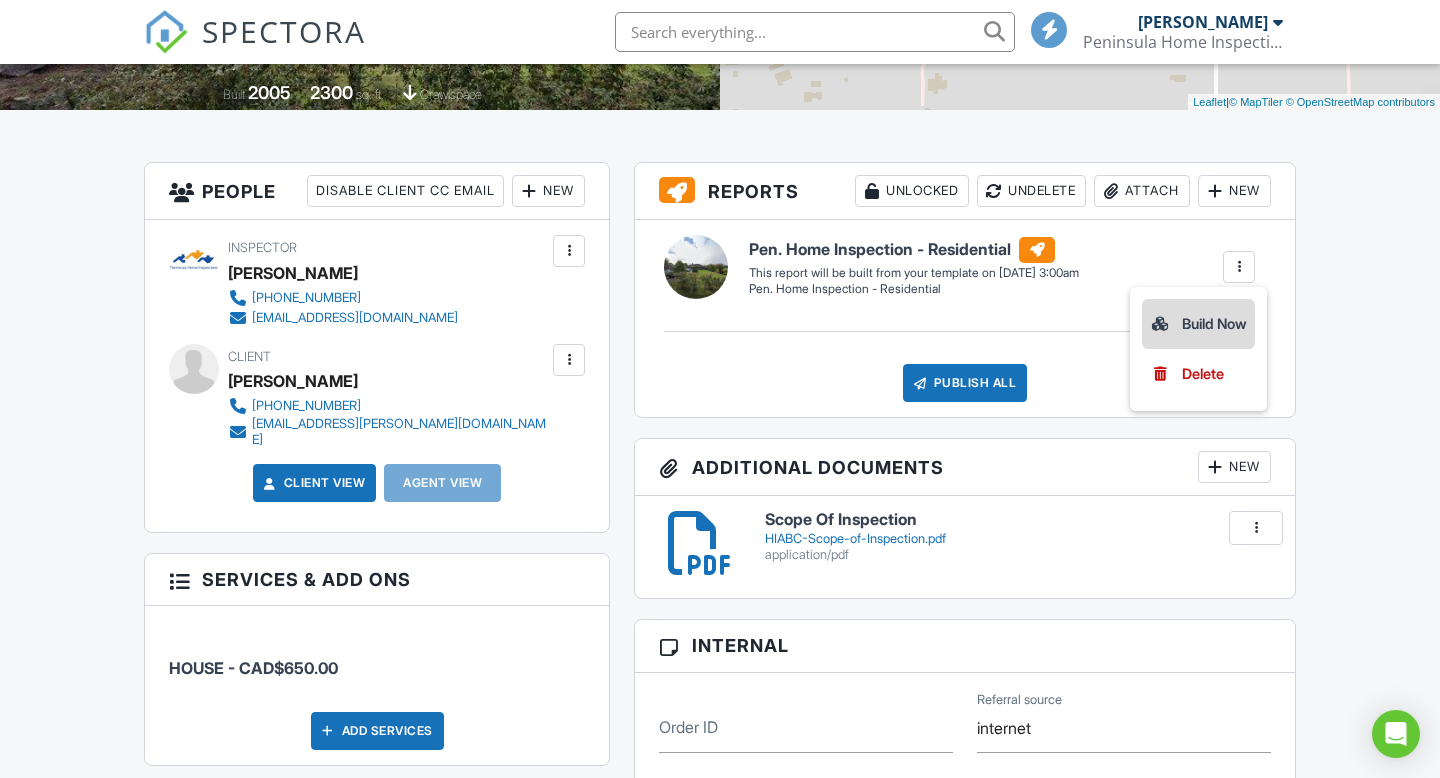 click on "Build Now" at bounding box center [1198, 324] 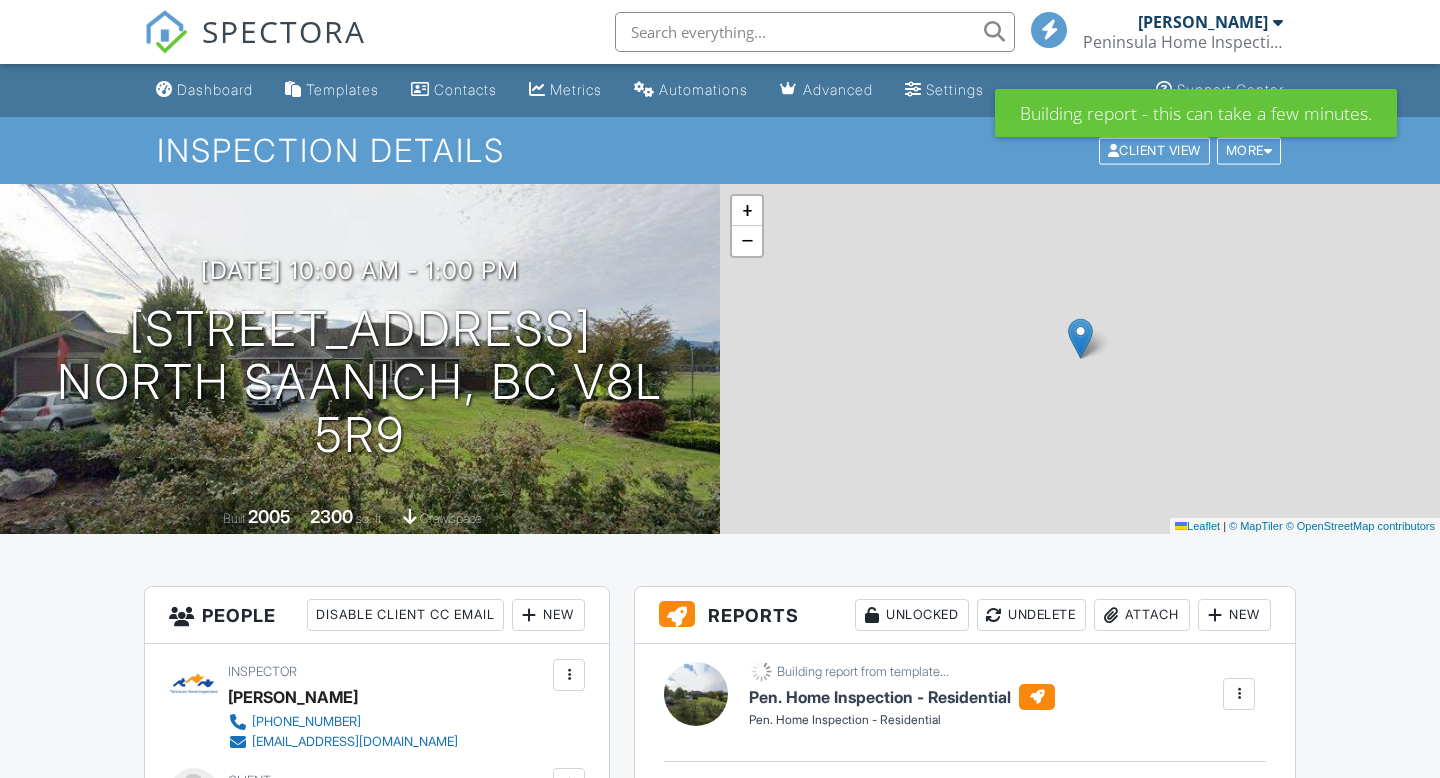 scroll, scrollTop: 0, scrollLeft: 0, axis: both 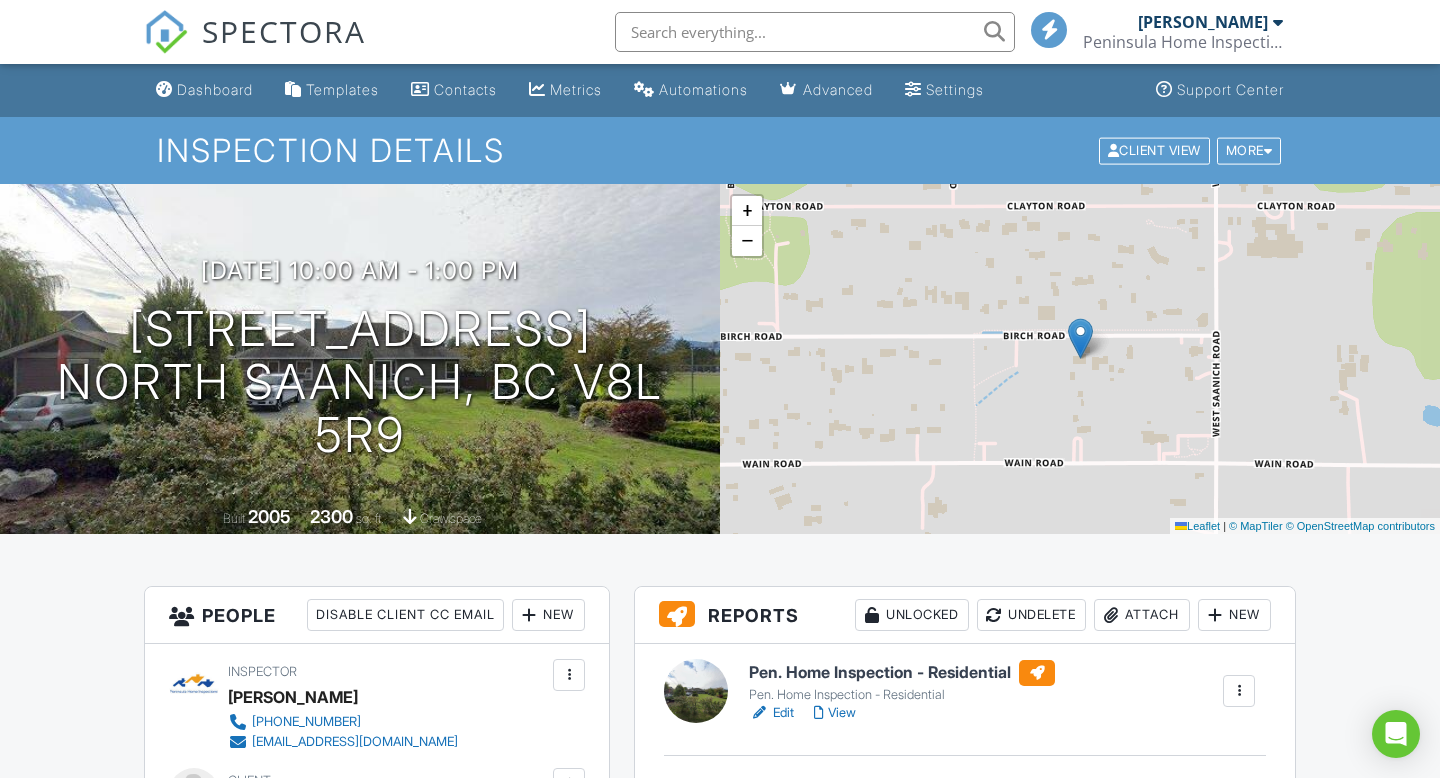 click on "Edit" at bounding box center (771, 713) 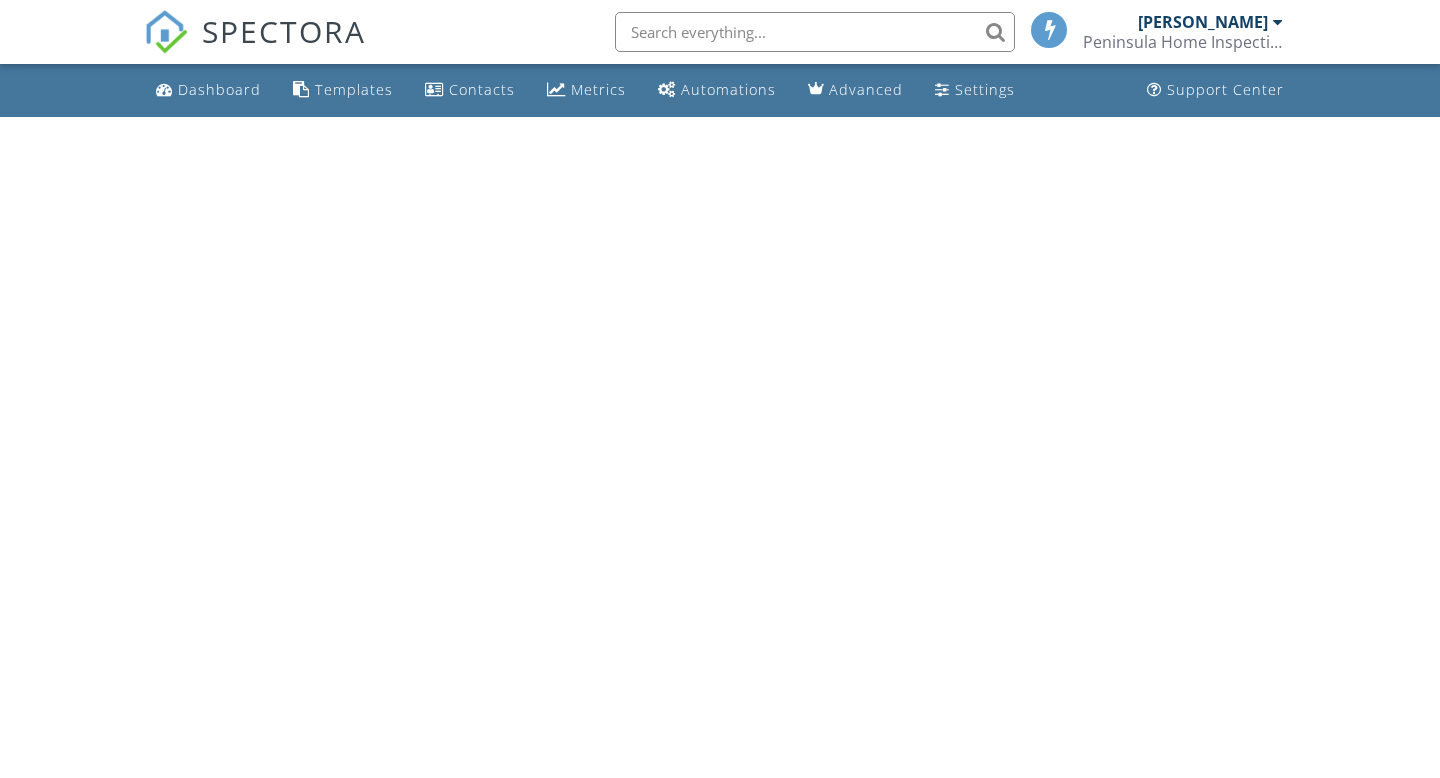 scroll, scrollTop: 0, scrollLeft: 0, axis: both 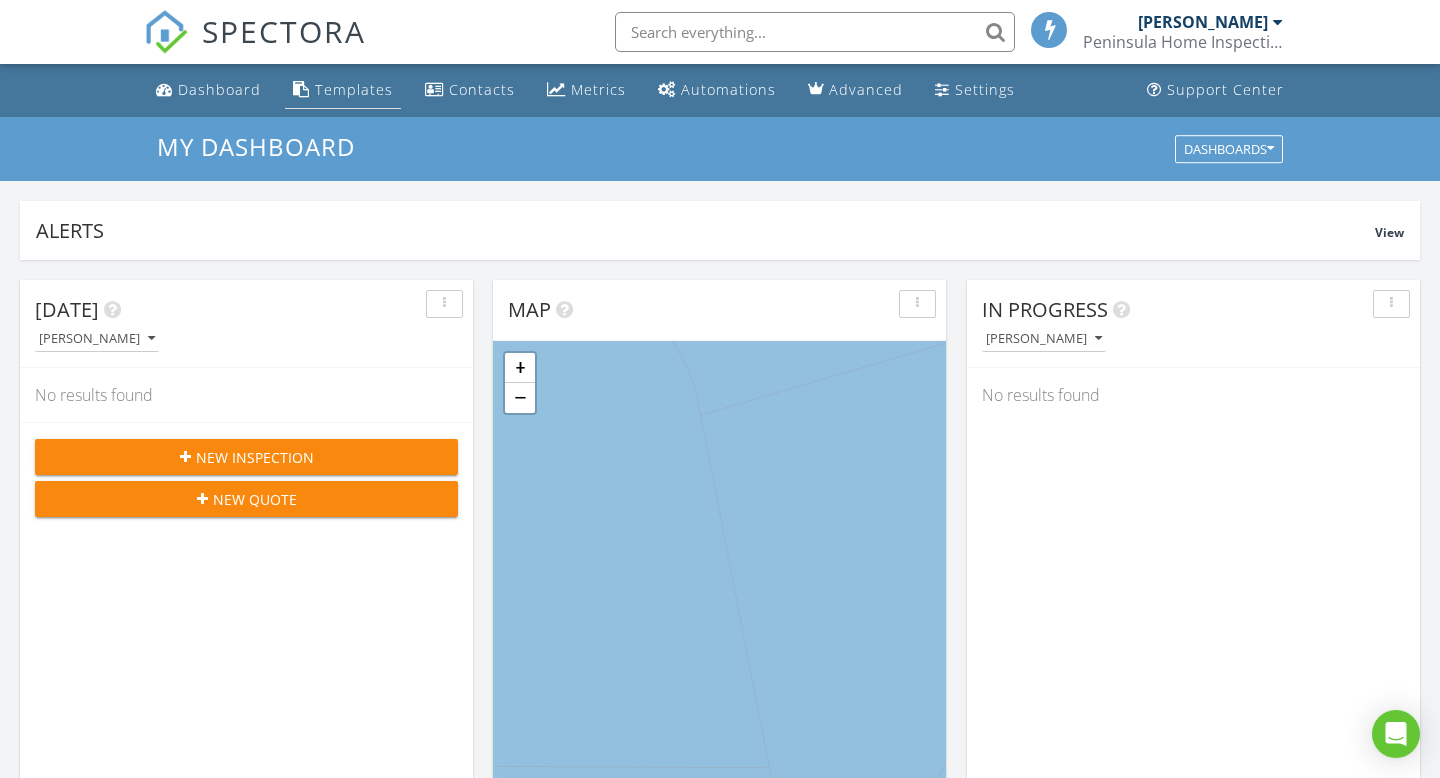 click on "Templates" at bounding box center (354, 89) 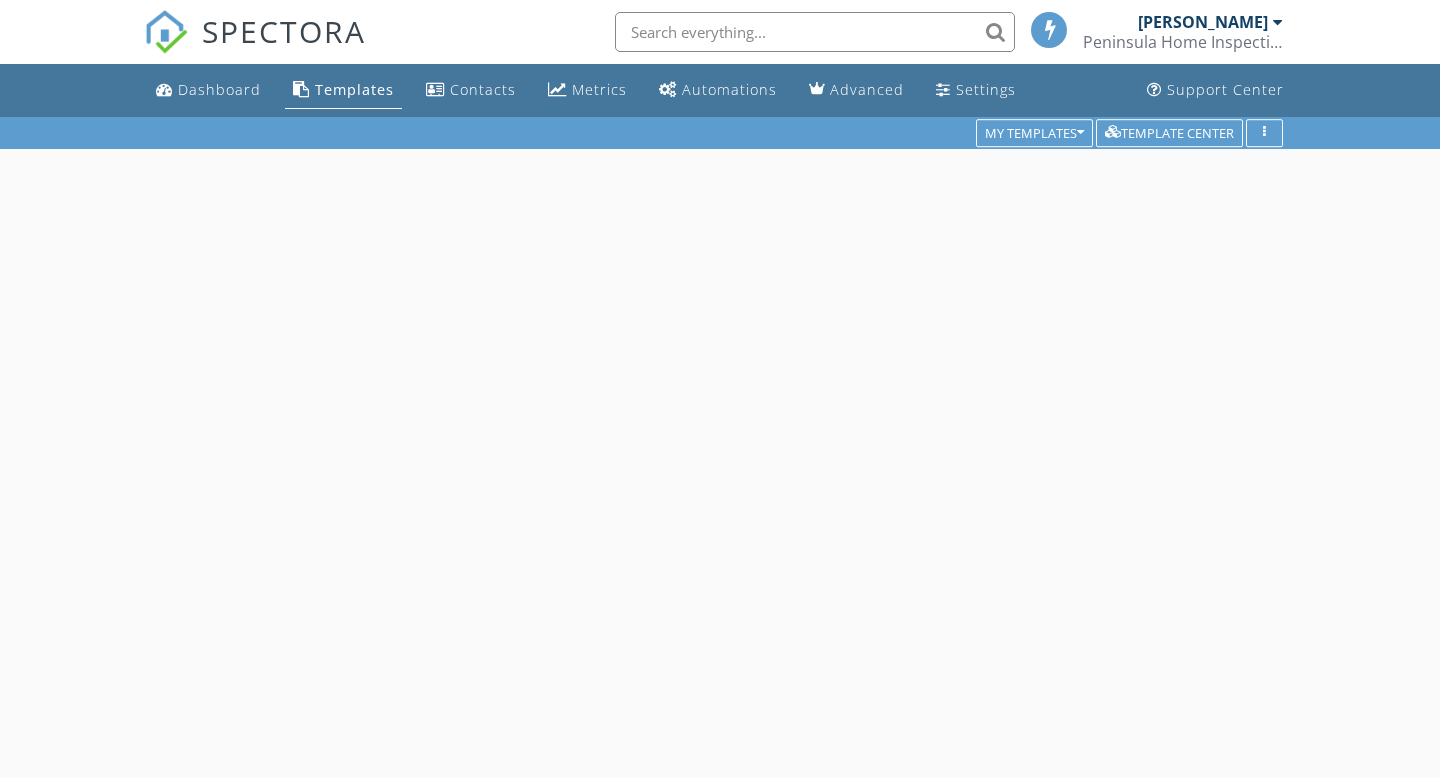 scroll, scrollTop: 0, scrollLeft: 0, axis: both 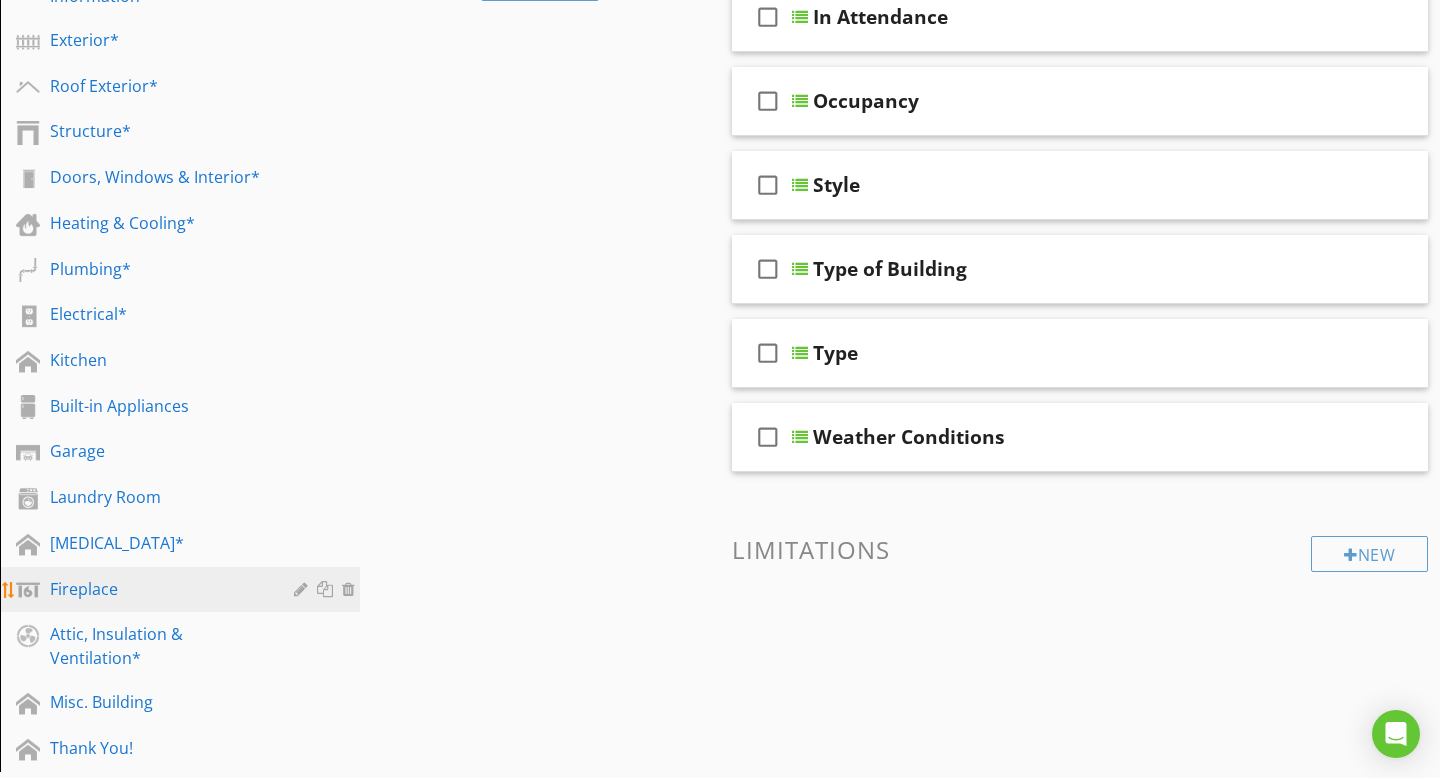 click on "Fireplace" at bounding box center [157, 589] 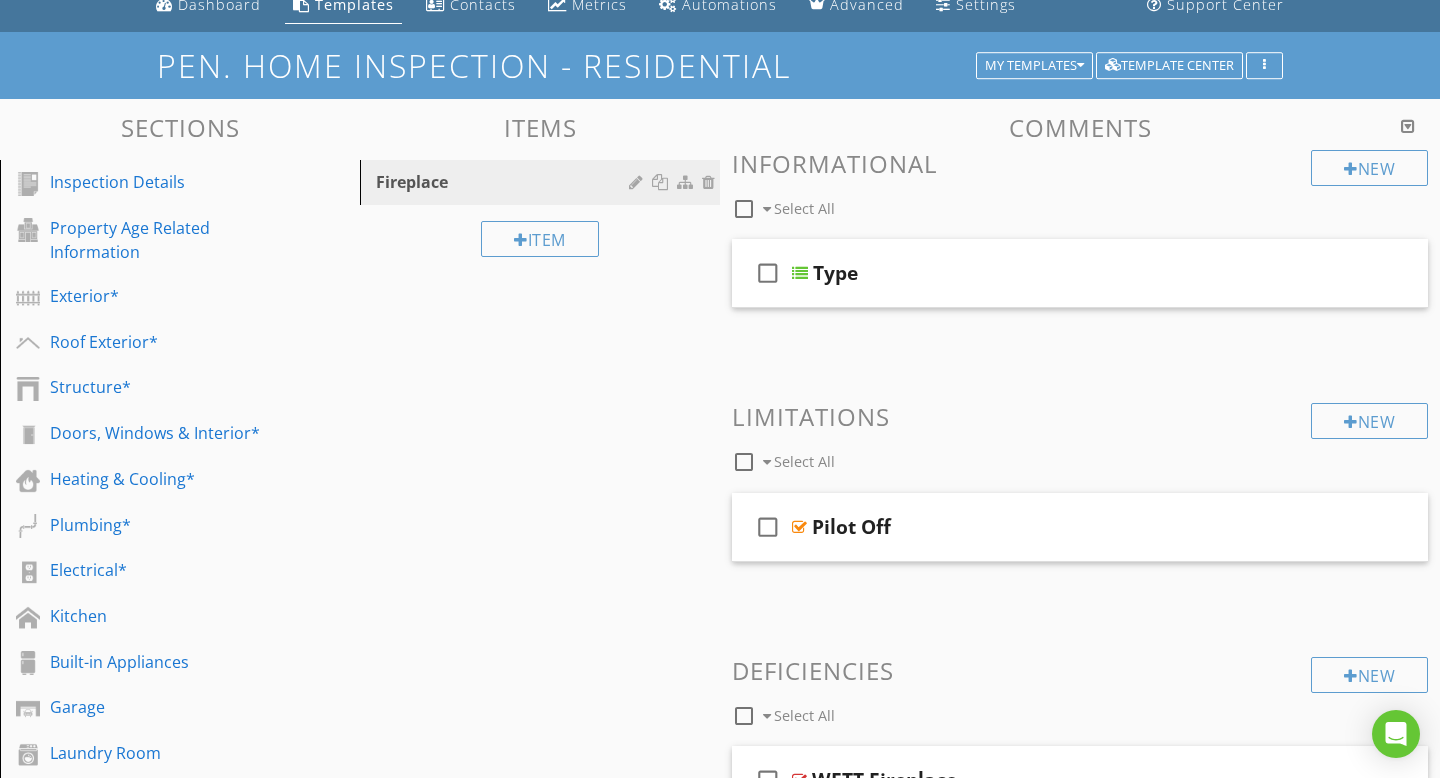 scroll, scrollTop: 82, scrollLeft: 0, axis: vertical 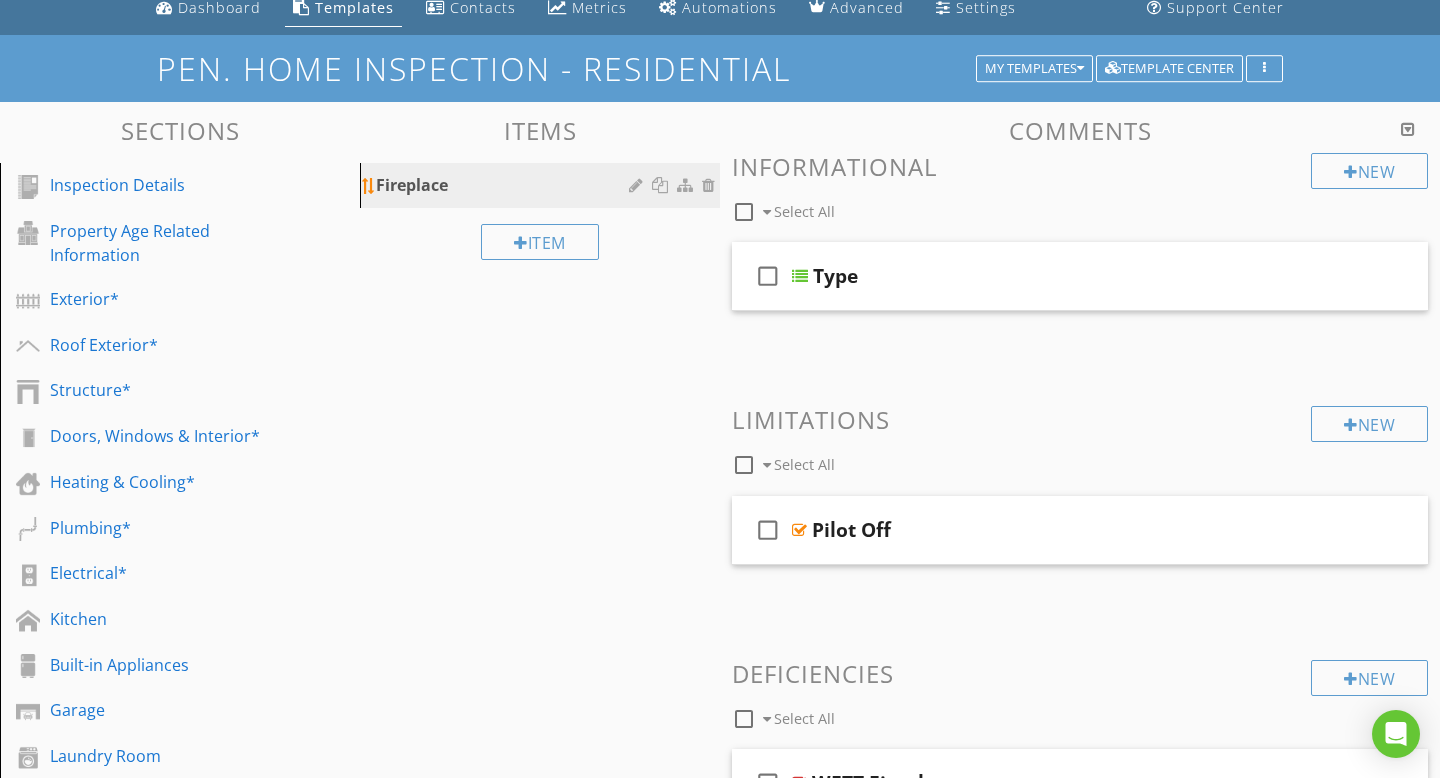 click on "Fireplace" at bounding box center [505, 185] 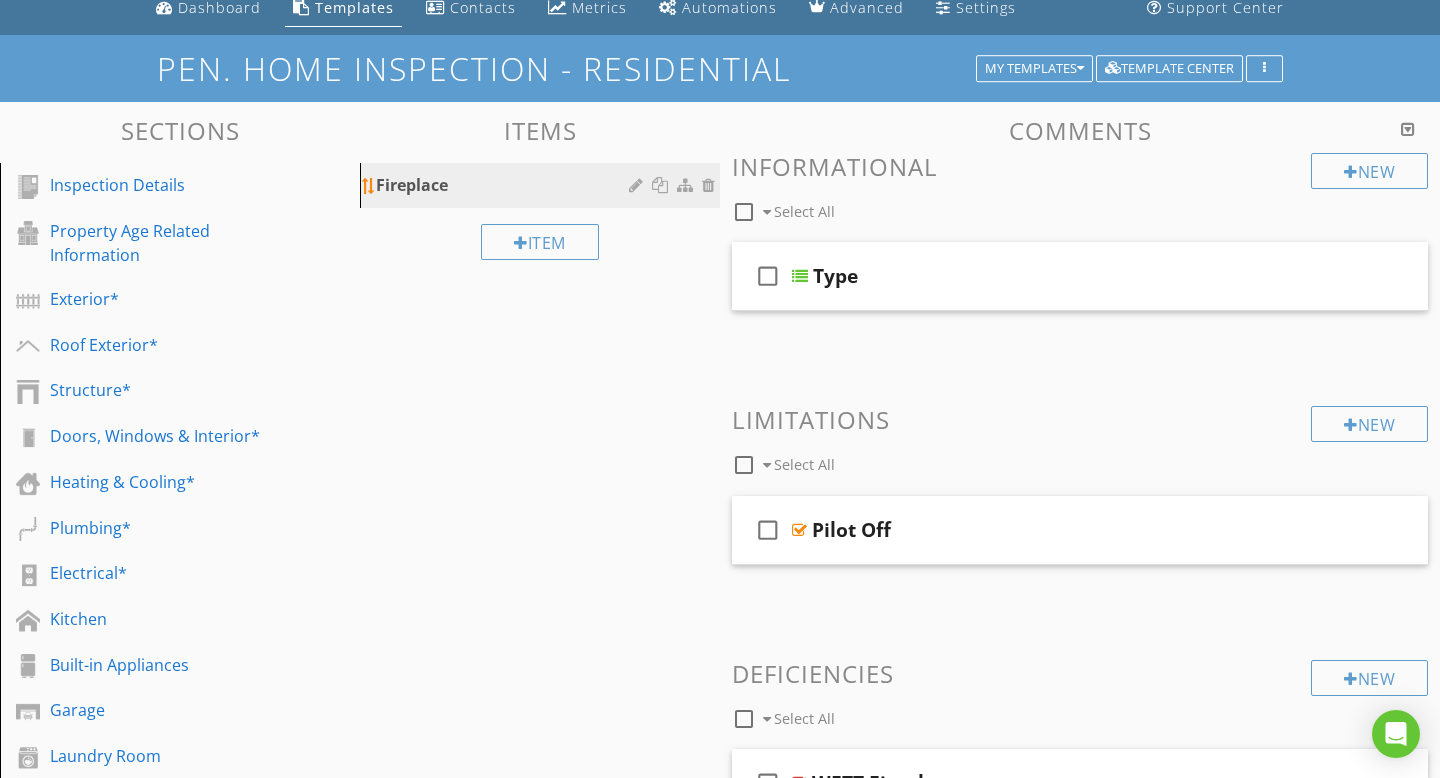 click on "Fireplace" at bounding box center [505, 185] 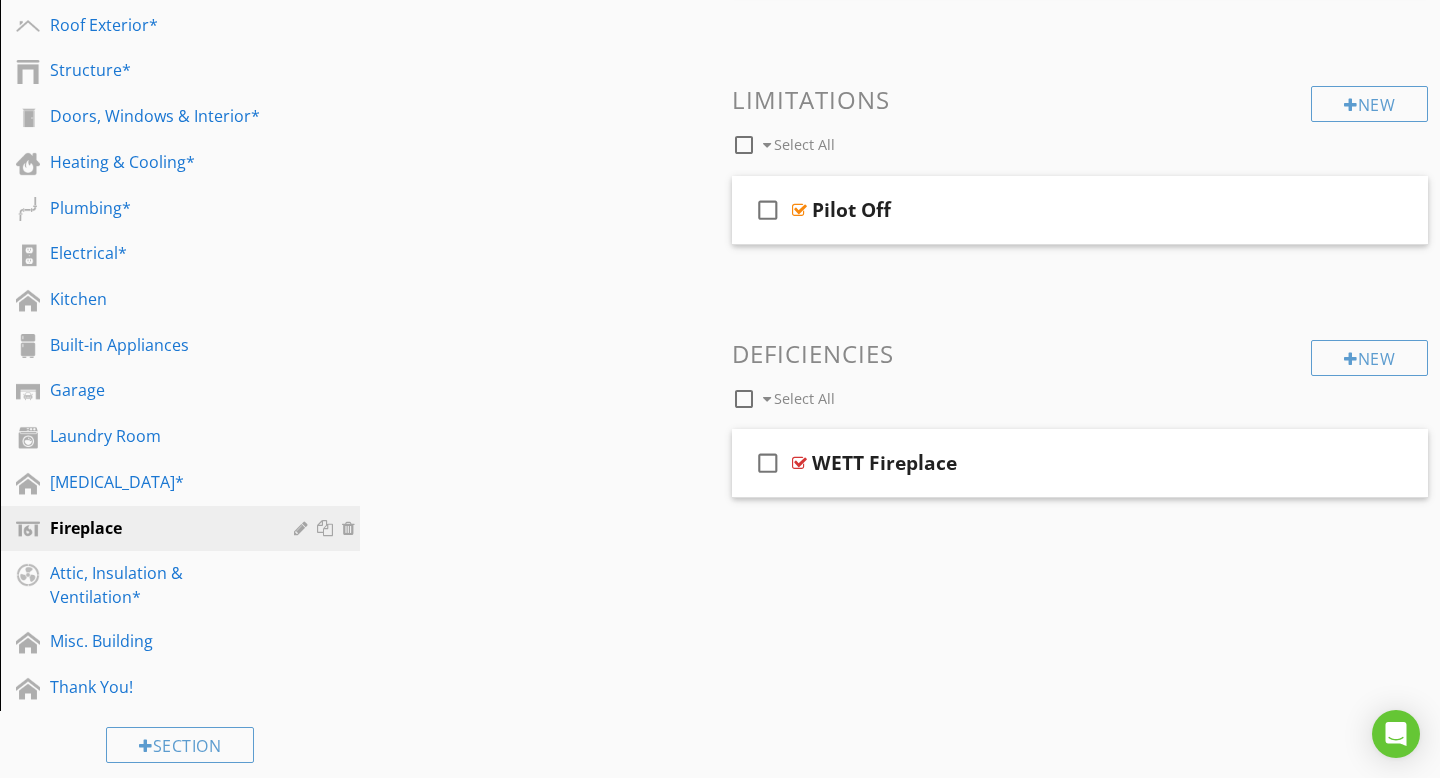 scroll, scrollTop: 426, scrollLeft: 0, axis: vertical 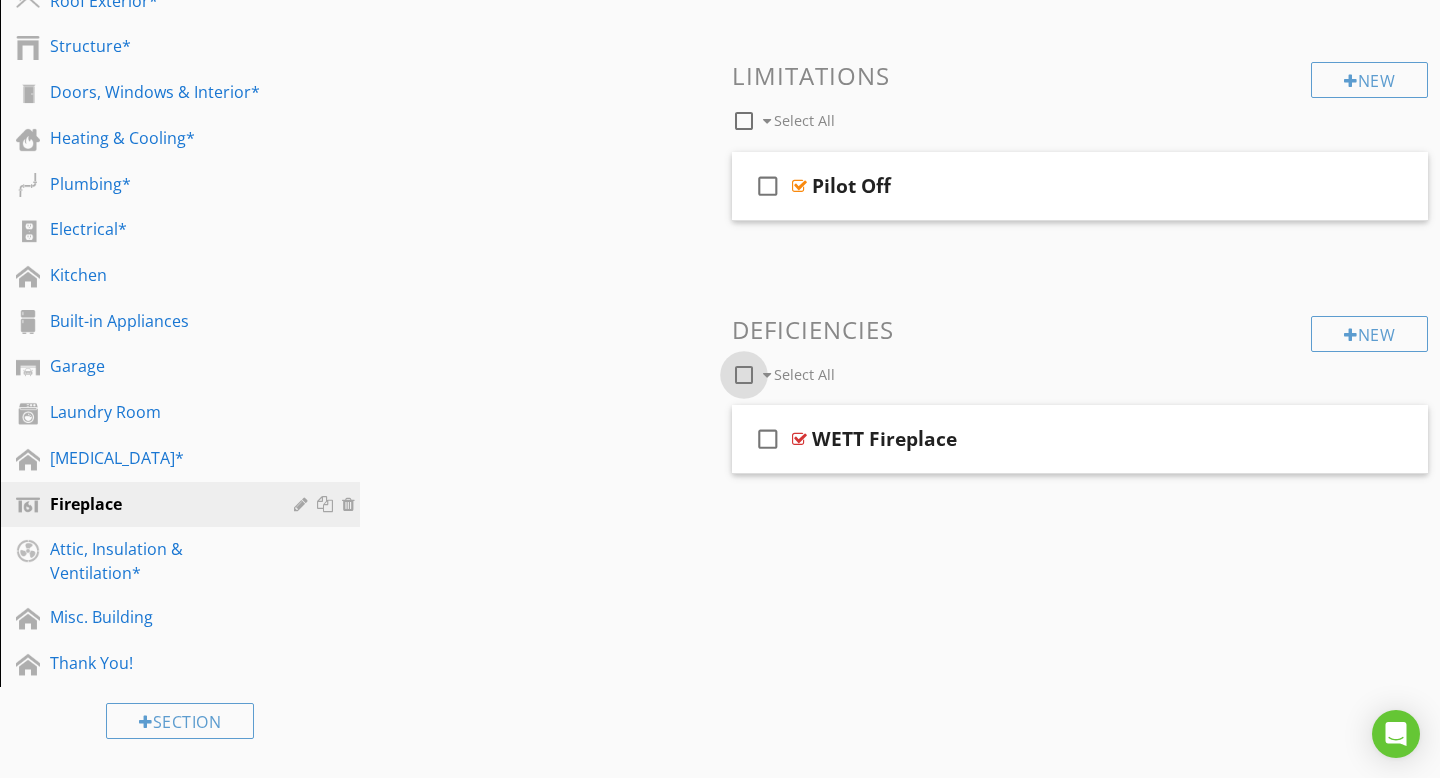 click at bounding box center [744, 375] 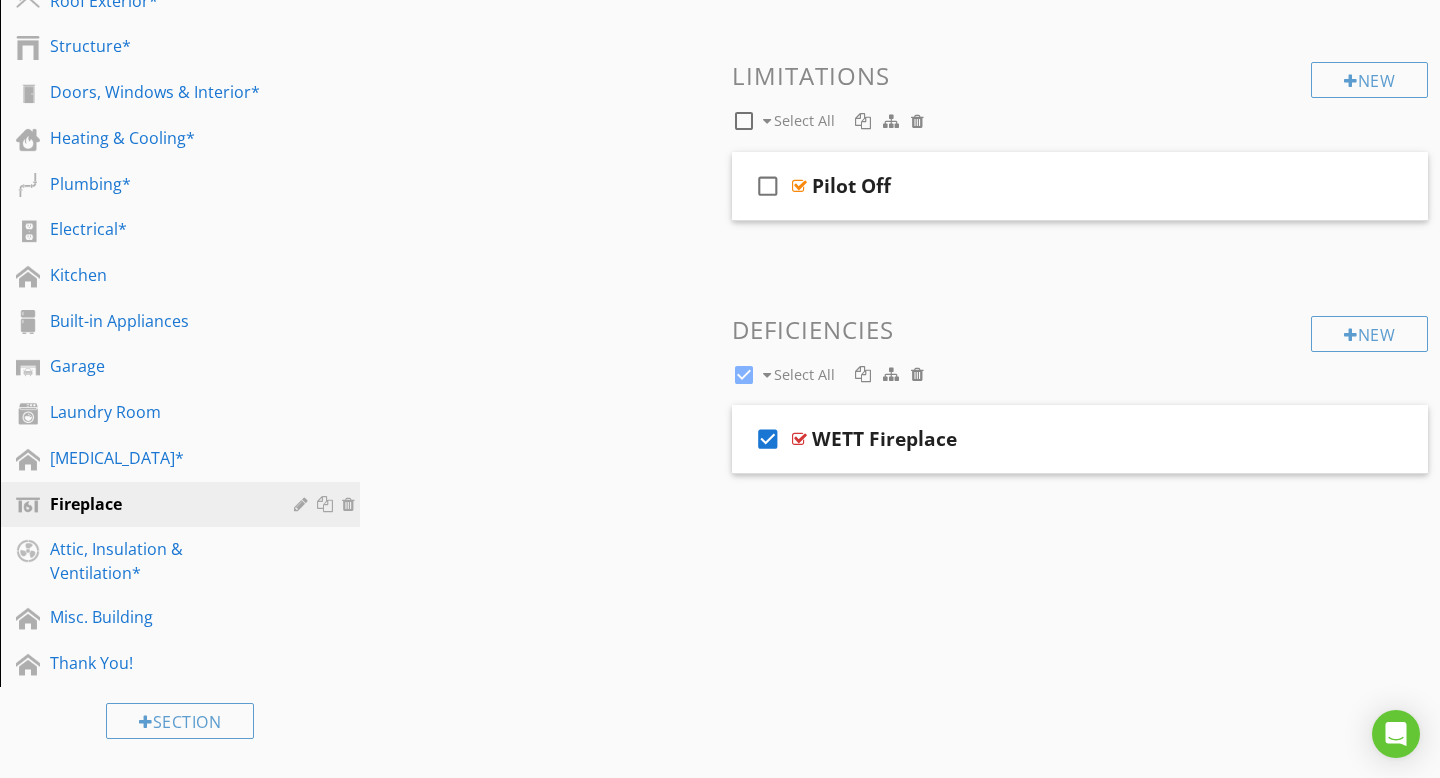 click at bounding box center [744, 375] 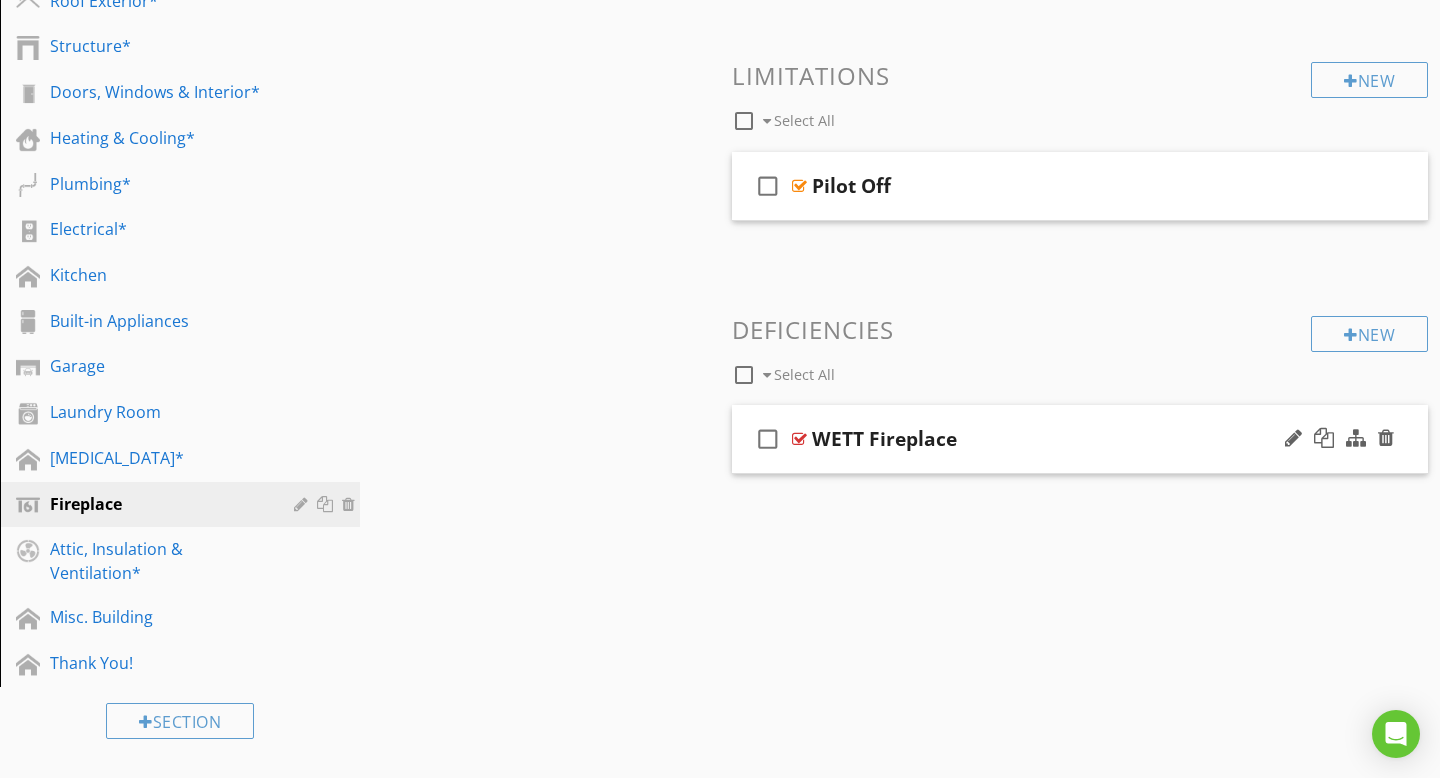click on "check_box_outline_blank" at bounding box center [768, 439] 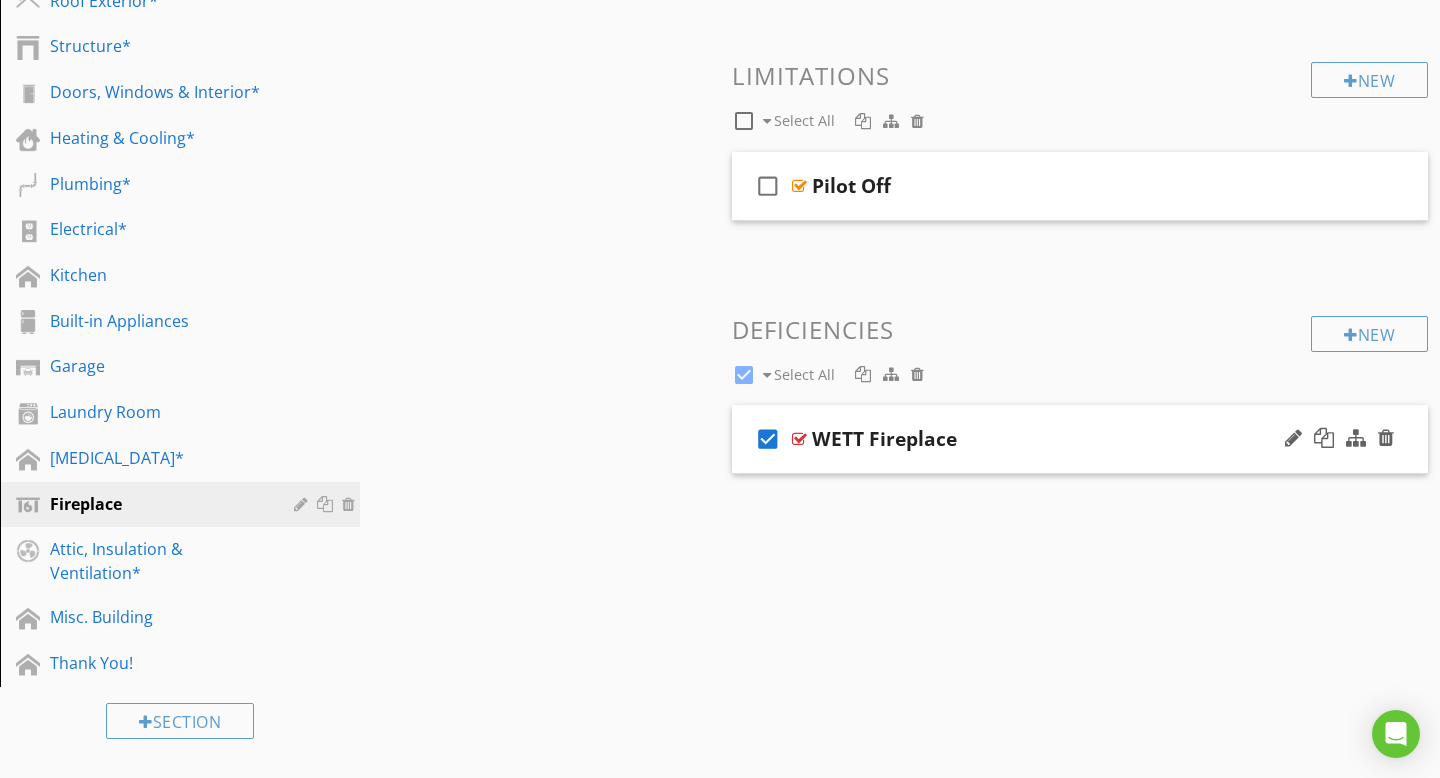 click on "check_box" at bounding box center (768, 439) 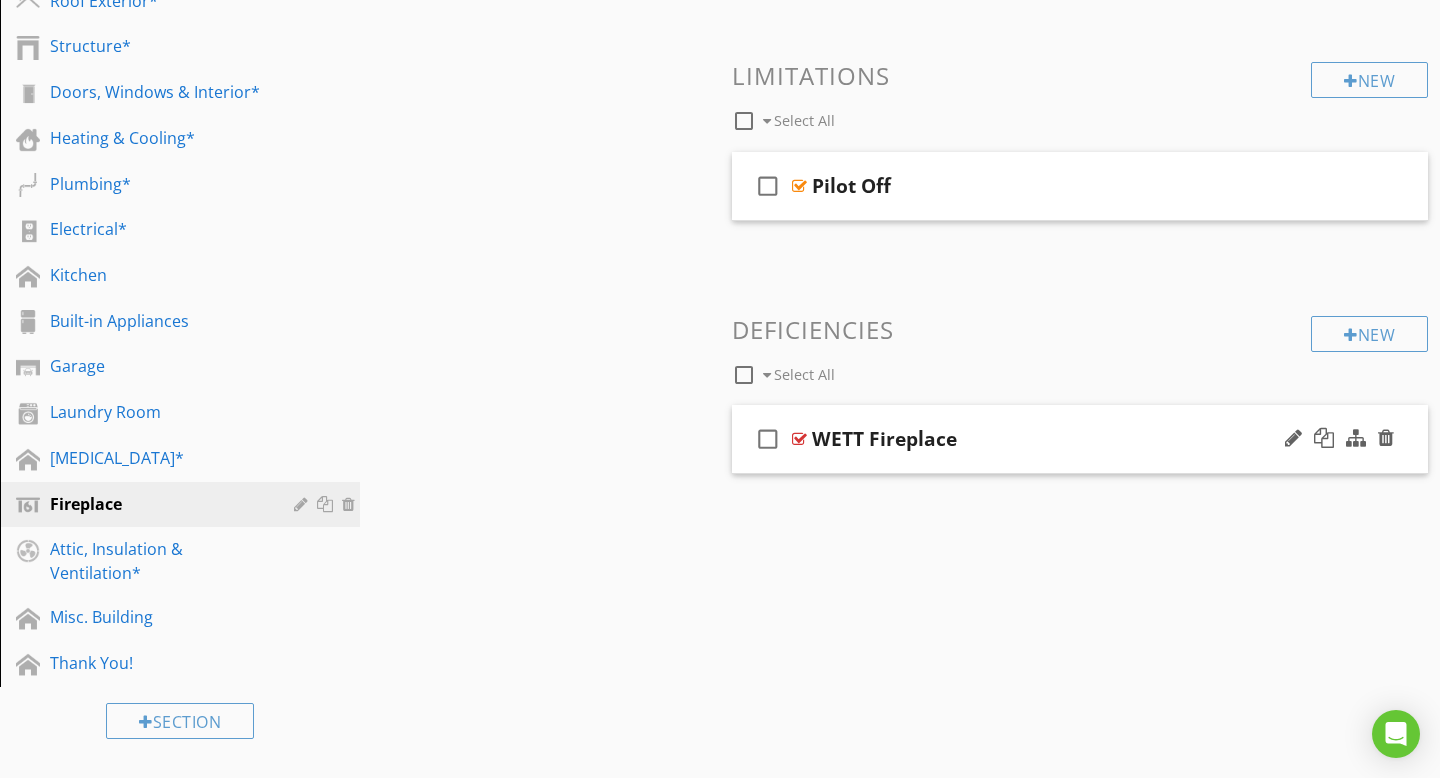 click at bounding box center [799, 439] 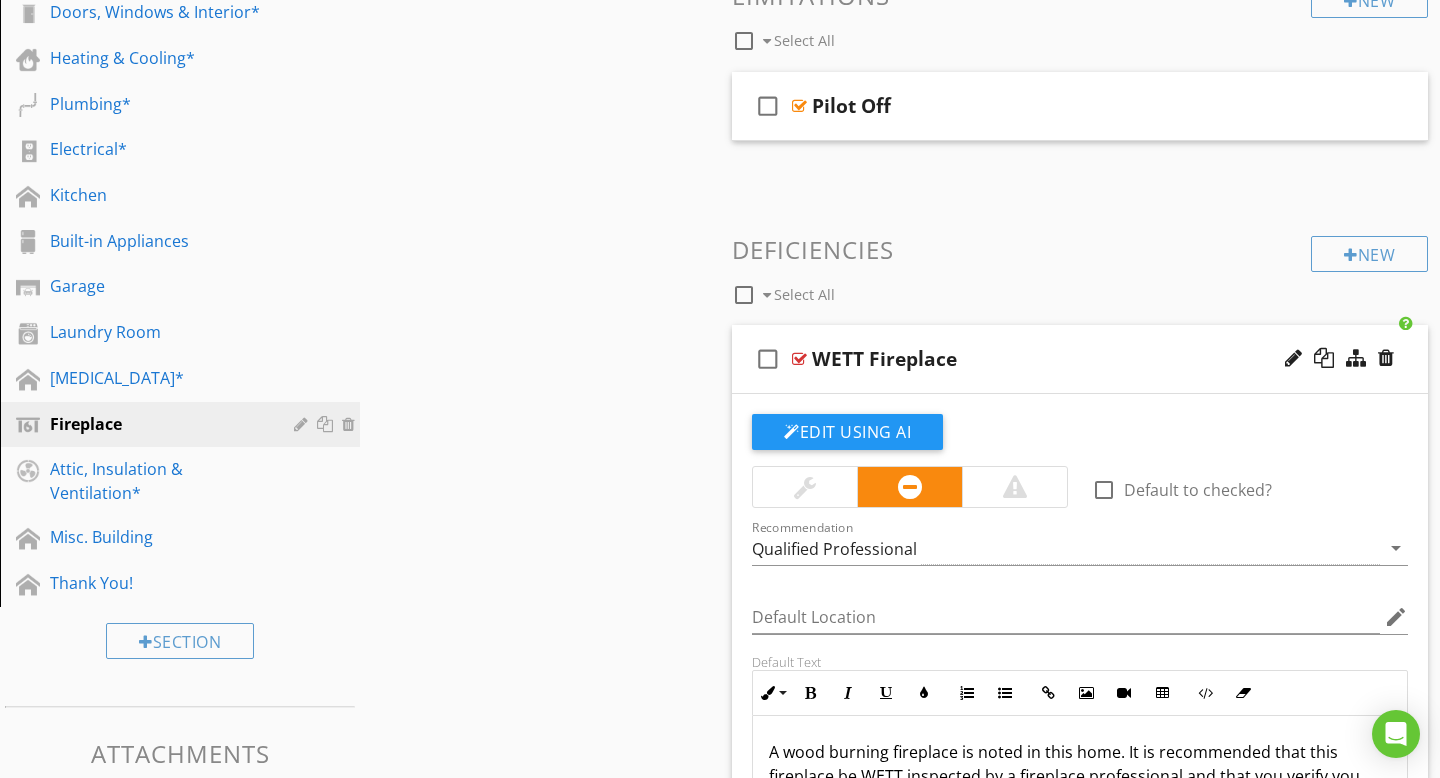scroll, scrollTop: 528, scrollLeft: 0, axis: vertical 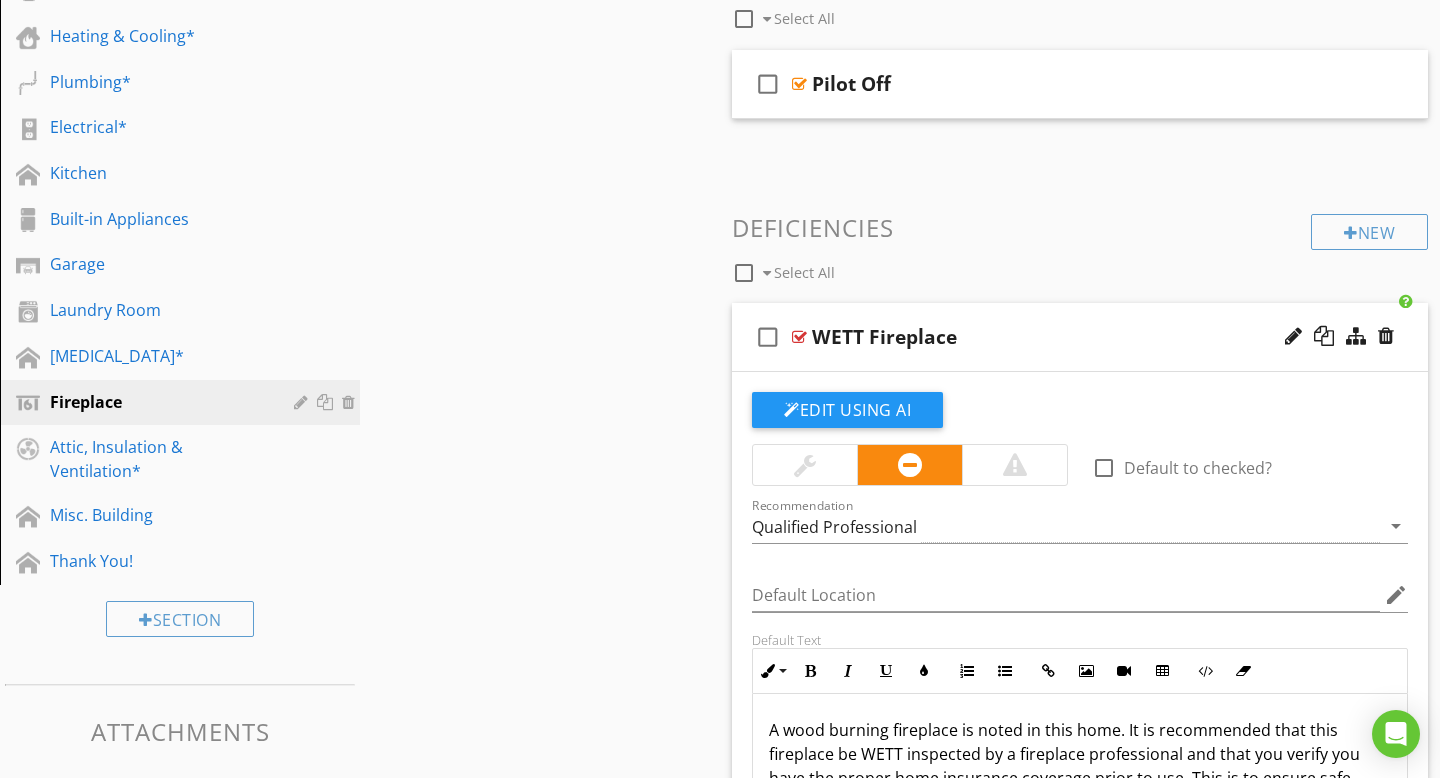 click at bounding box center [799, 337] 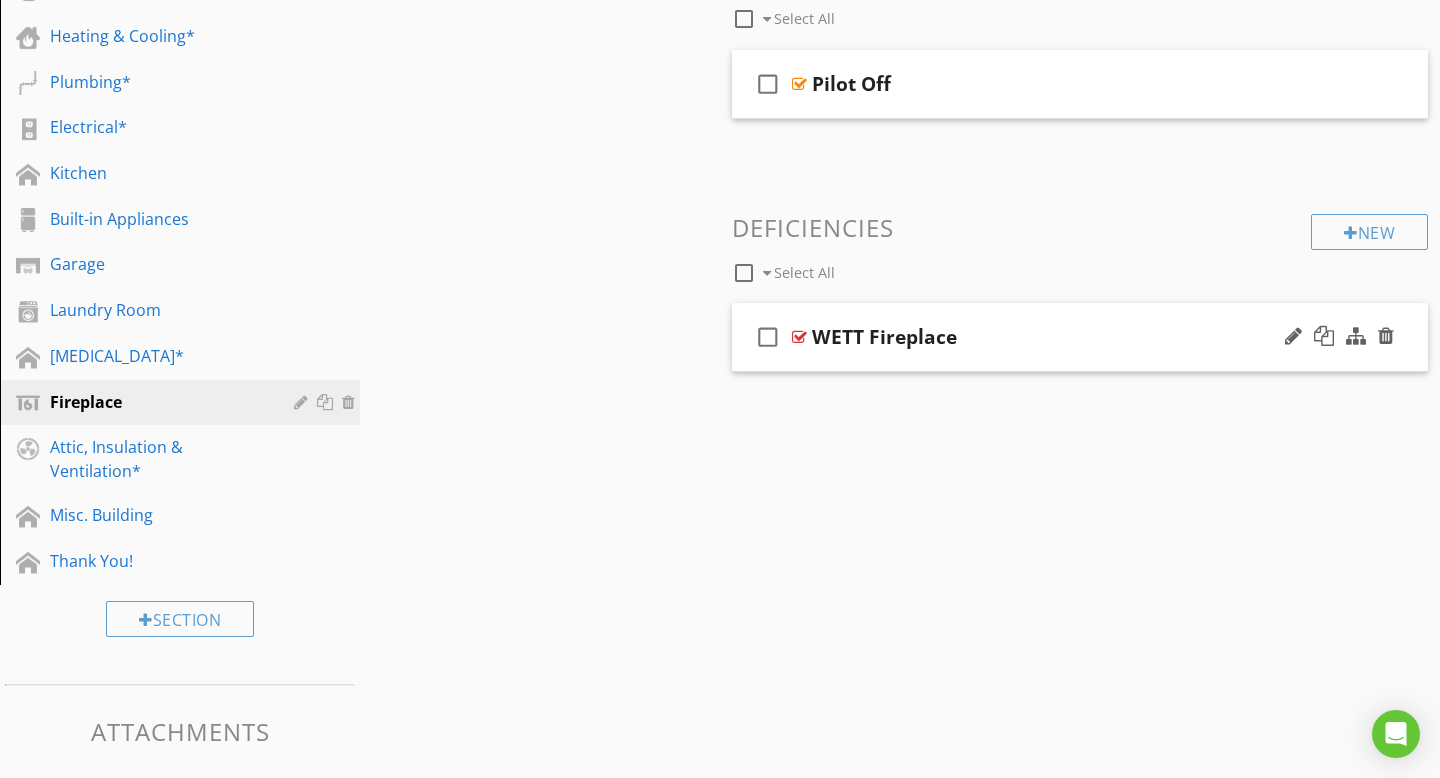 click on "check_box_outline_blank" at bounding box center (768, 337) 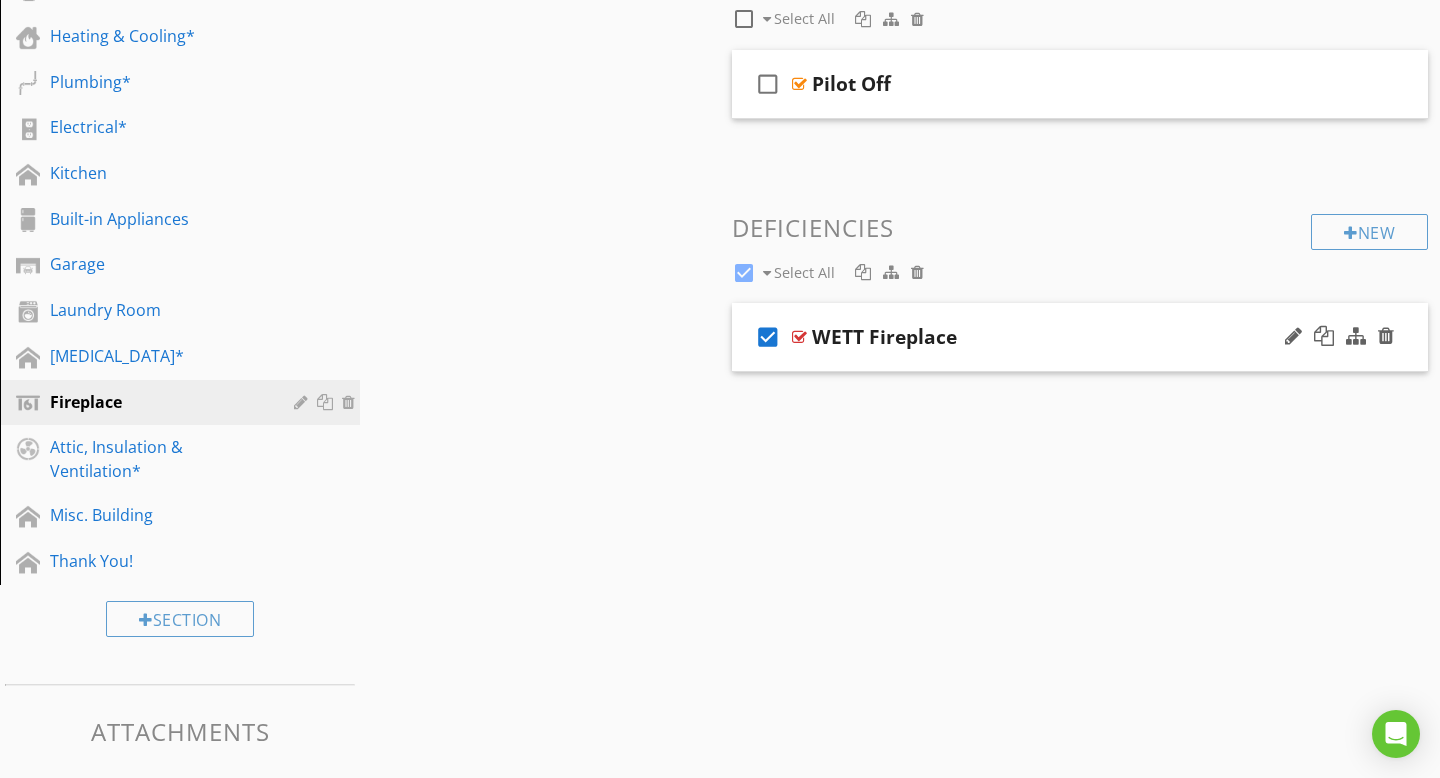 click on "check_box" at bounding box center [768, 337] 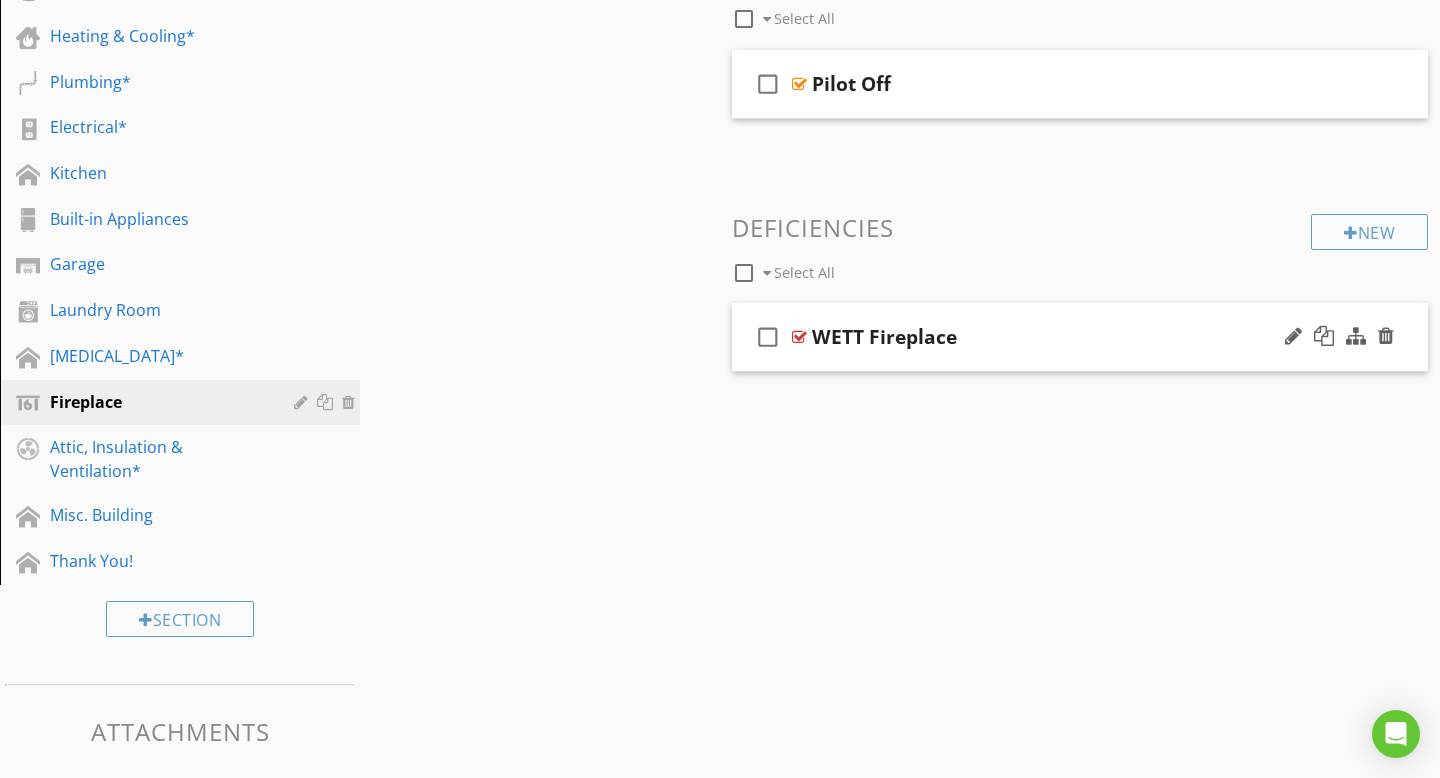 click on "check_box_outline_blank" at bounding box center [768, 337] 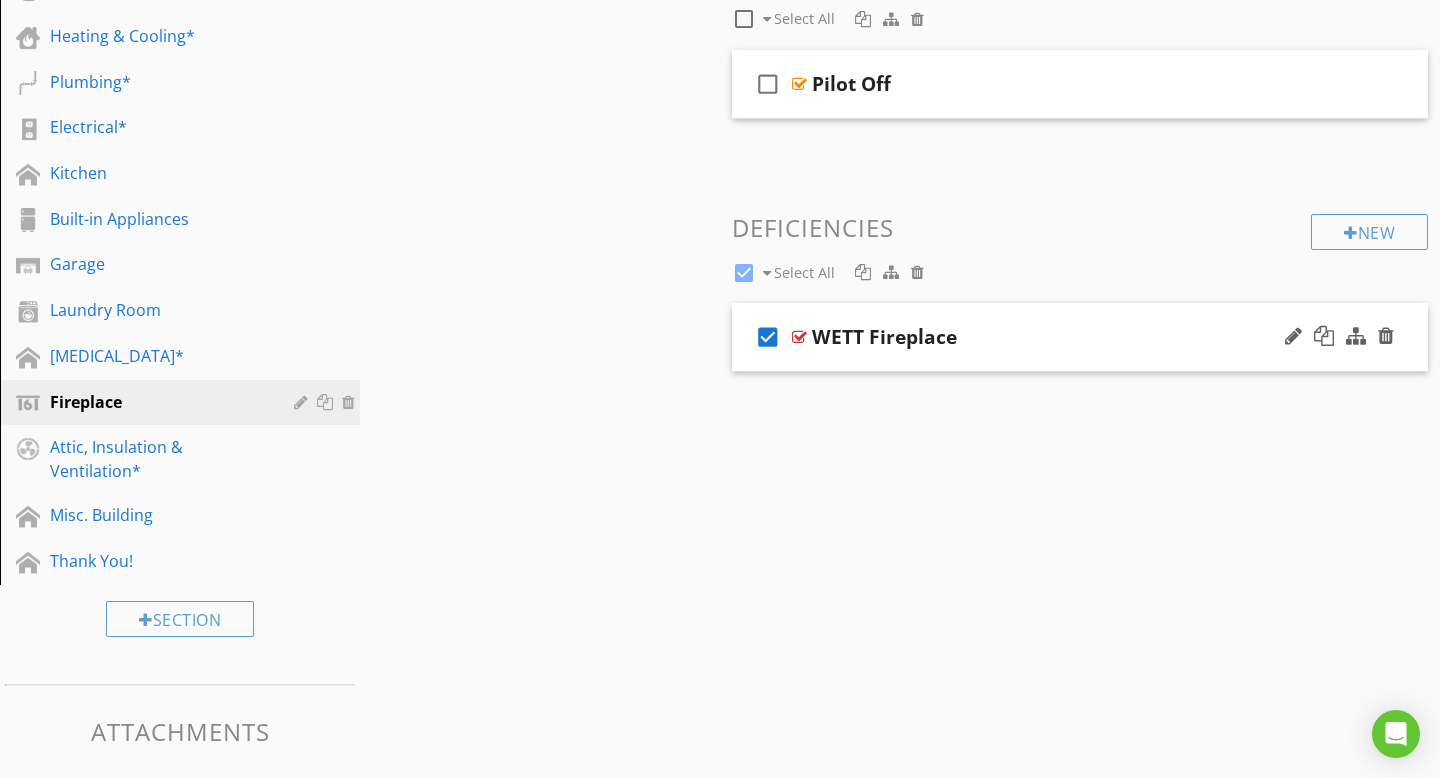 click on "check_box" at bounding box center (768, 337) 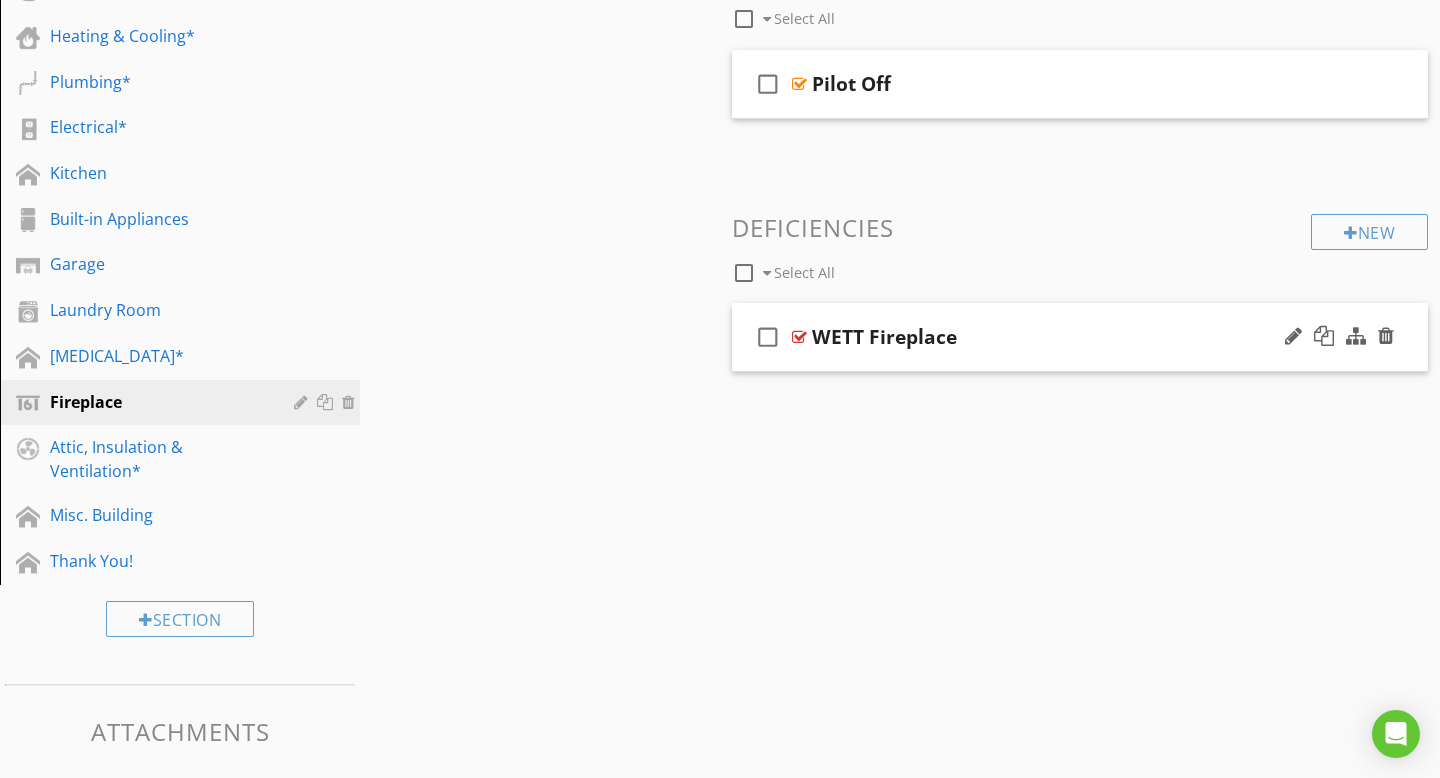 click on "check_box_outline_blank" at bounding box center (768, 337) 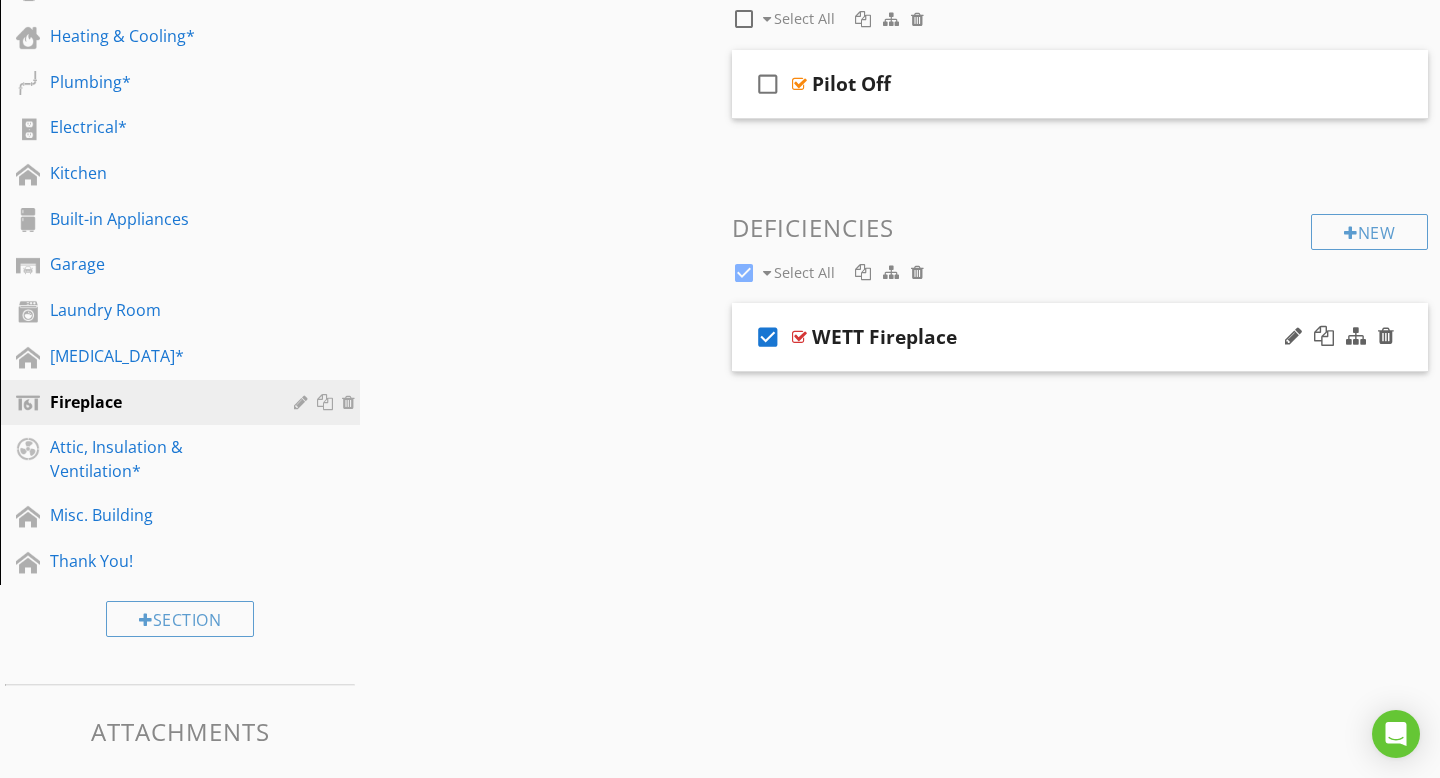 click at bounding box center (799, 337) 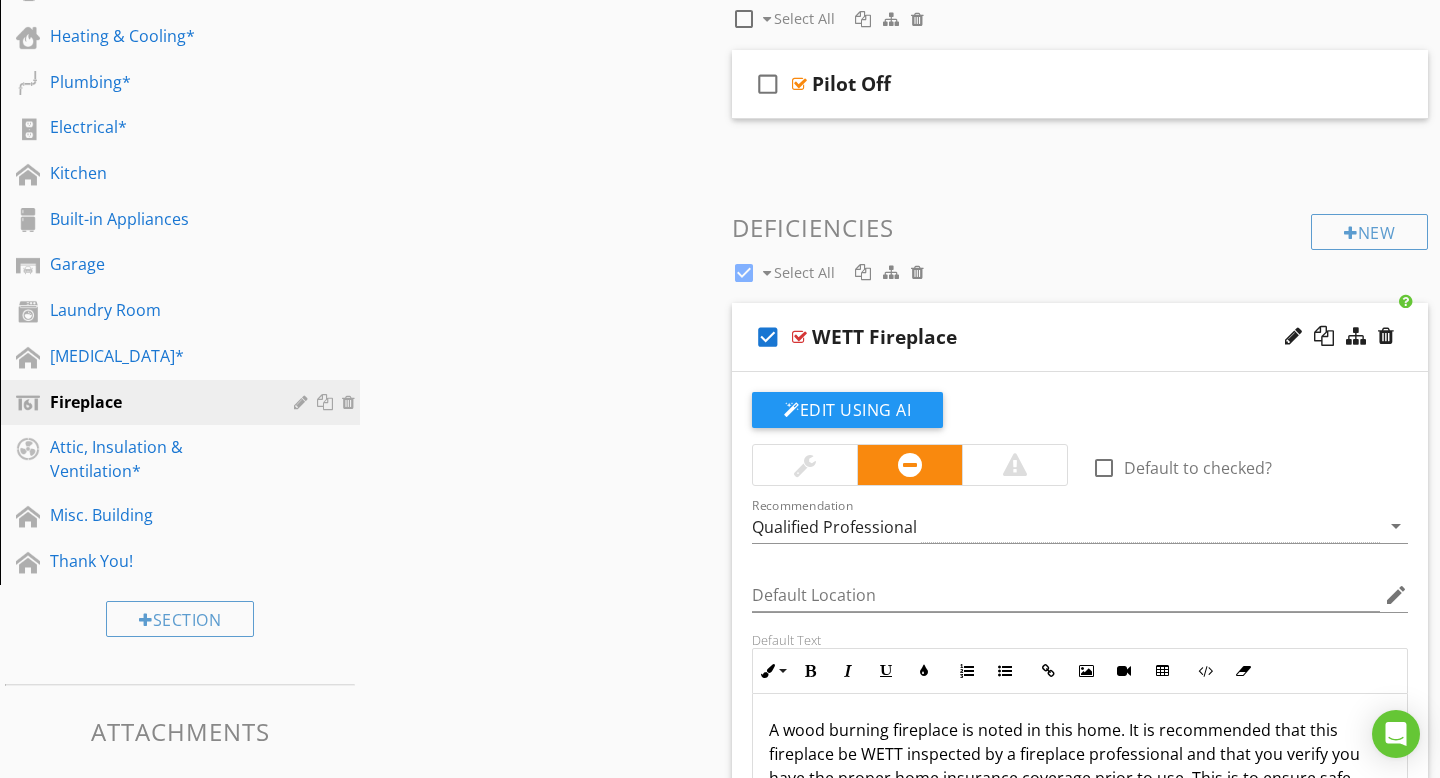 click at bounding box center [799, 337] 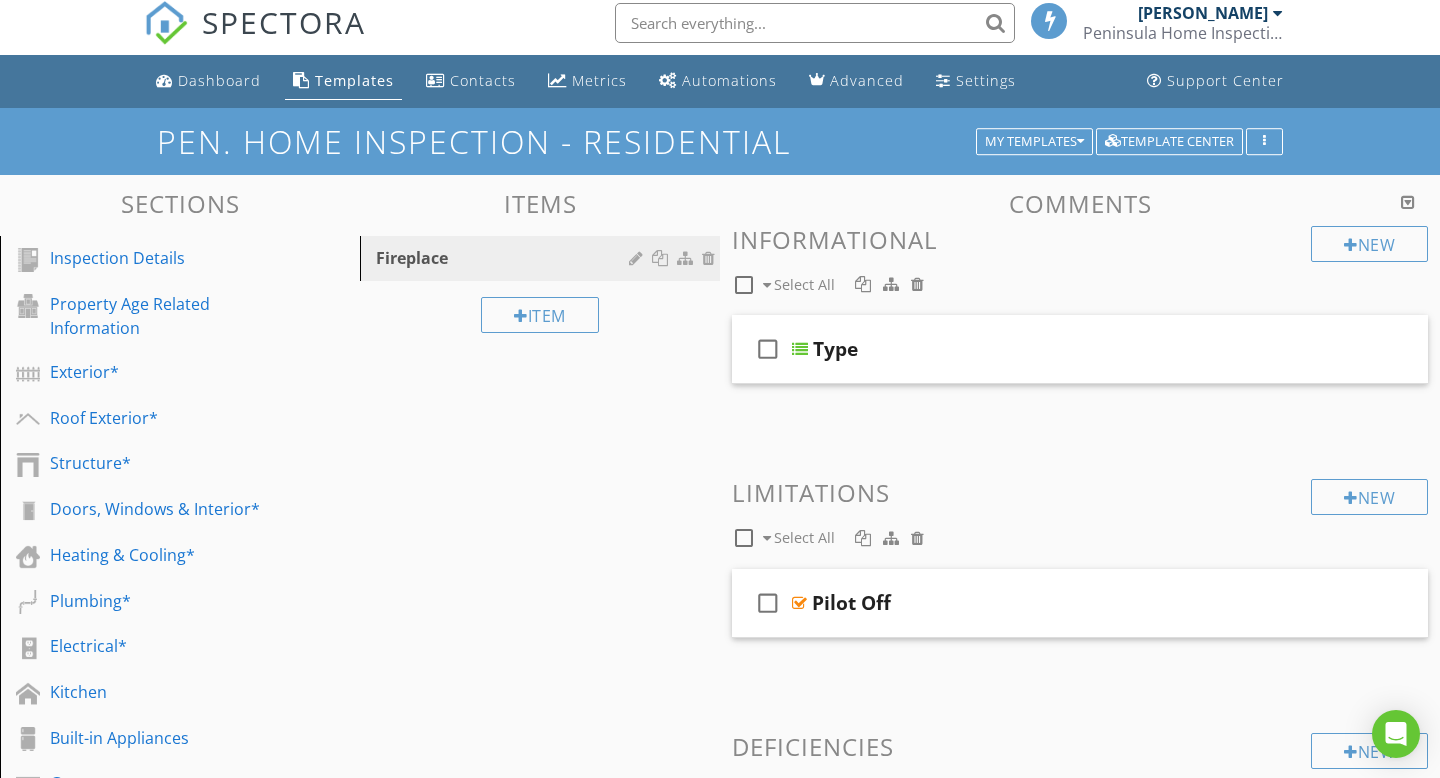 scroll, scrollTop: 0, scrollLeft: 0, axis: both 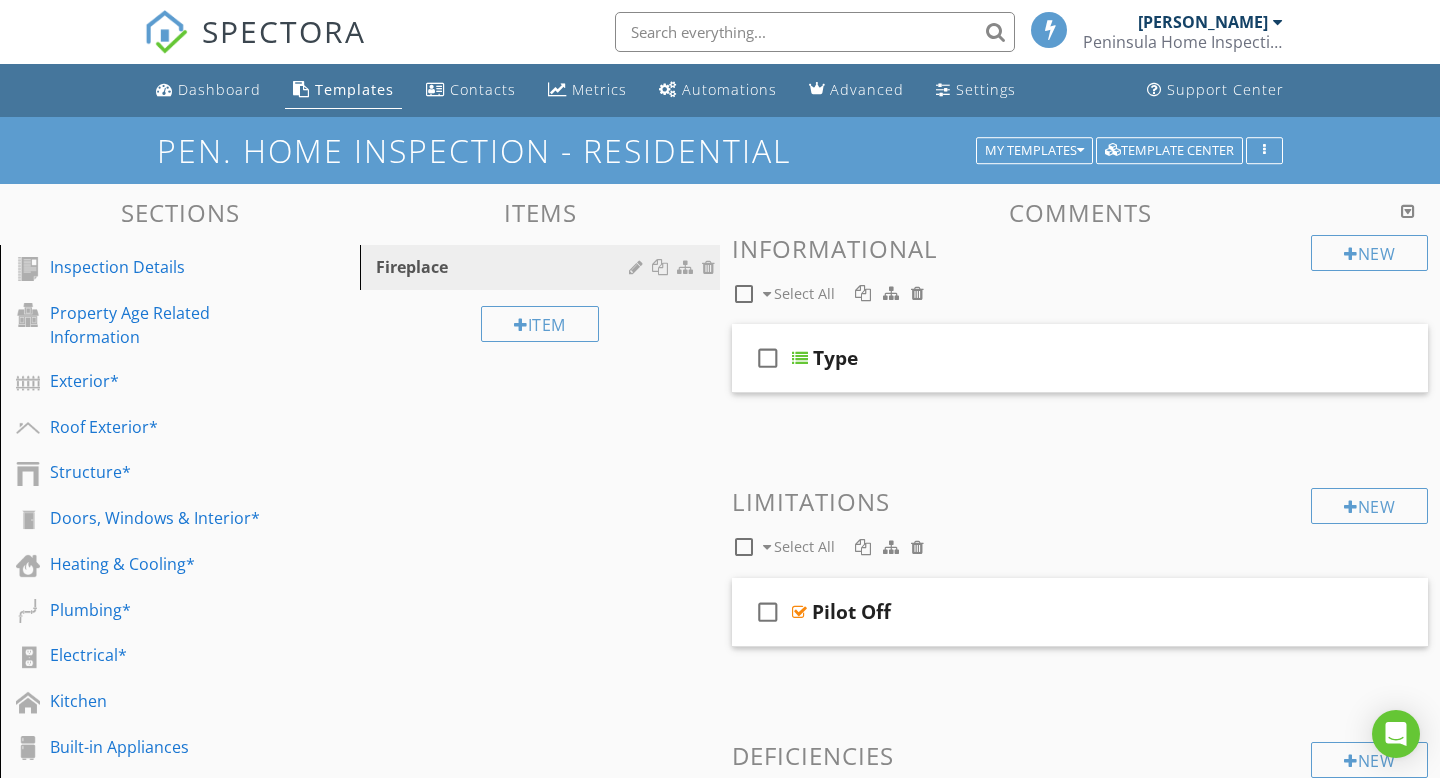 click on "Templates" at bounding box center [354, 89] 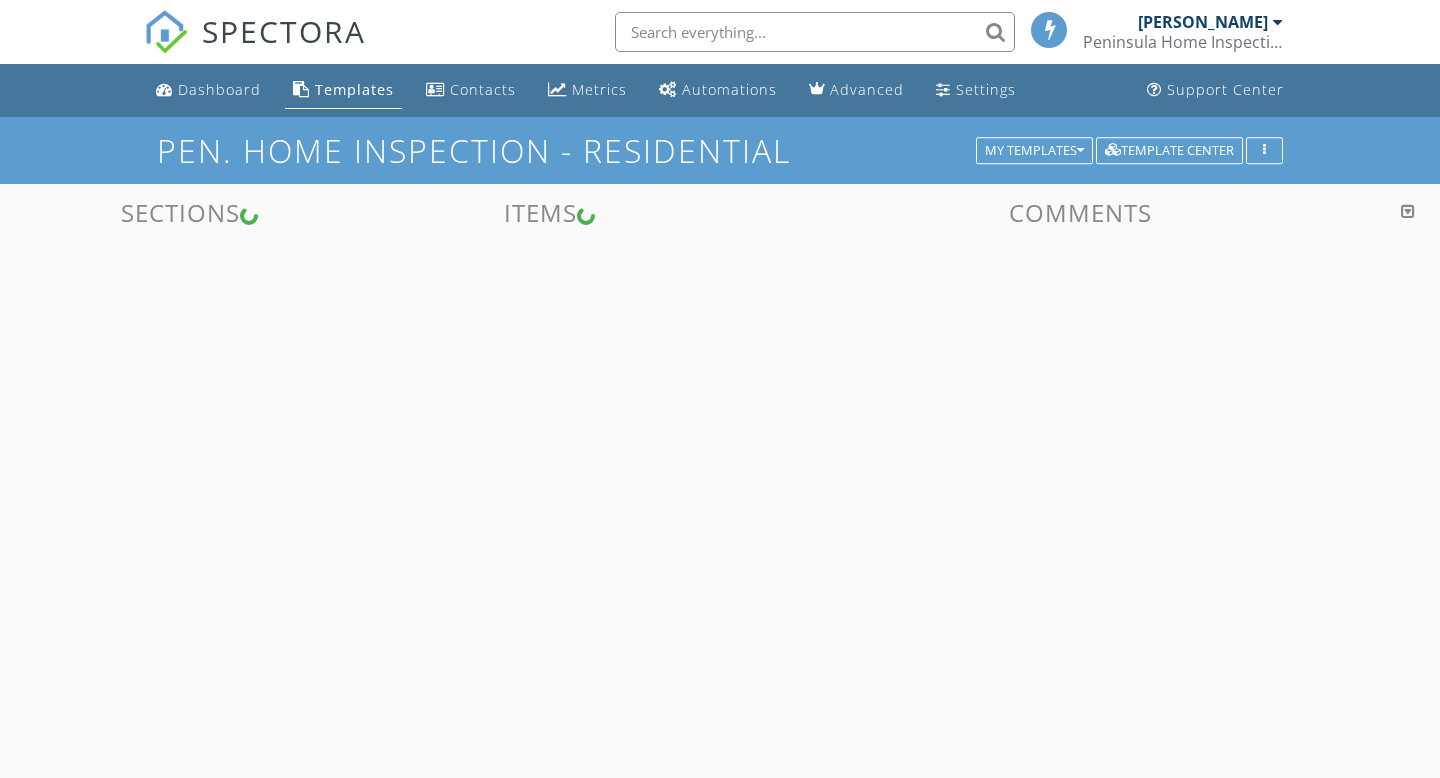 scroll, scrollTop: 0, scrollLeft: 0, axis: both 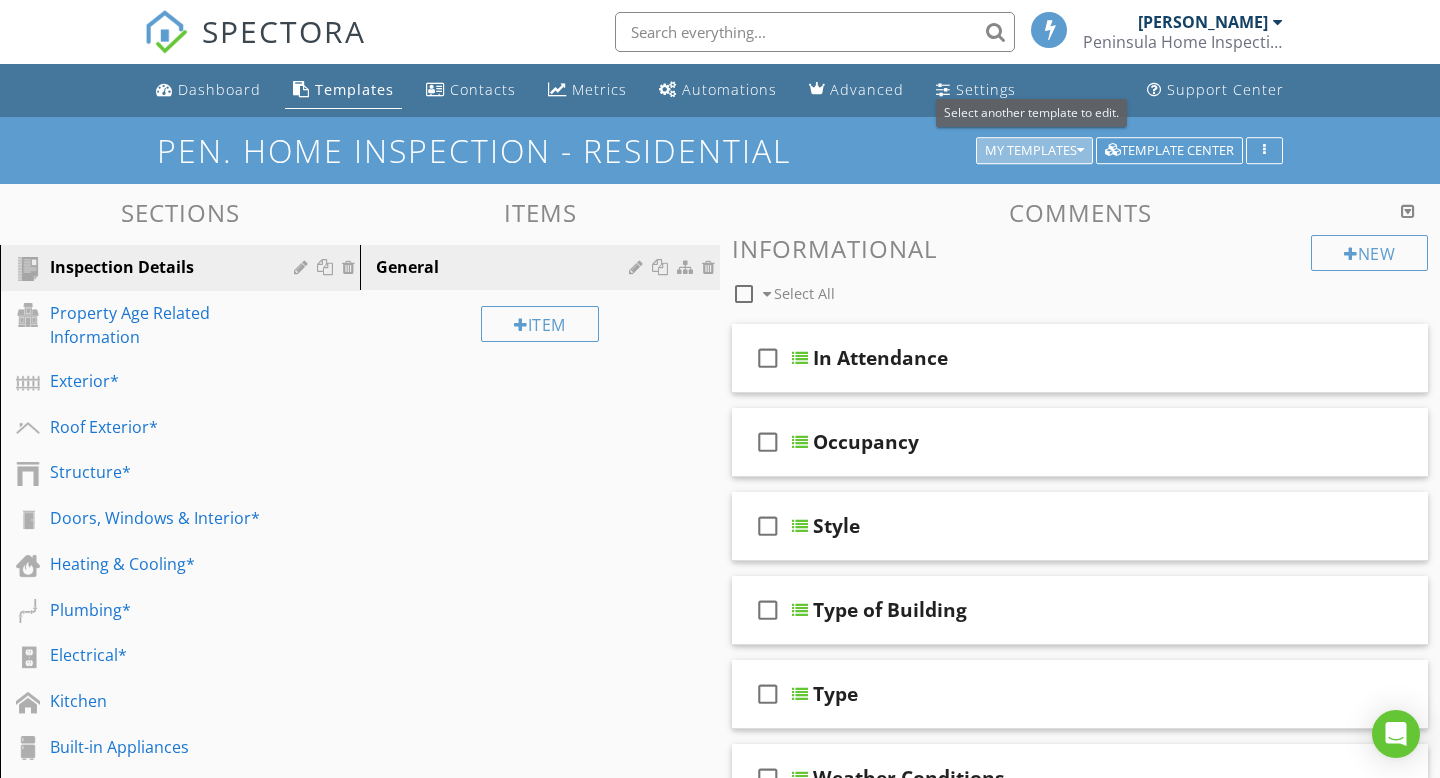 click on "My Templates" at bounding box center [1034, 151] 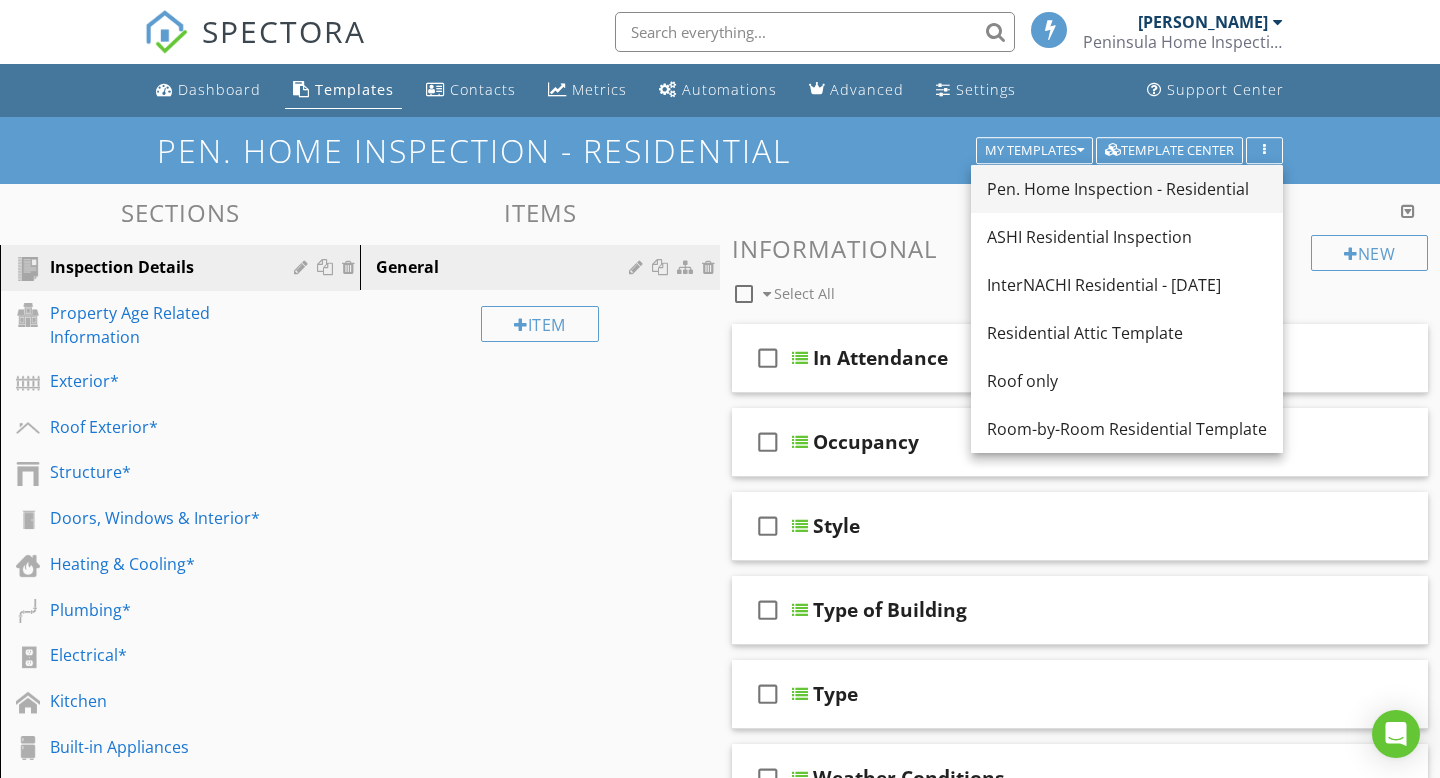 click on "Pen. Home Inspection - Residential" at bounding box center (1127, 189) 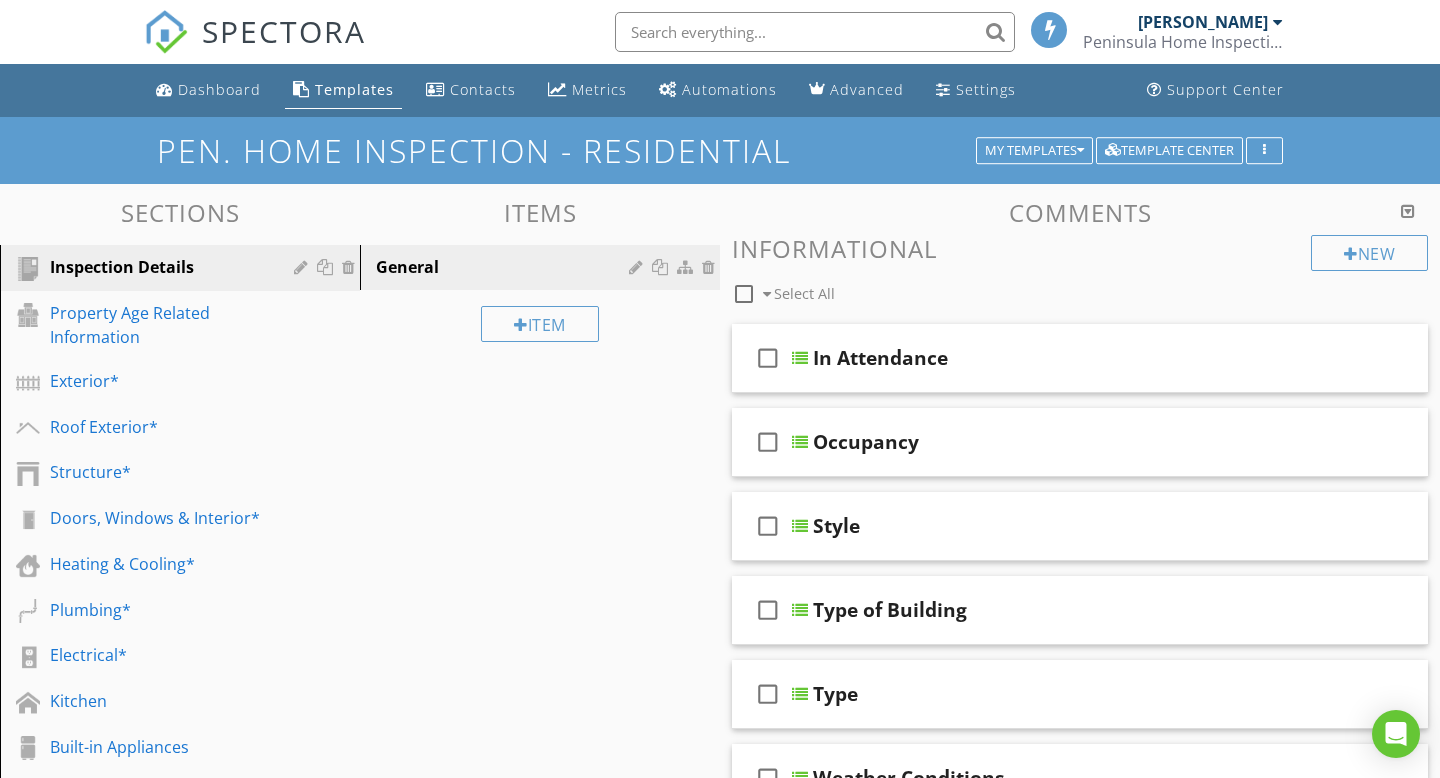 click at bounding box center [1408, 211] 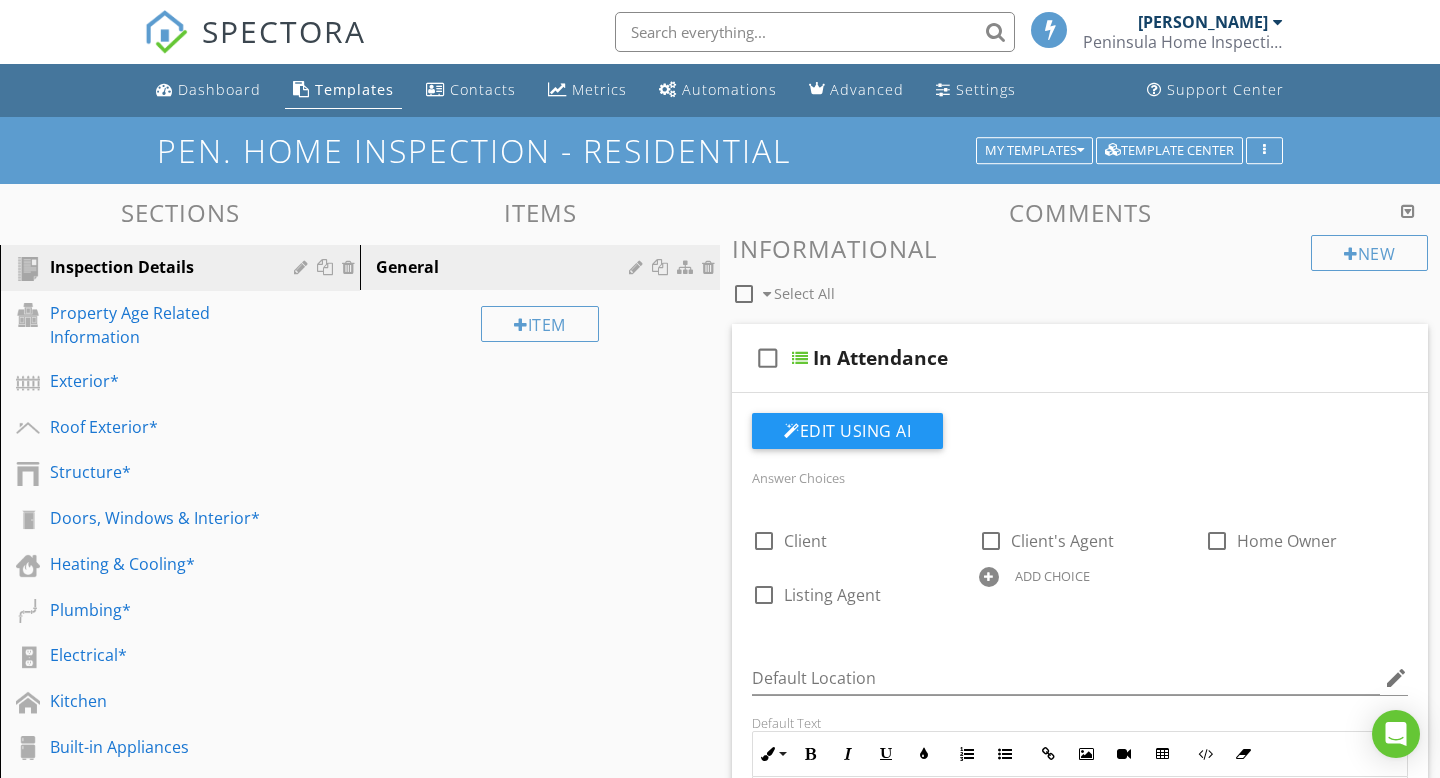 click at bounding box center (1408, 211) 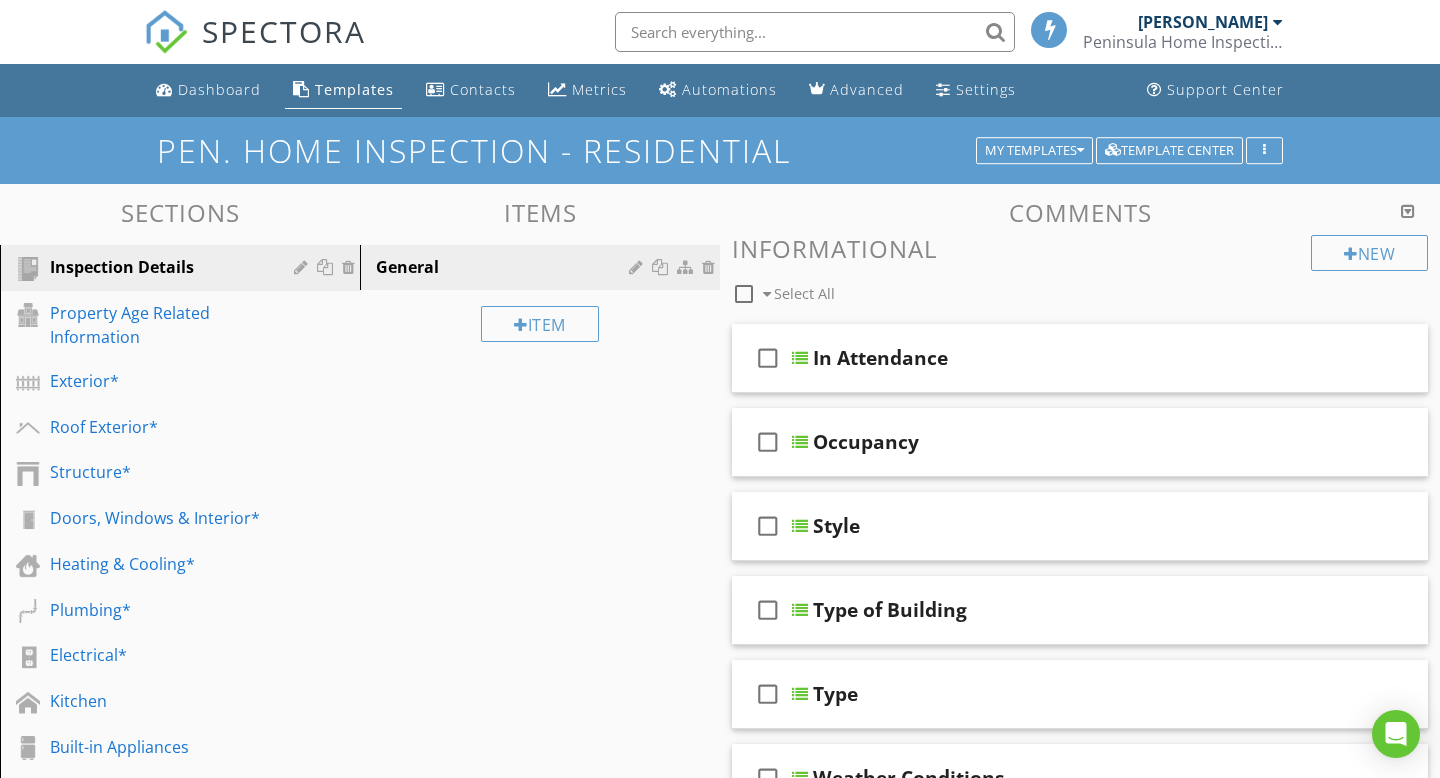 click at bounding box center [1408, 211] 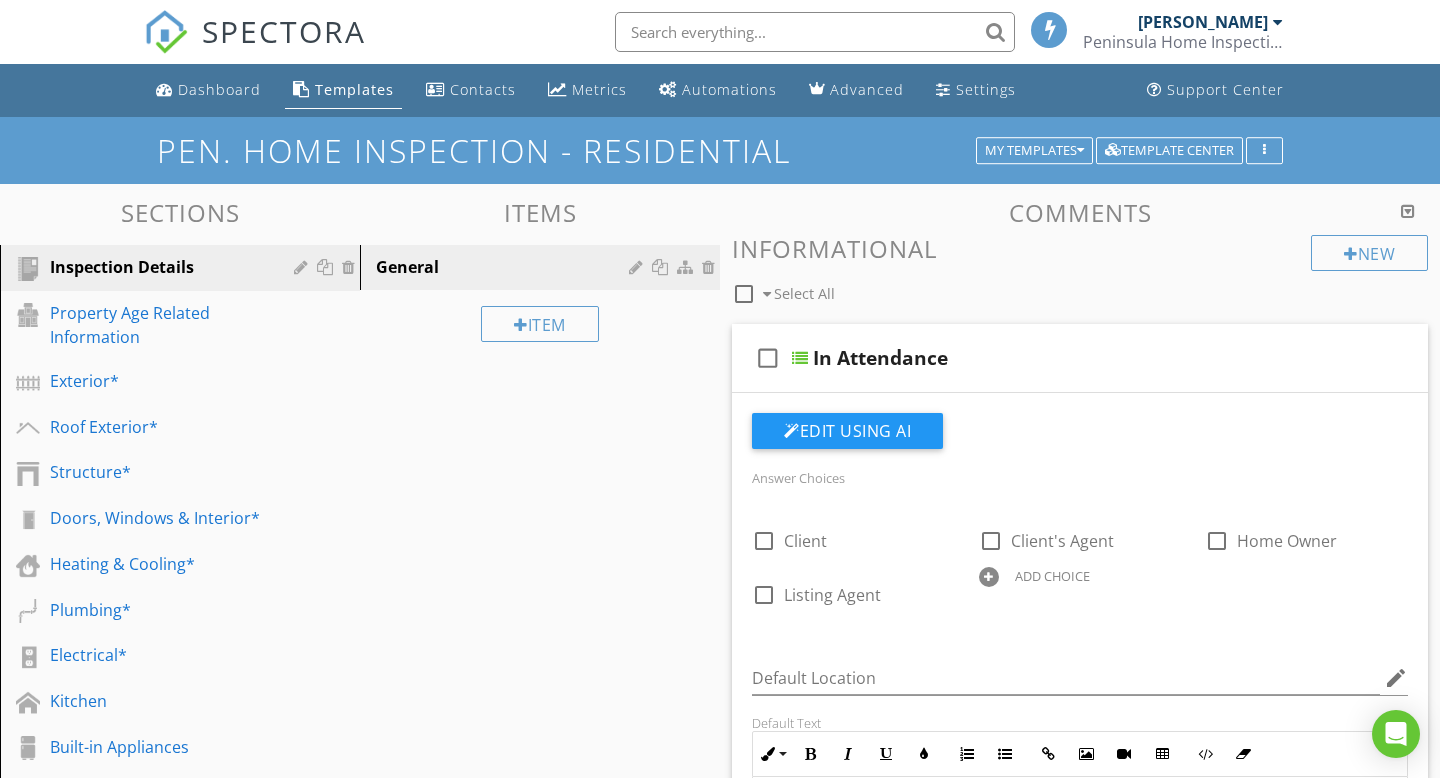click at bounding box center [1408, 211] 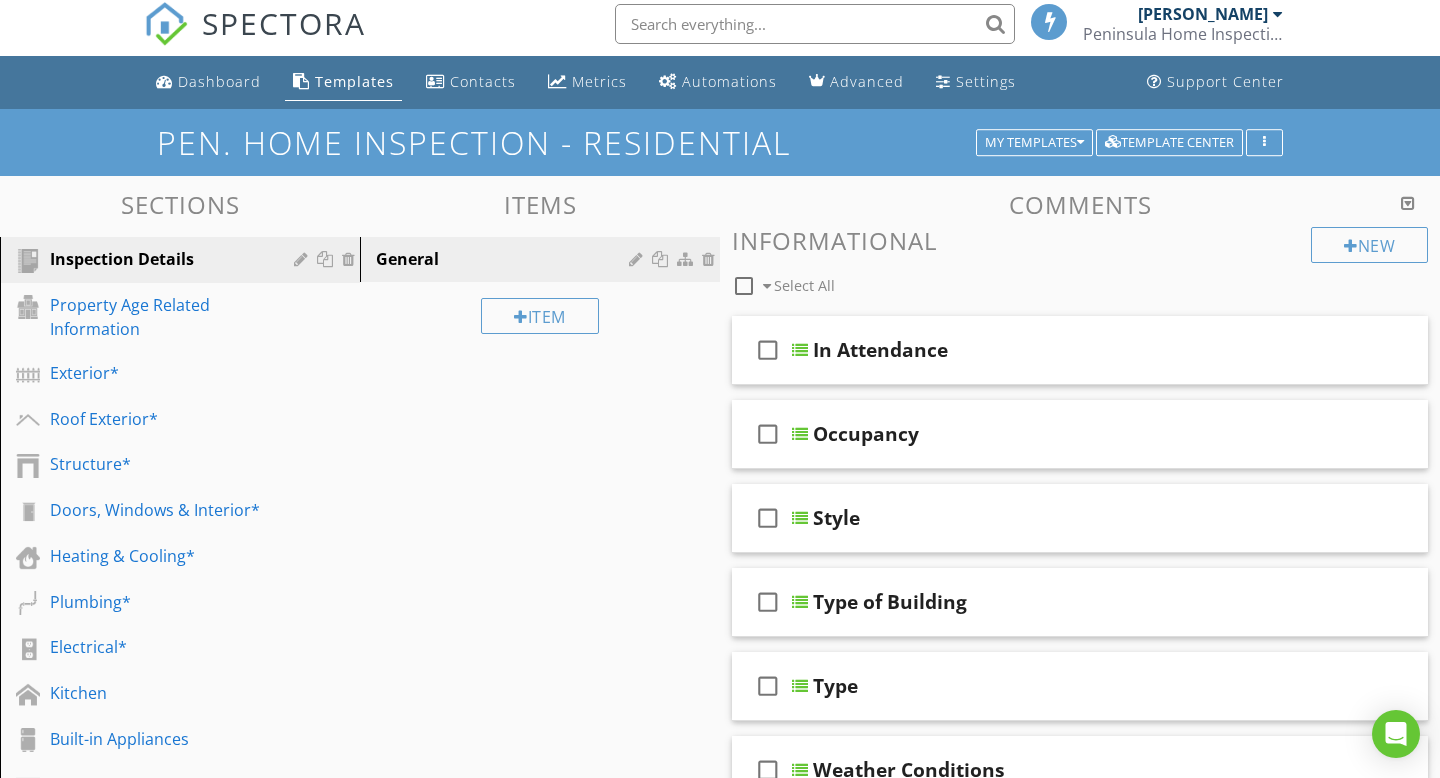 scroll, scrollTop: 0, scrollLeft: 0, axis: both 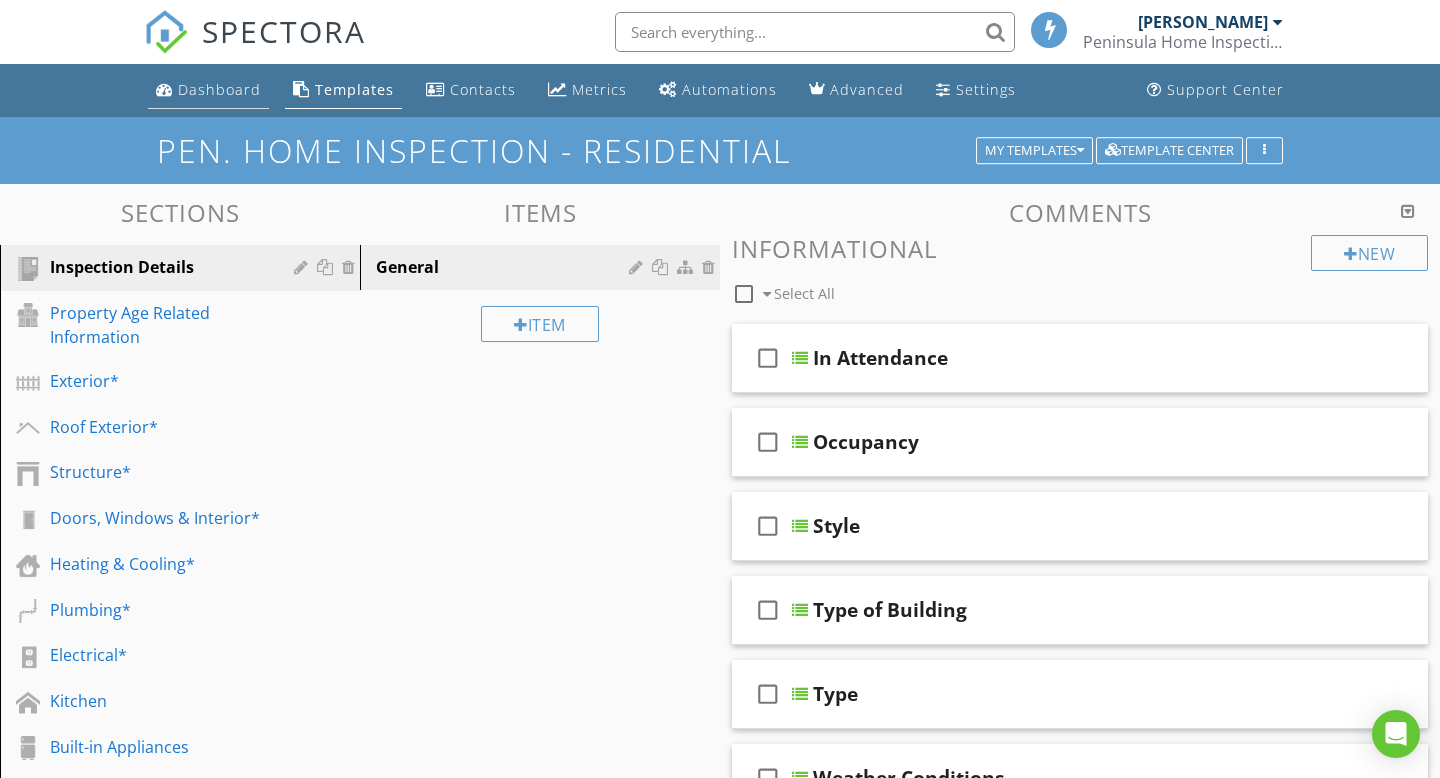 click on "Dashboard" at bounding box center (219, 89) 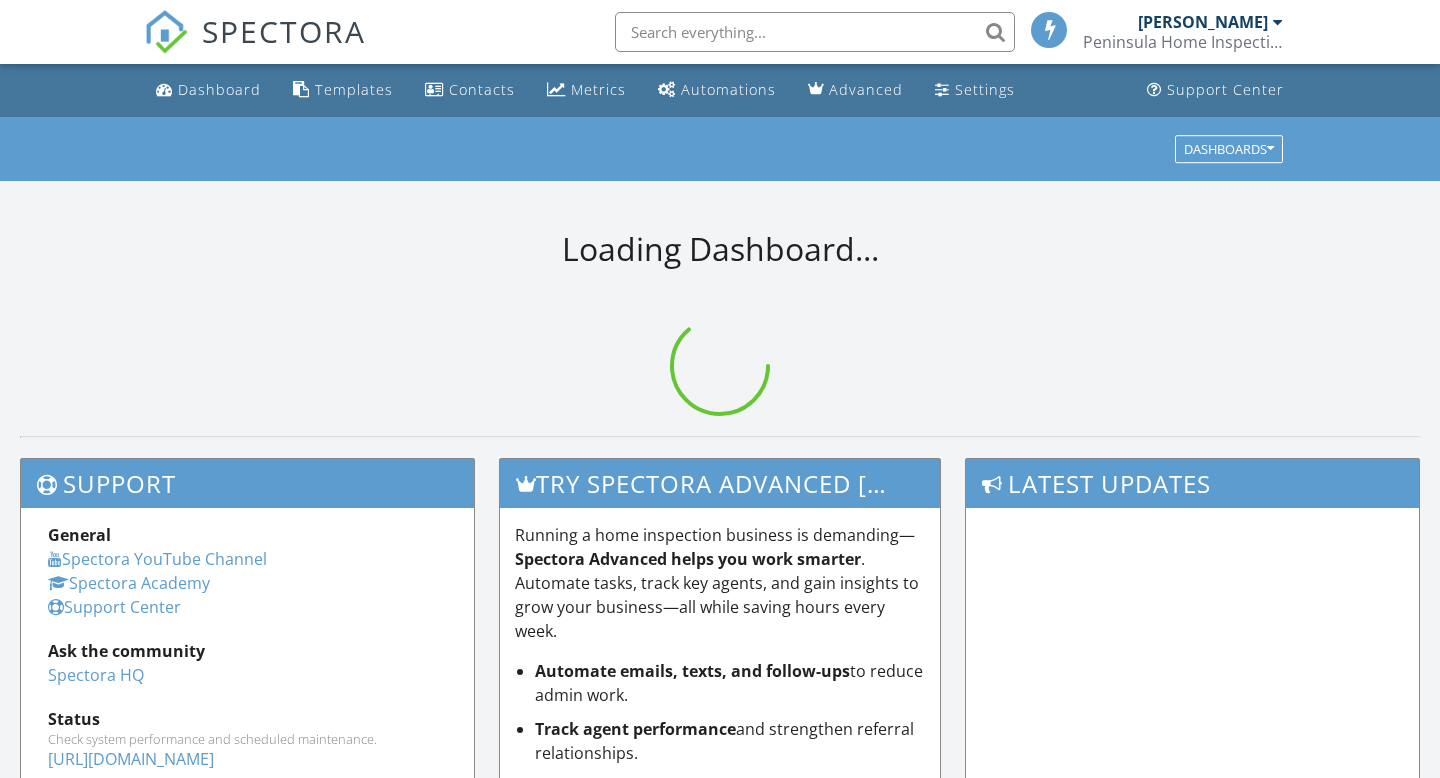 scroll, scrollTop: 0, scrollLeft: 0, axis: both 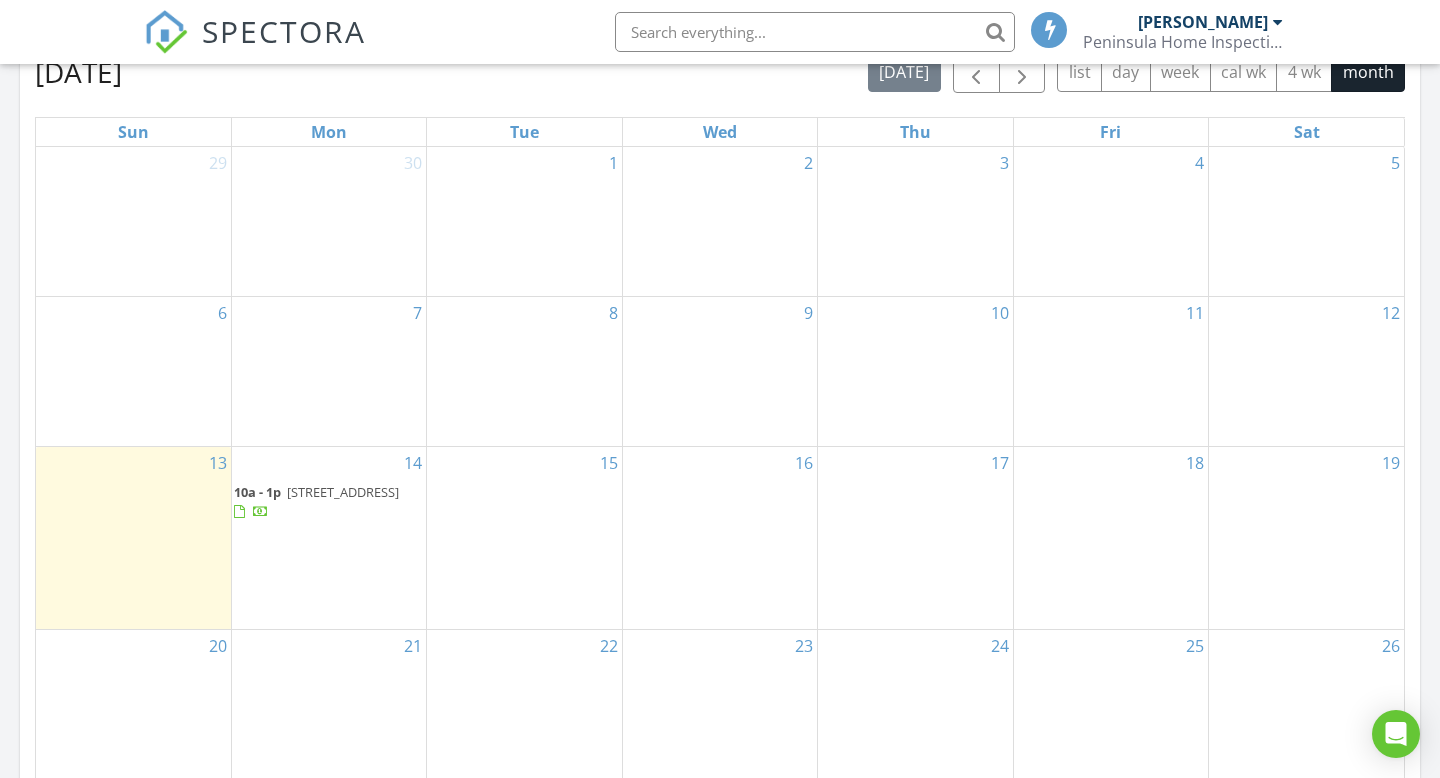 click on "915 Birch Rd, North Saanich V8L 5R9" at bounding box center [343, 492] 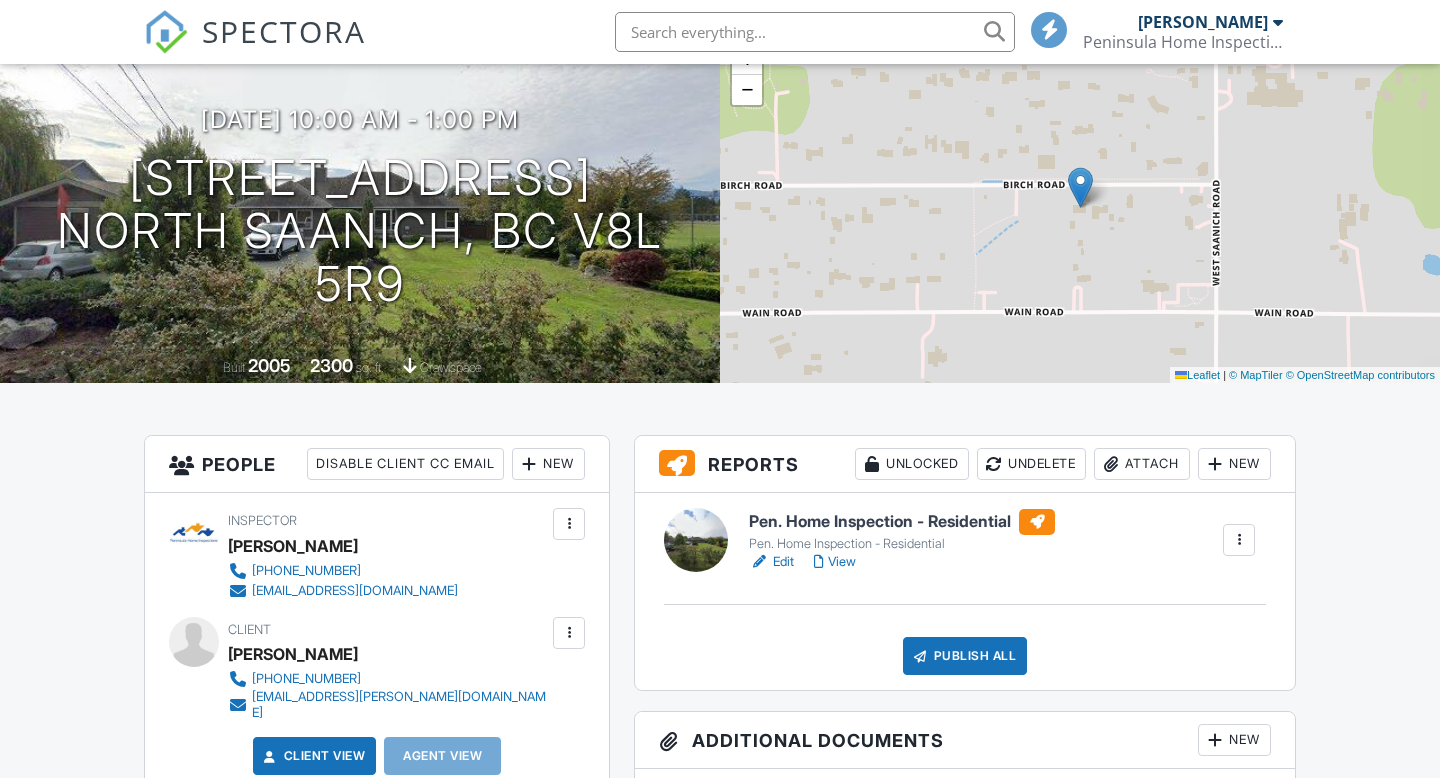 scroll, scrollTop: 172, scrollLeft: 0, axis: vertical 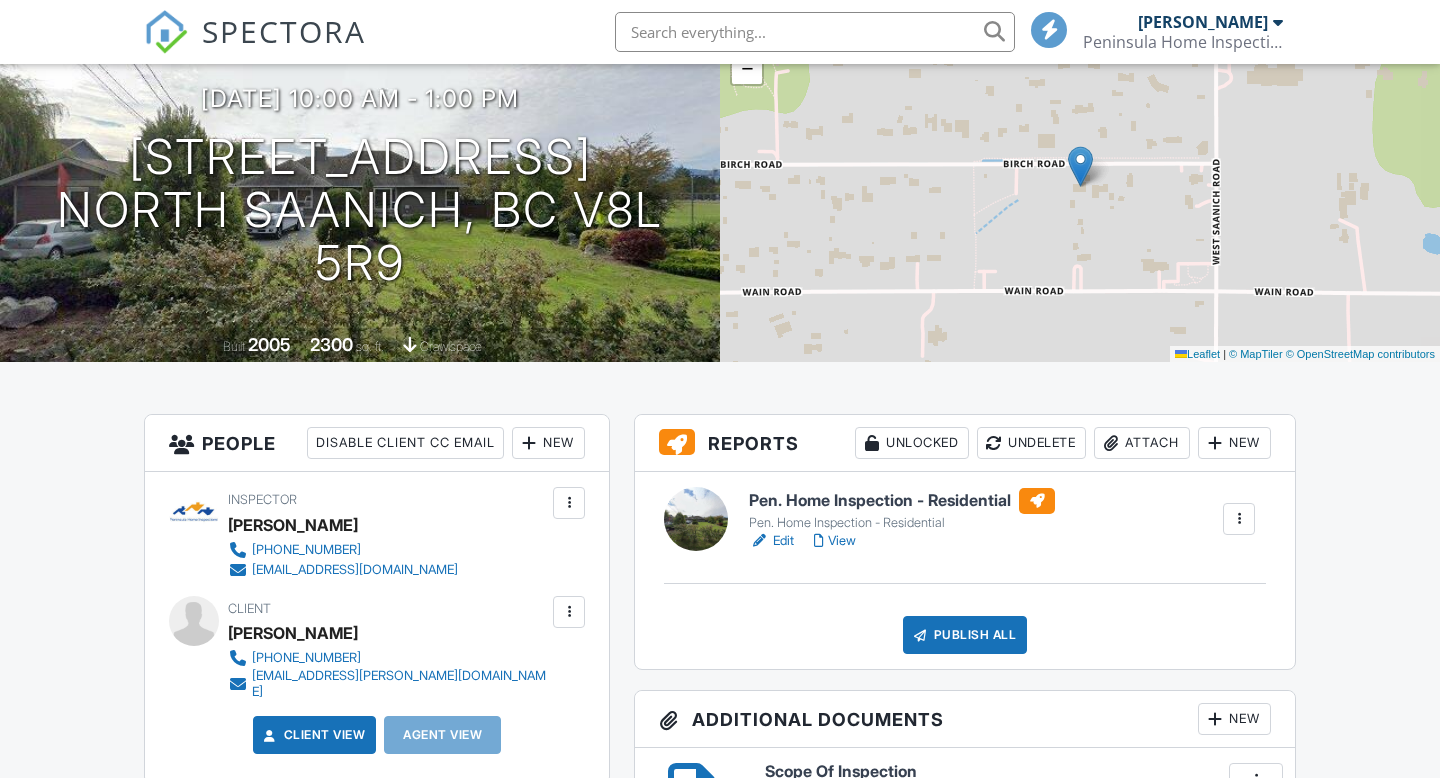 click on "Edit" at bounding box center [771, 541] 